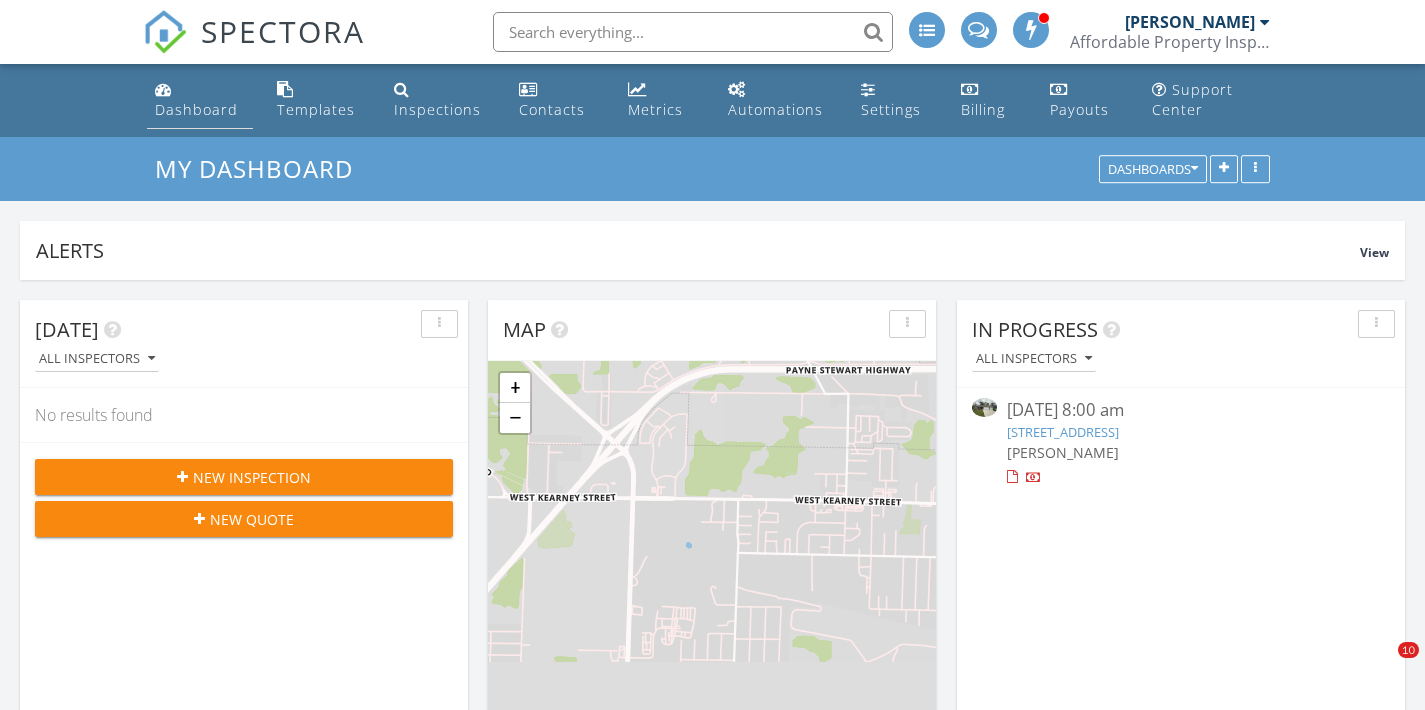 scroll, scrollTop: 0, scrollLeft: 0, axis: both 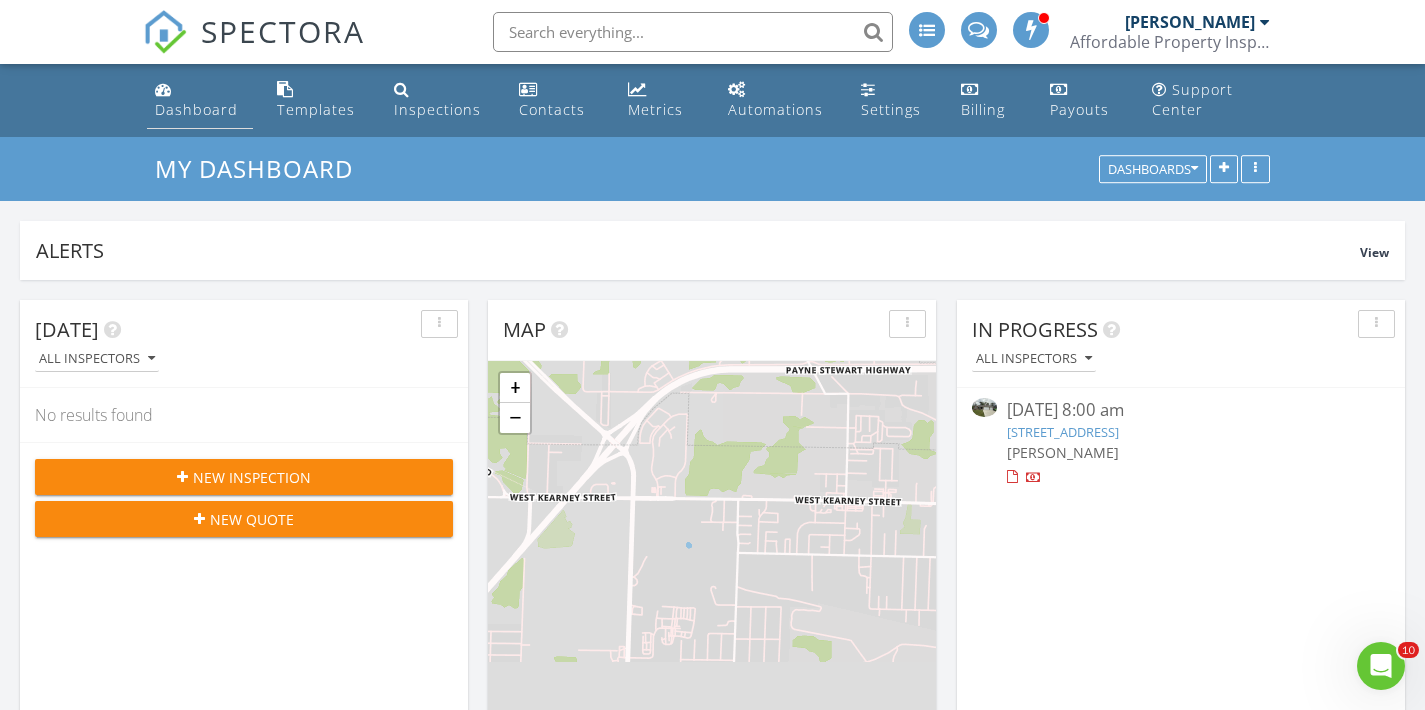 click on "Dashboard" at bounding box center [196, 109] 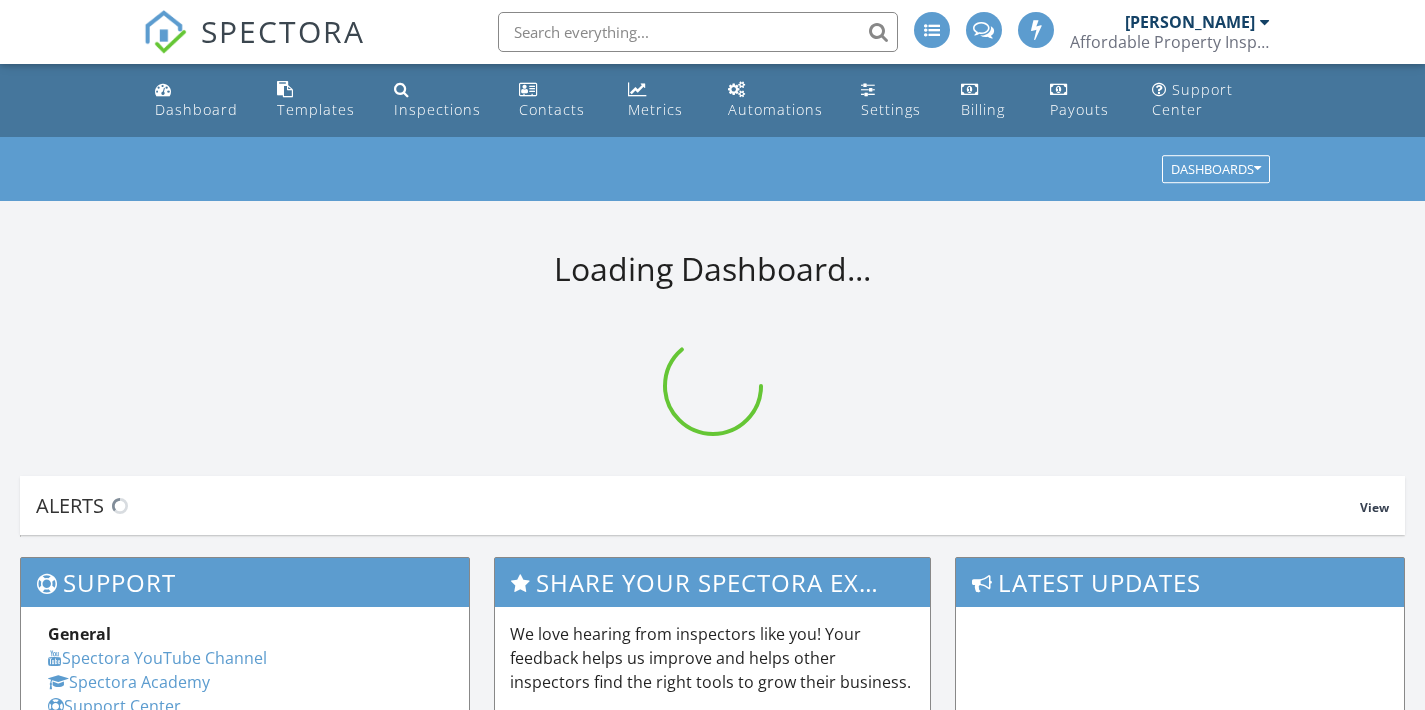 scroll, scrollTop: 0, scrollLeft: 0, axis: both 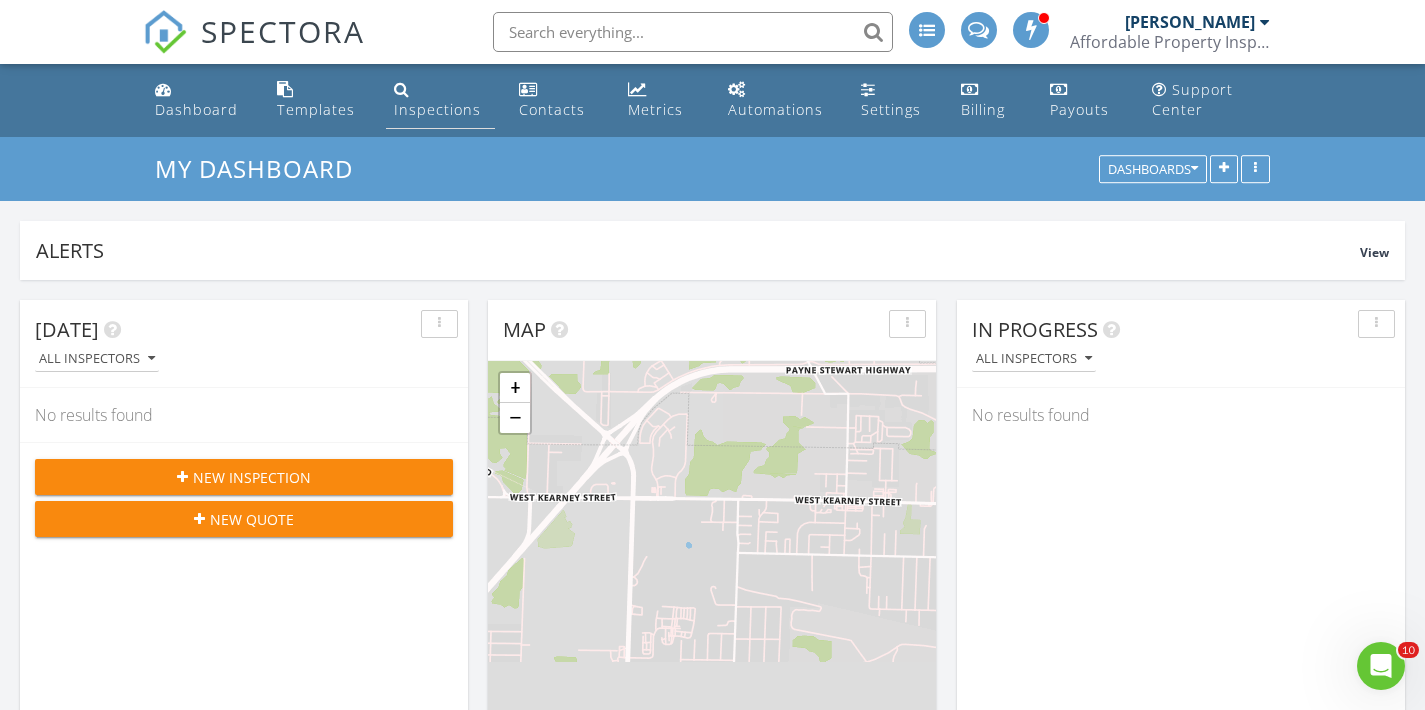 click on "Inspections" at bounding box center (440, 100) 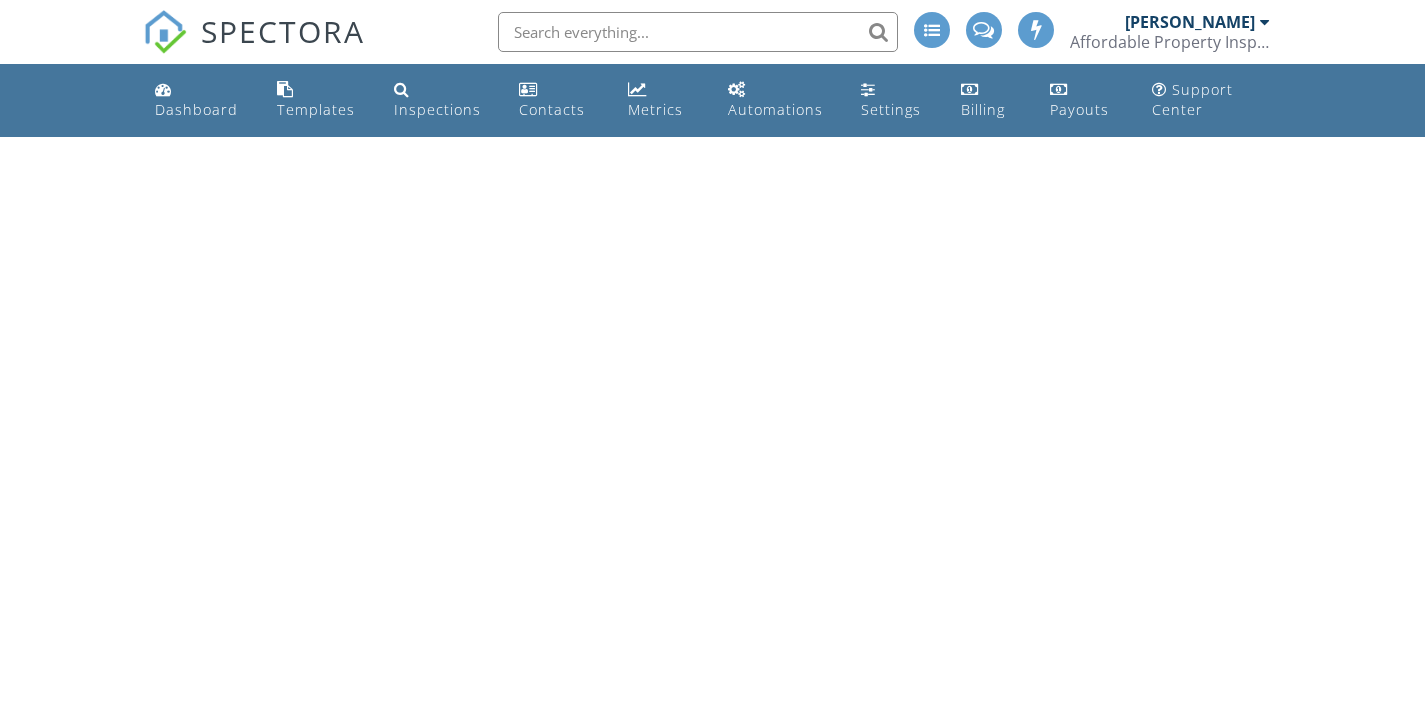 scroll, scrollTop: 0, scrollLeft: 0, axis: both 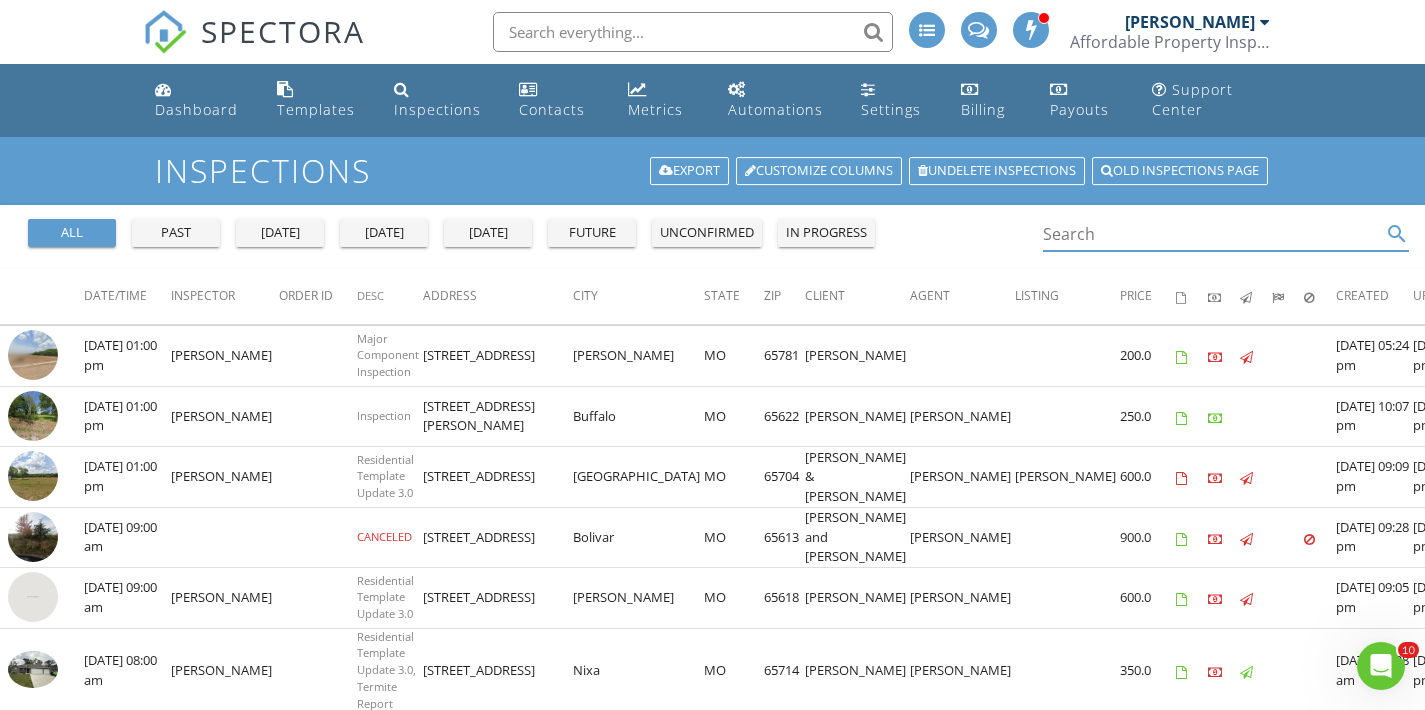 click at bounding box center [1212, 234] 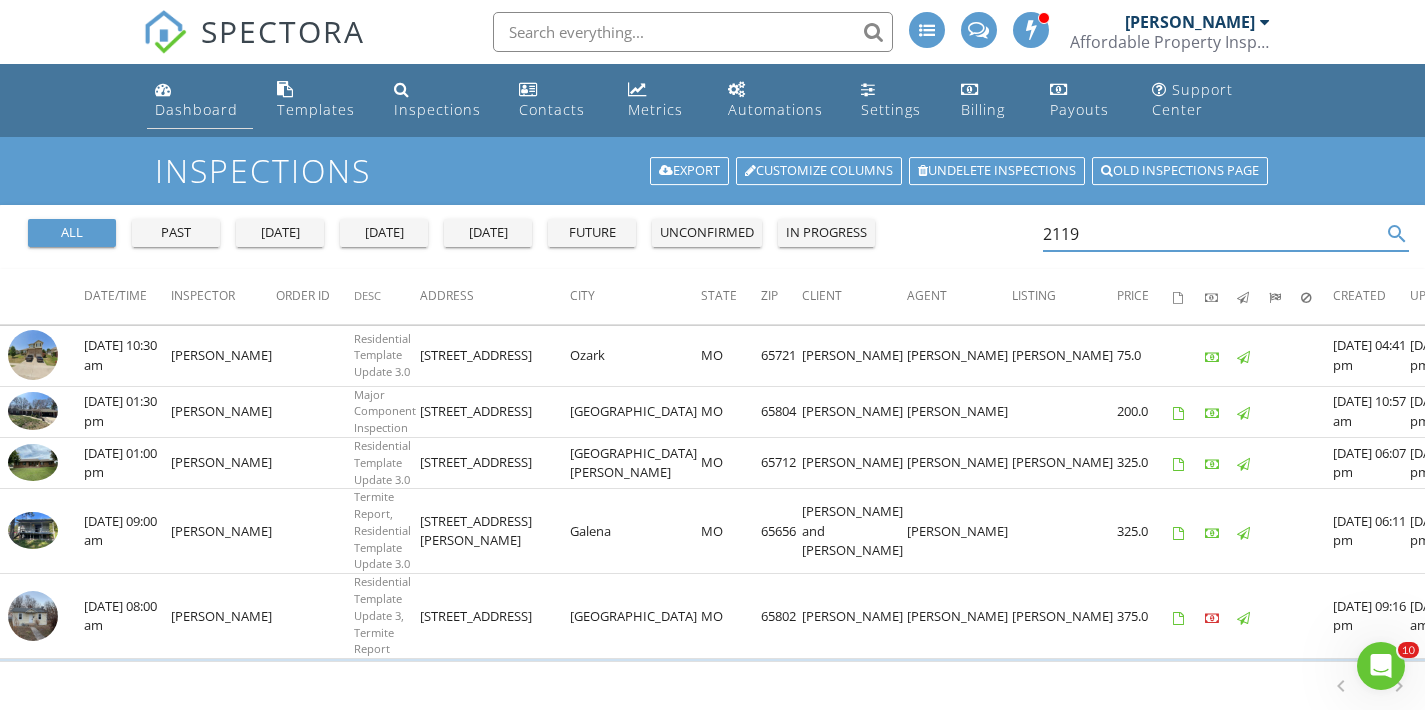 type on "2119" 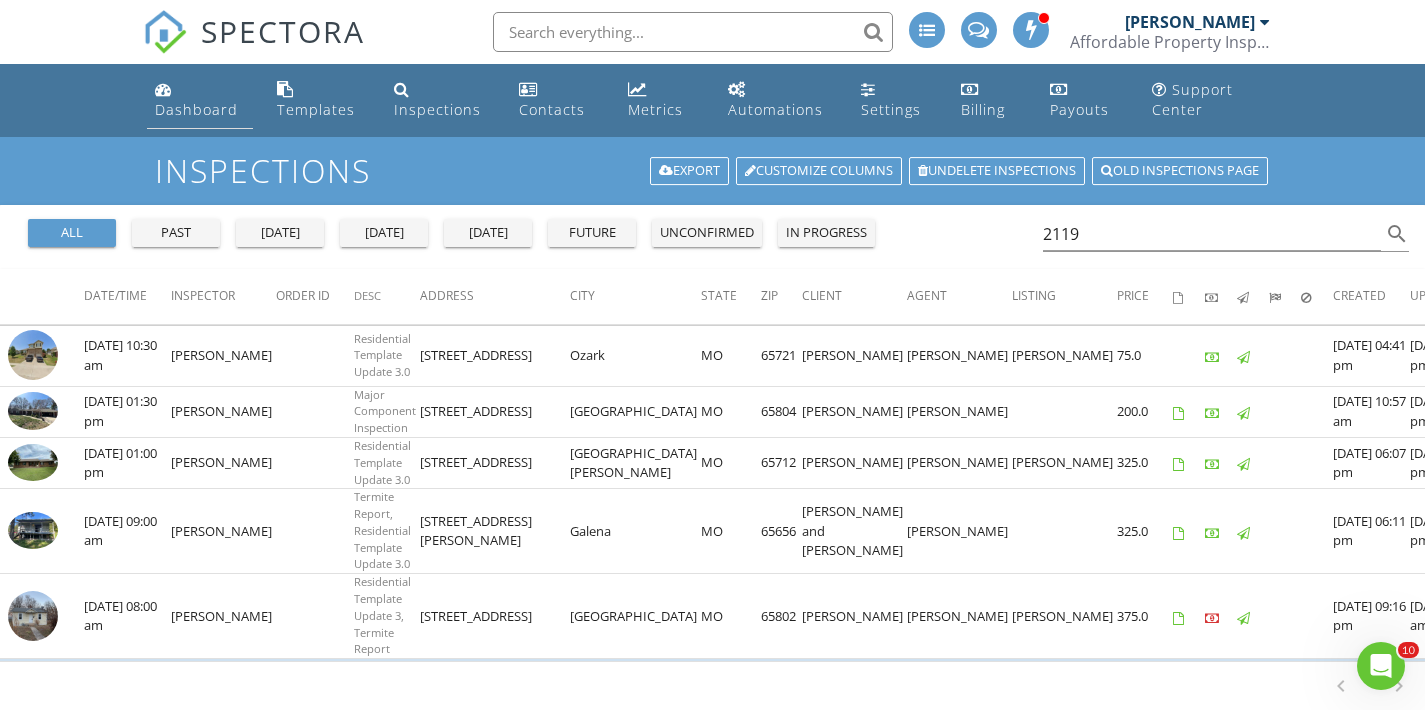 click on "Dashboard" at bounding box center [196, 109] 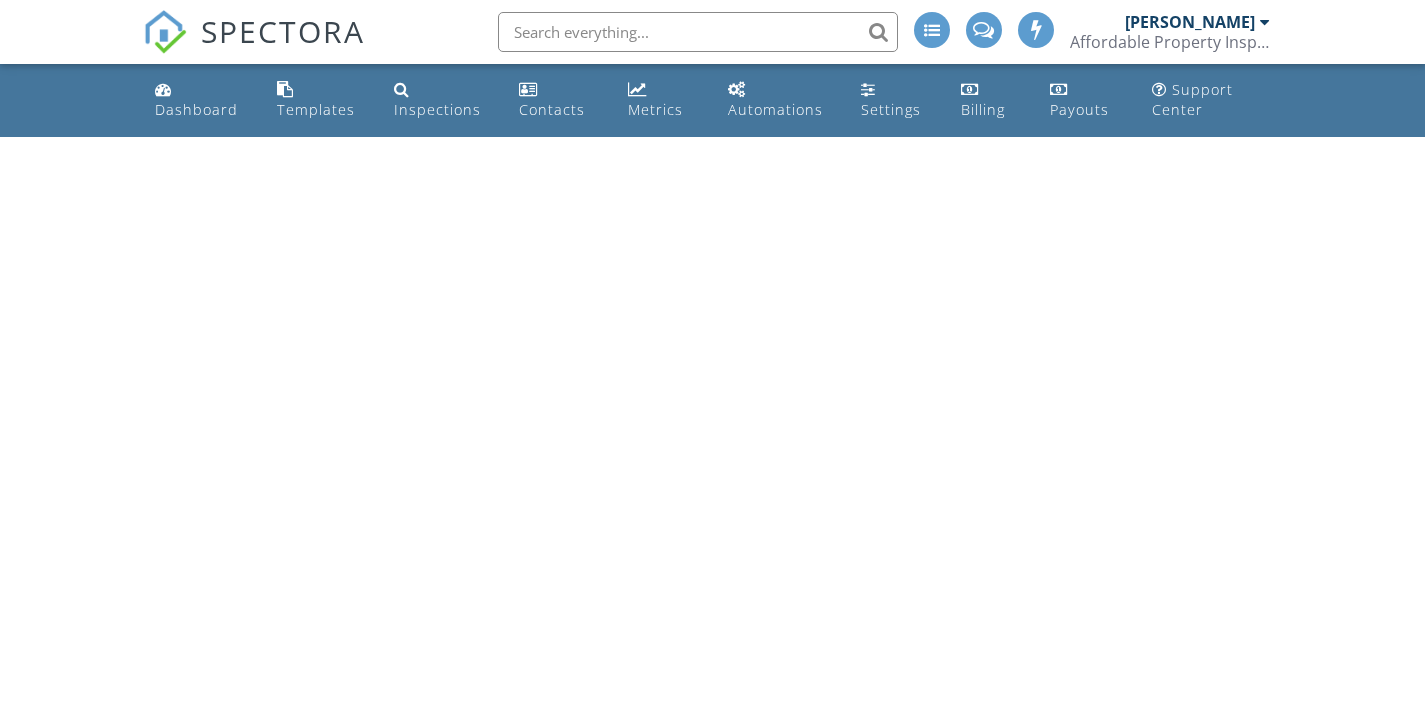 scroll, scrollTop: 0, scrollLeft: 0, axis: both 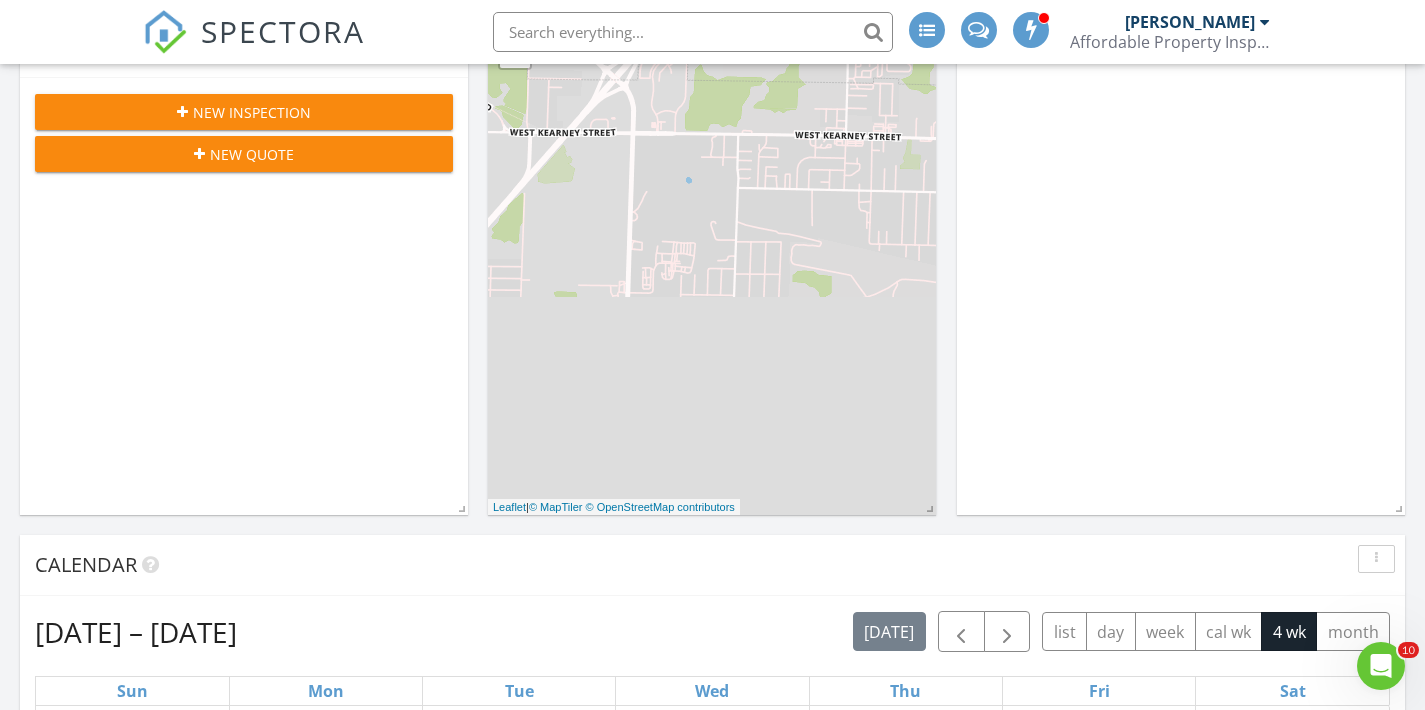 click on "Calendar" at bounding box center [712, 565] 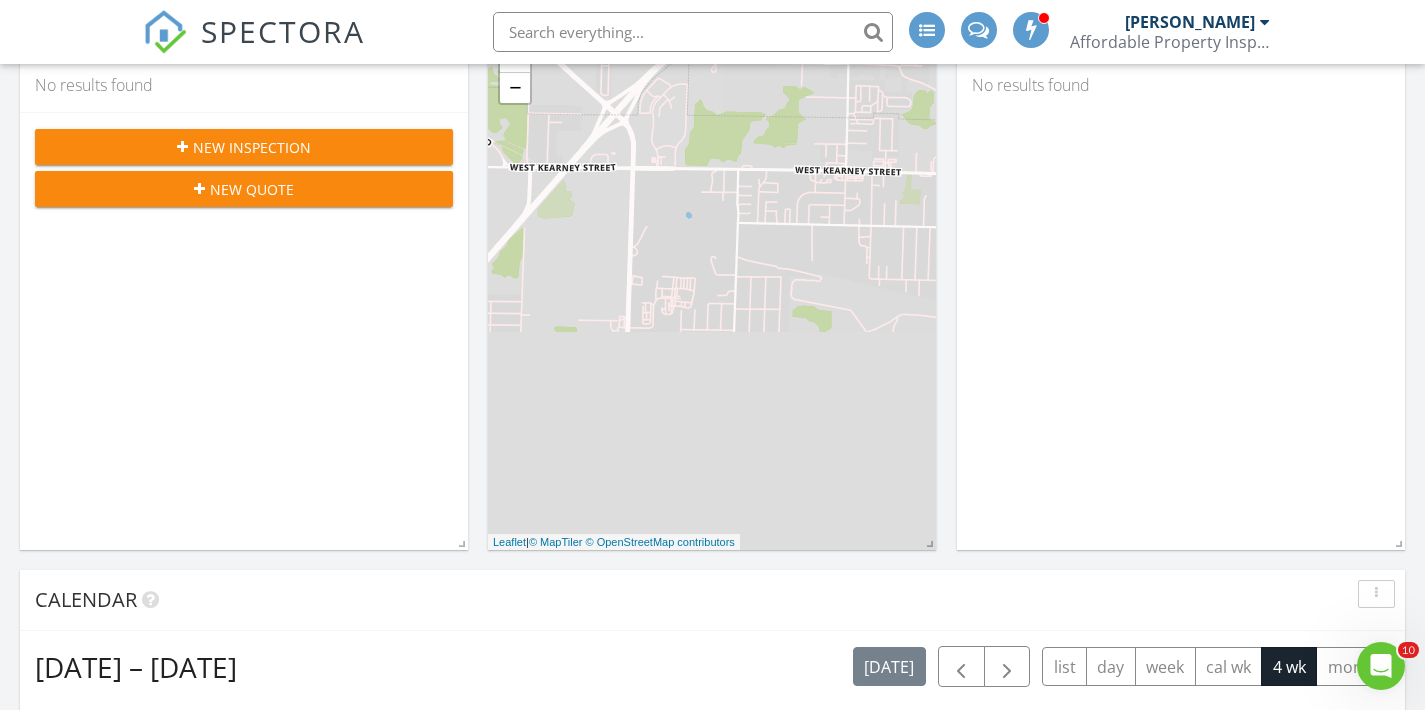 scroll, scrollTop: 312, scrollLeft: 0, axis: vertical 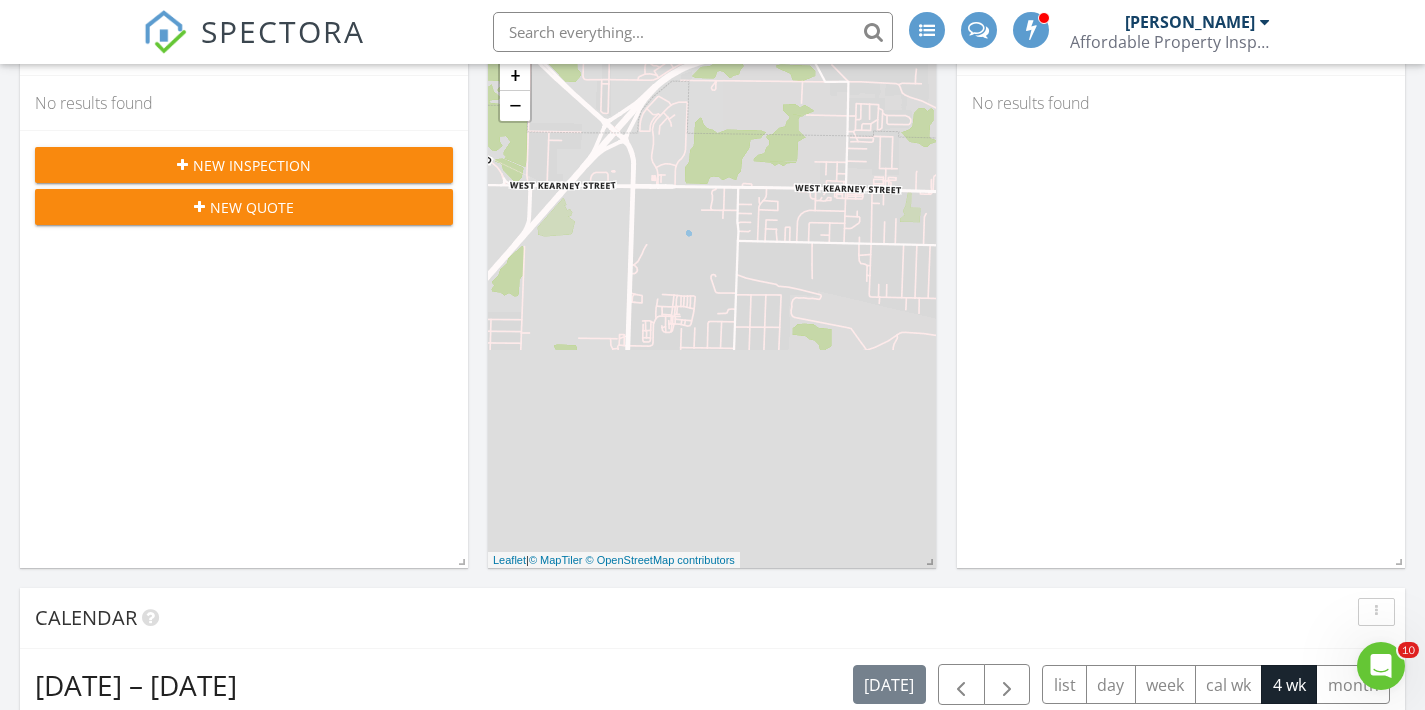 click on "New Inspection" at bounding box center (252, 165) 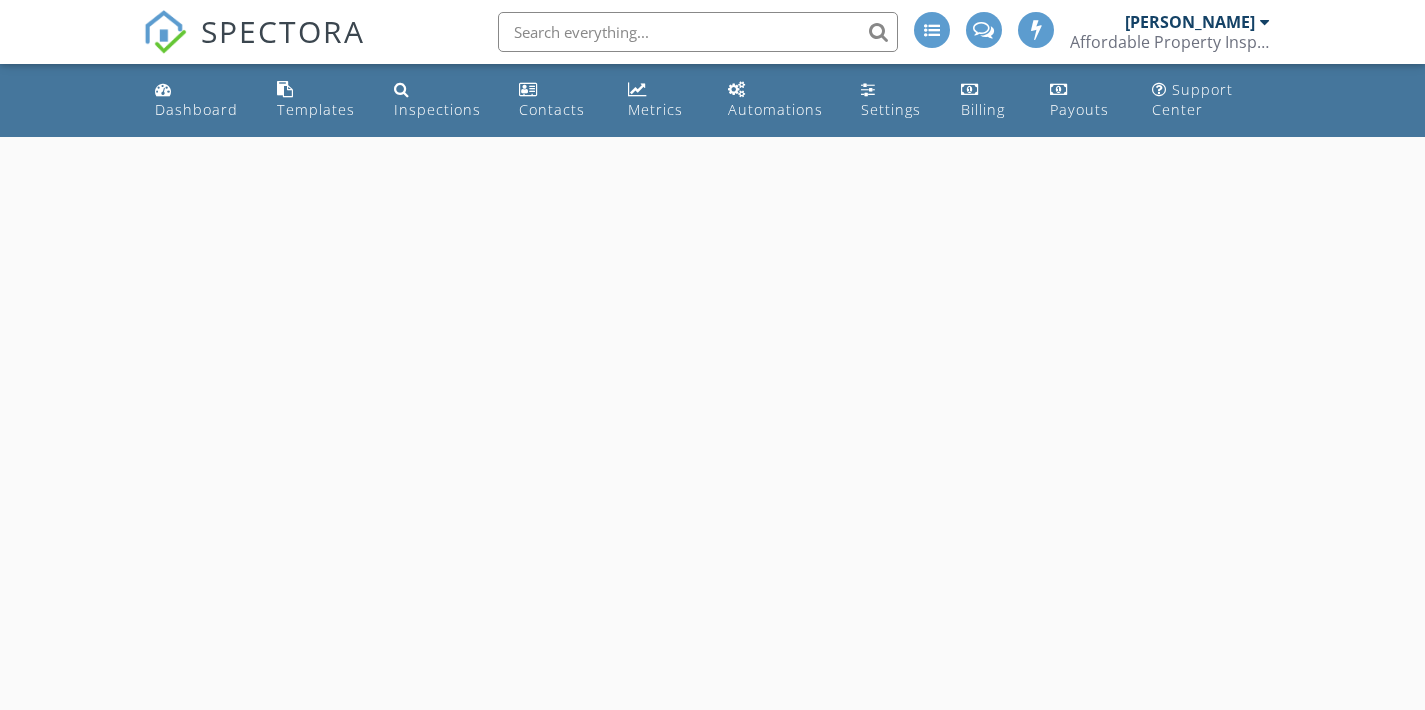 scroll, scrollTop: 0, scrollLeft: 0, axis: both 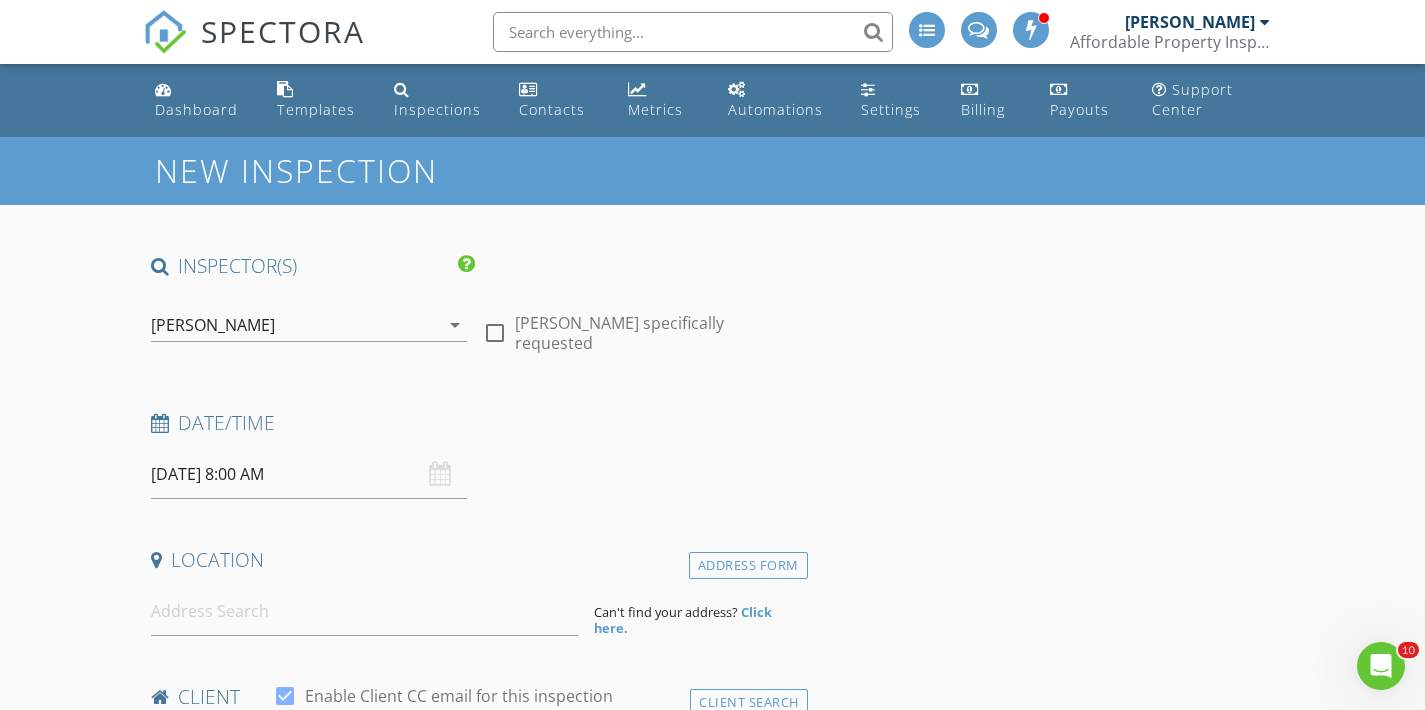 click on "[PERSON_NAME]" at bounding box center (213, 325) 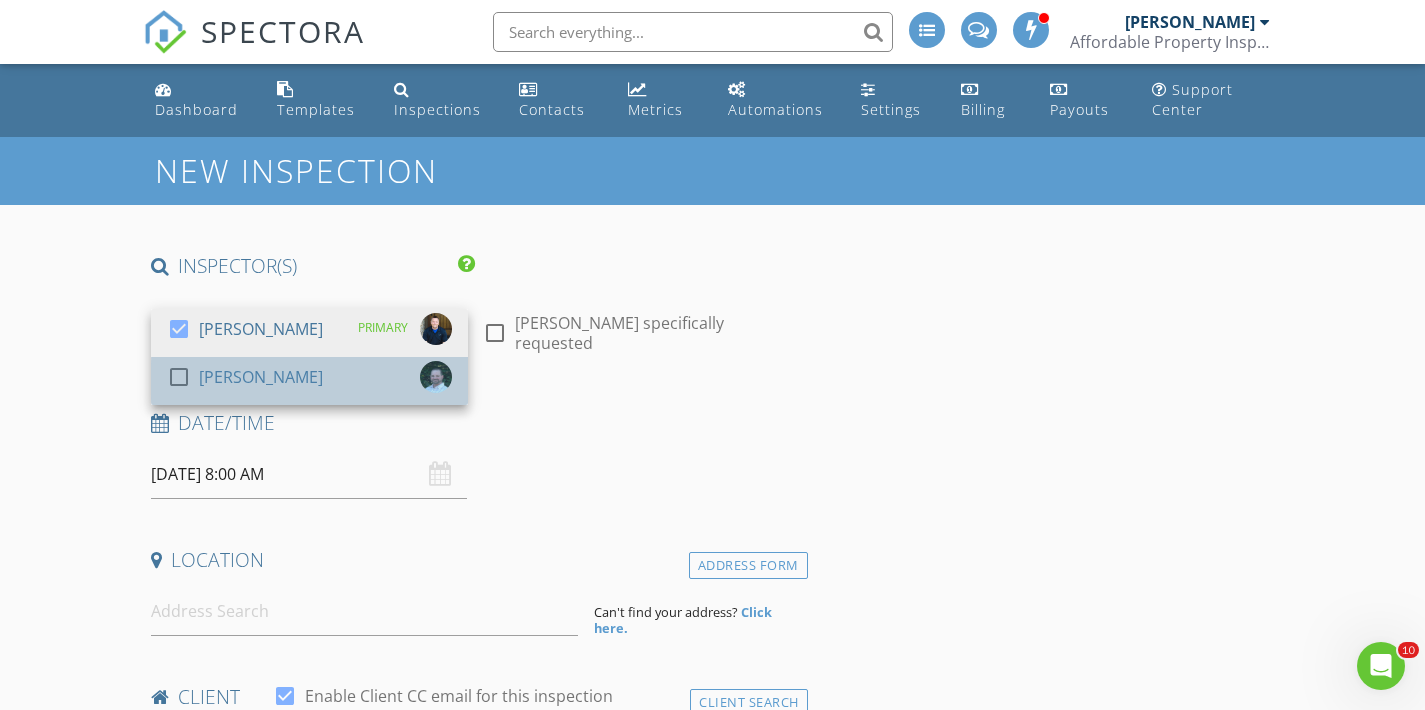 click on "[PERSON_NAME]" at bounding box center (261, 377) 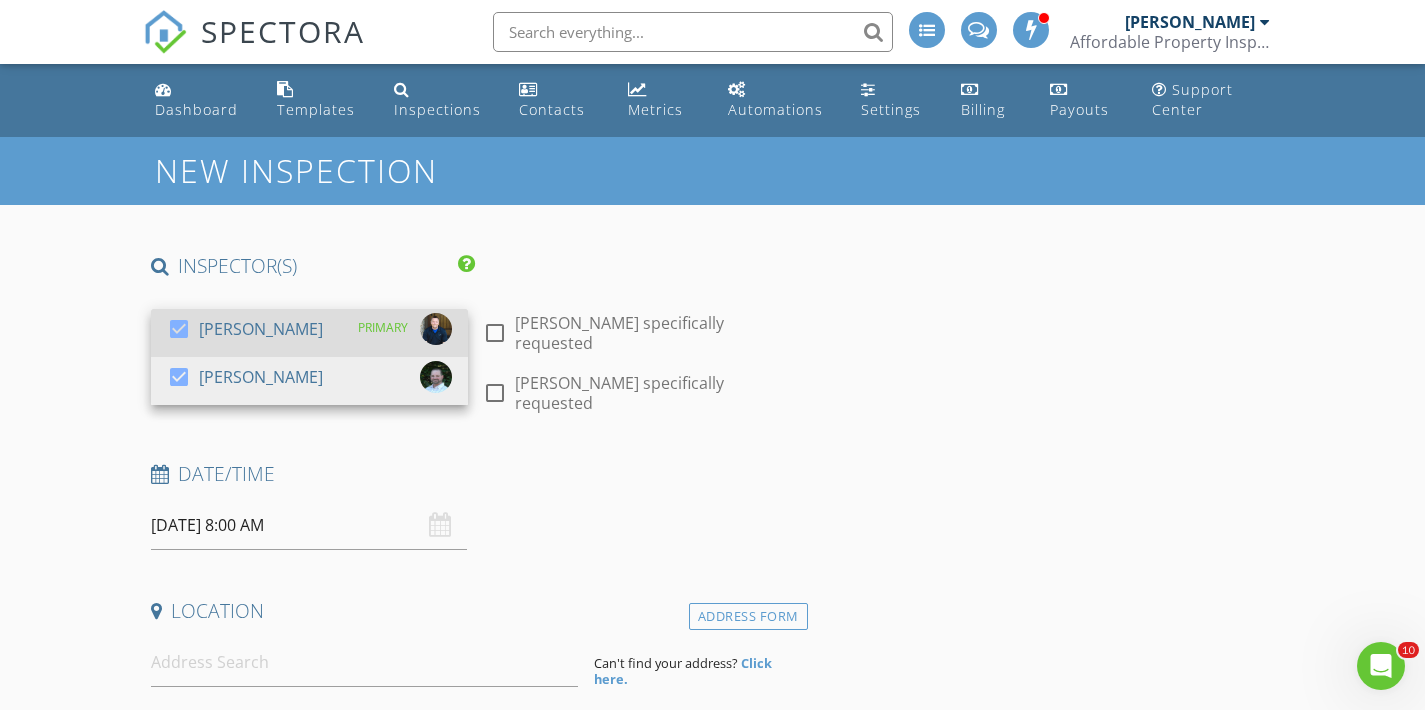 click on "[PERSON_NAME]" at bounding box center (261, 329) 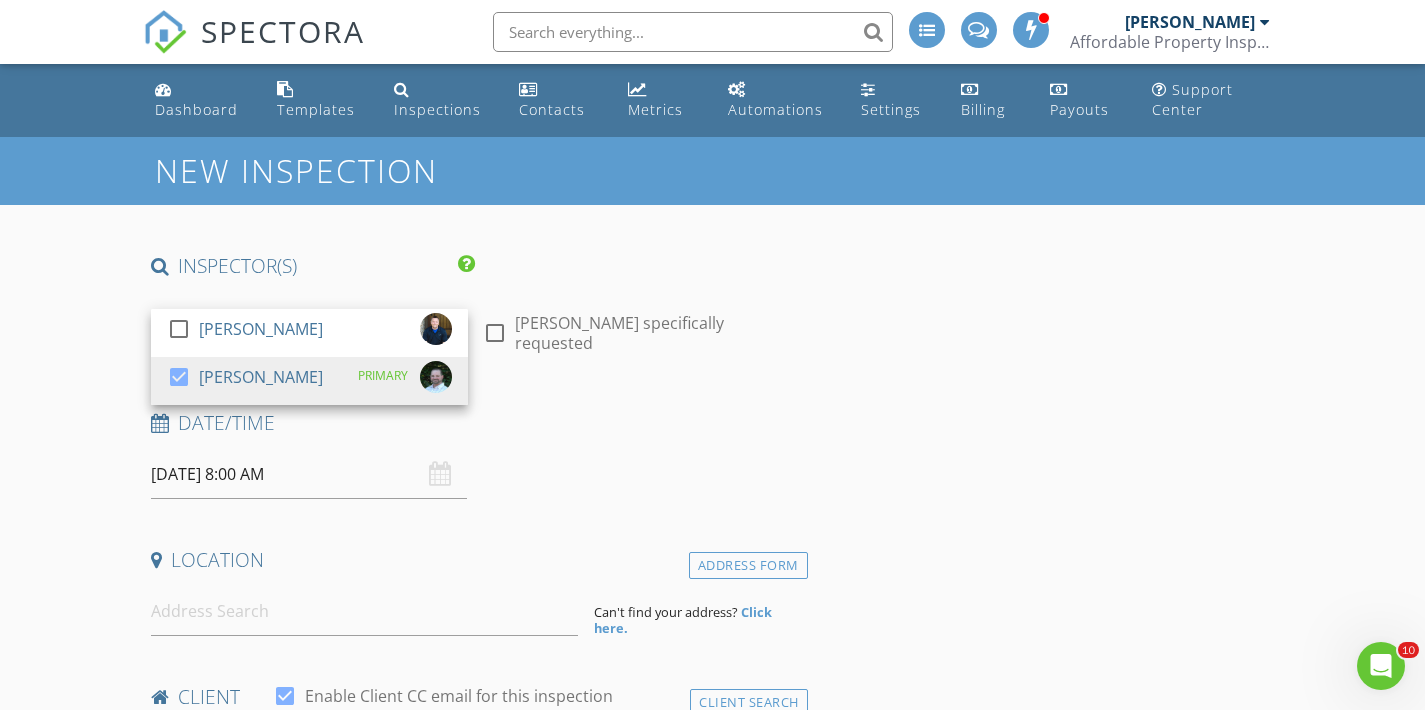 click on "New Inspection
INSPECTOR(S)
check_box_outline_blank   [PERSON_NAME]     check_box   [PERSON_NAME]   PRIMARY   [PERSON_NAME] arrow_drop_down   check_box_outline_blank [PERSON_NAME] specifically requested
Date/Time
[DATE] 8:00 AM
Location
Address Form       Can't find your address?   Click here.
client
check_box Enable Client CC email for this inspection   Client Search     check_box_outline_blank Client is a Company/Organization     First Name   Last Name   Email   CC Email   Phone         Tags         Notes   Private Notes
ADD ADDITIONAL client
SERVICES
check_box_outline_blank   Residential Inspection   Residential Inspection  check_box_outline_blank   Septic Inspection   Includes Well Inspection, Water Sample  check_box_outline_blank   Re-Inspection   check_box_outline_blank" at bounding box center [712, 1875] 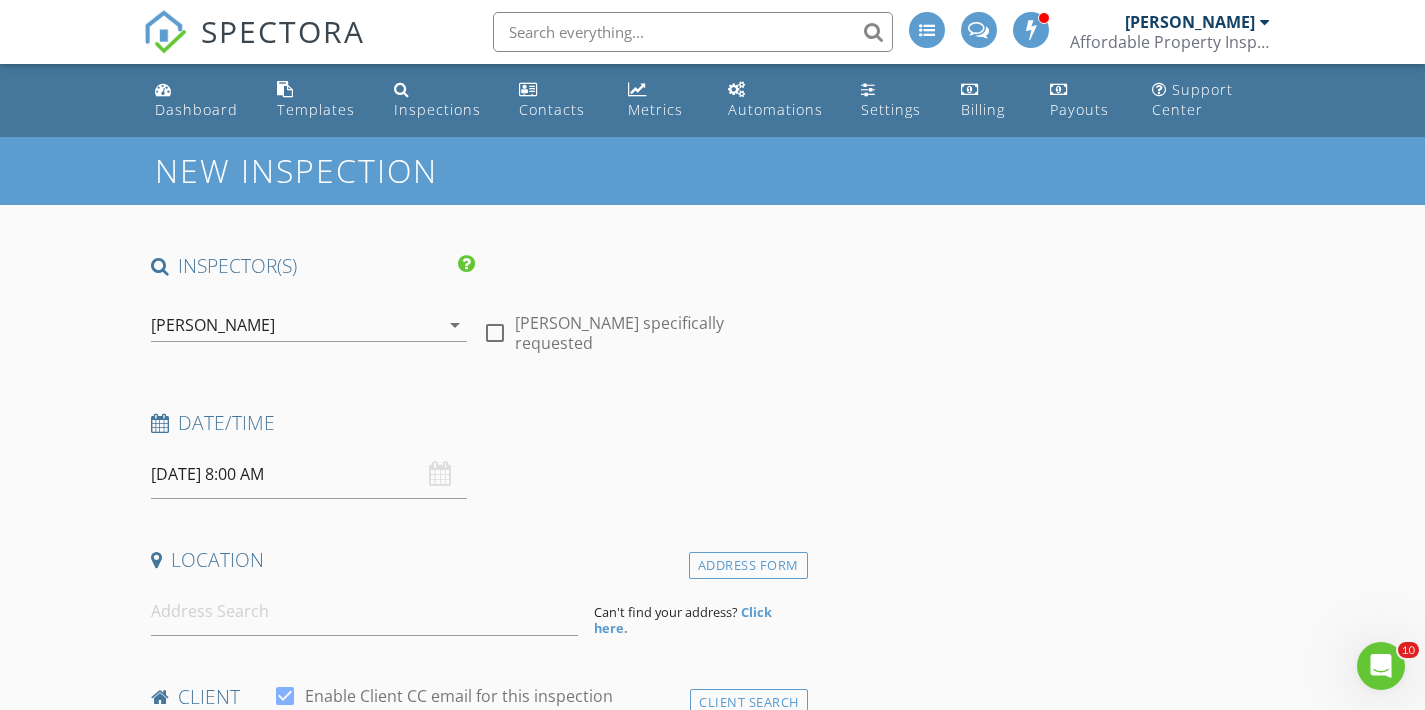 click on "07/14/2025 8:00 AM" at bounding box center [309, 474] 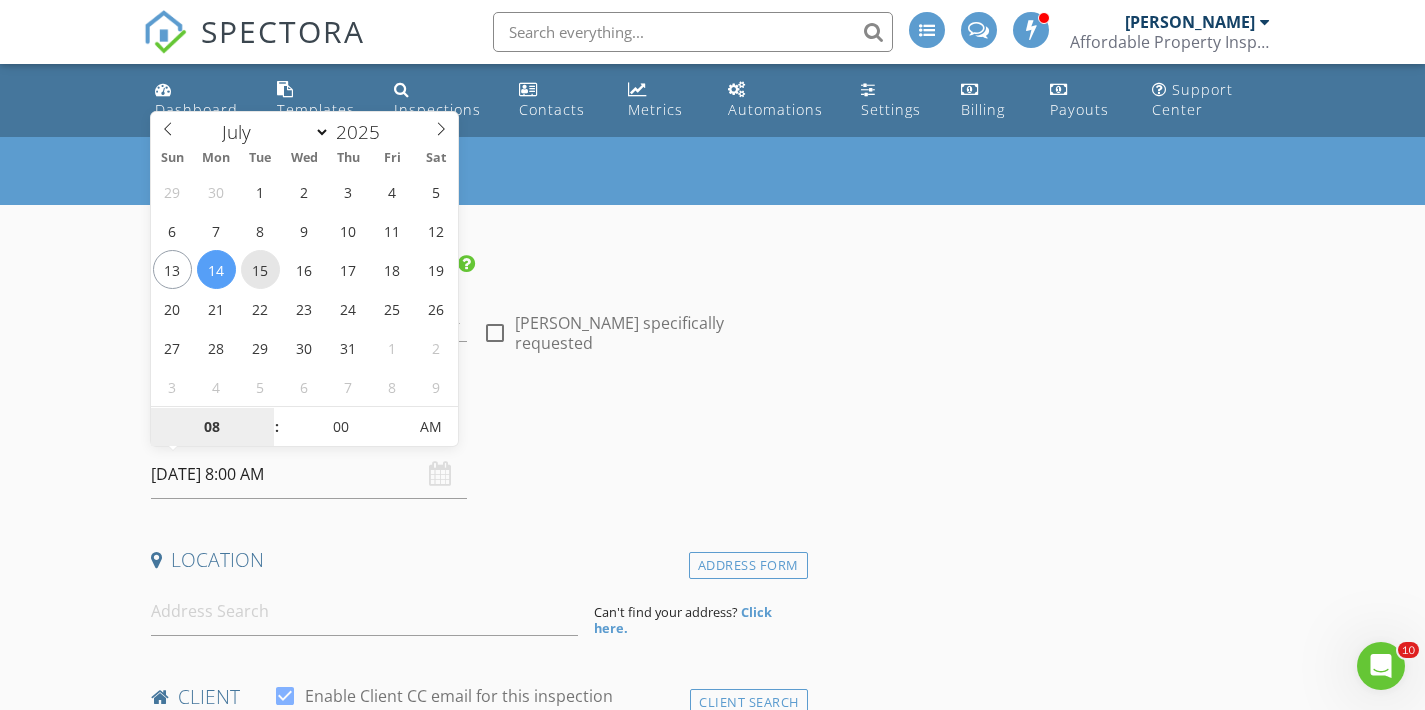 type on "07/15/2025 8:00 AM" 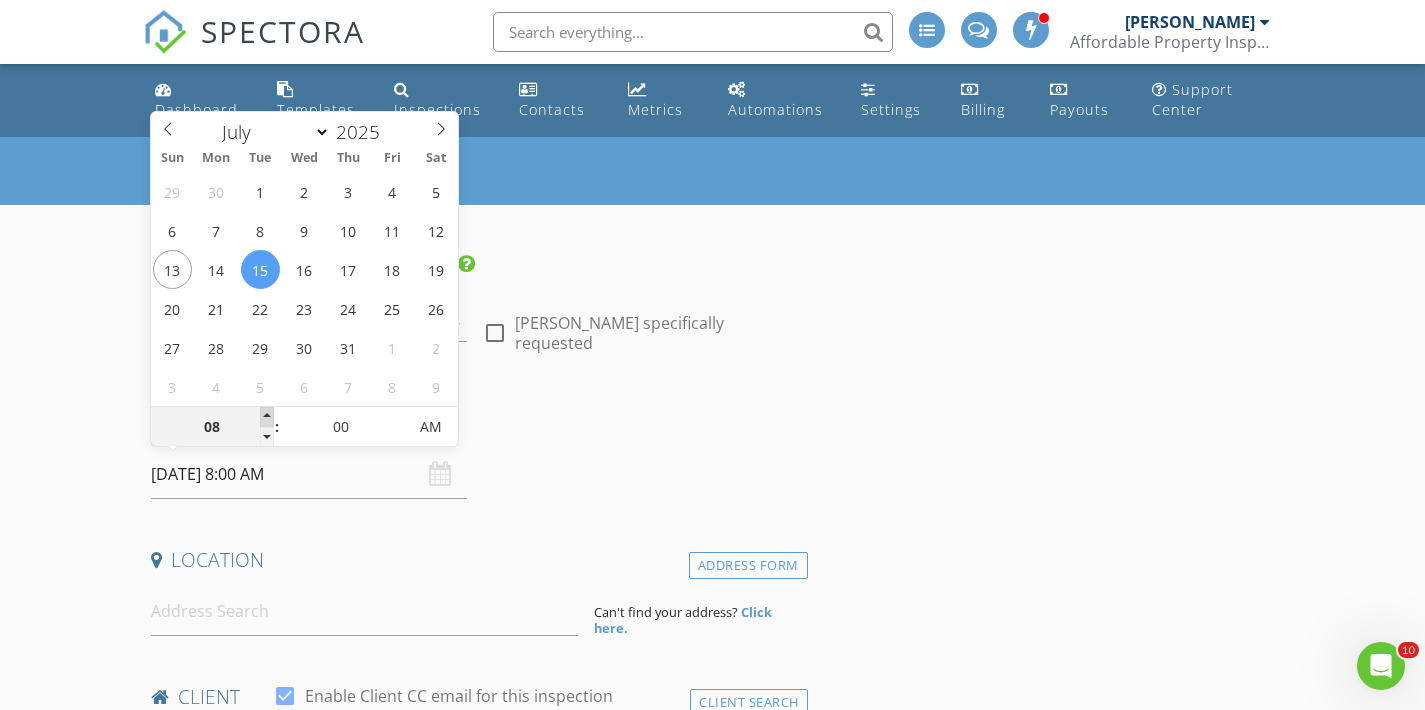 type on "09" 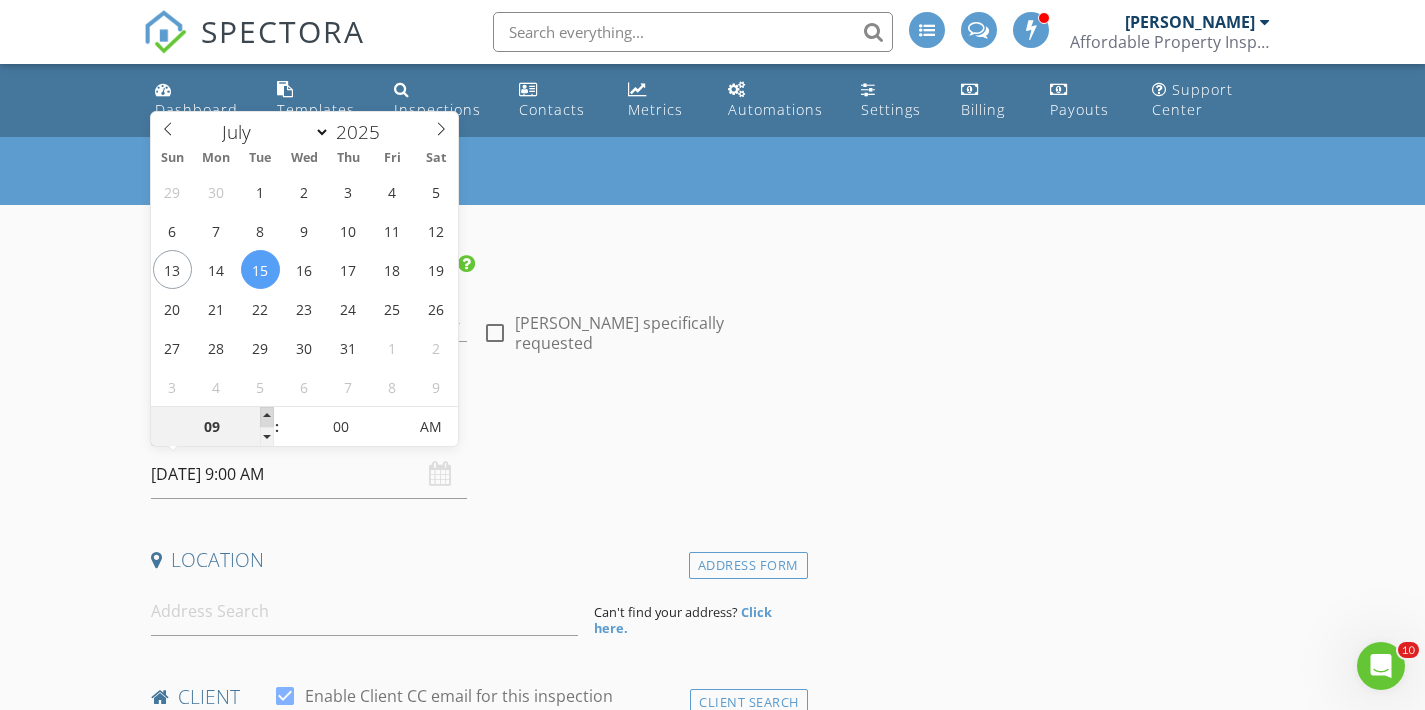 click at bounding box center [267, 417] 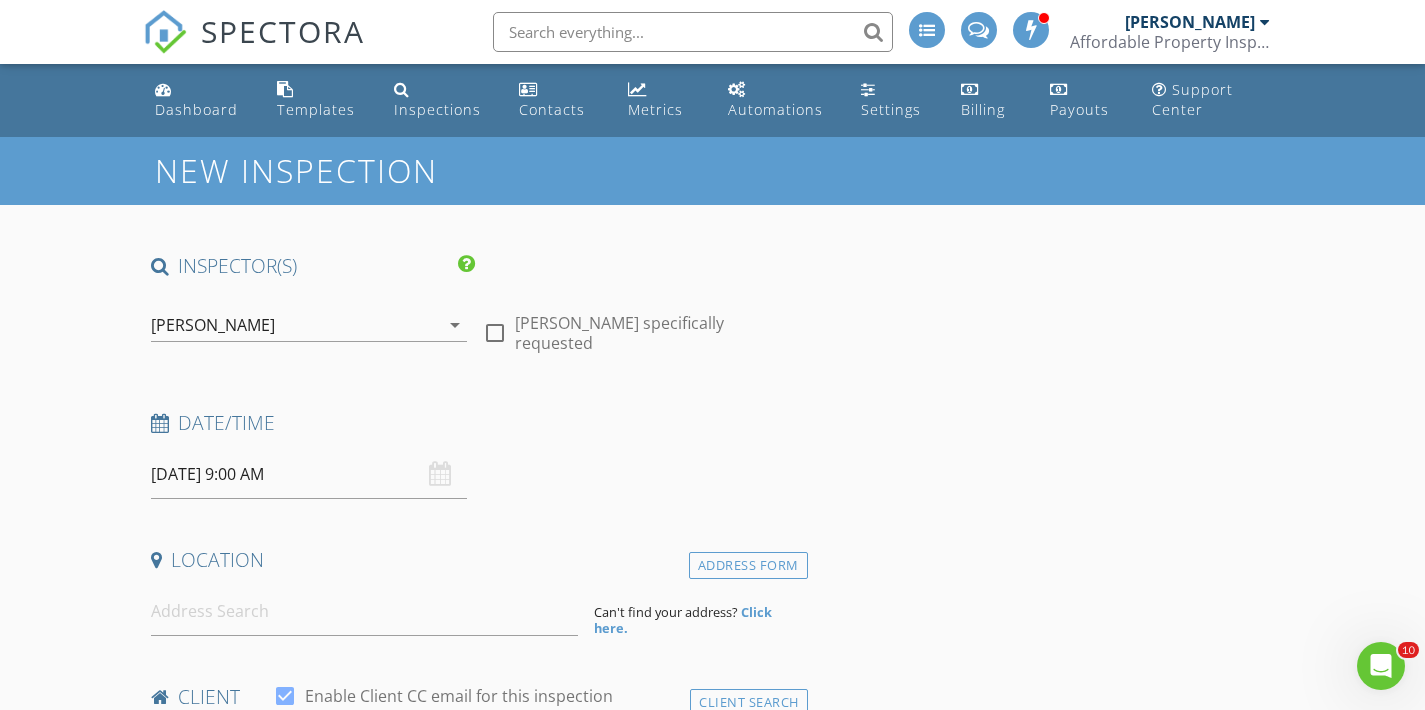 click on "New Inspection
INSPECTOR(S)
check_box_outline_blank   William McIntosh     check_box   Tim Shaw   PRIMARY   Tim Shaw arrow_drop_down   check_box_outline_blank Tim Shaw specifically requested
Date/Time
07/15/2025 9:00 AM
Location
Address Form       Can't find your address?   Click here.
client
check_box Enable Client CC email for this inspection   Client Search     check_box_outline_blank Client is a Company/Organization     First Name   Last Name   Email   CC Email   Phone         Tags         Notes   Private Notes
ADD ADDITIONAL client
SERVICES
check_box_outline_blank   Residential Inspection   Residential Inspection  check_box_outline_blank   Septic Inspection   Includes Well Inspection, Water Sample  check_box_outline_blank   Re-Inspection   check_box_outline_blank" at bounding box center [712, 1875] 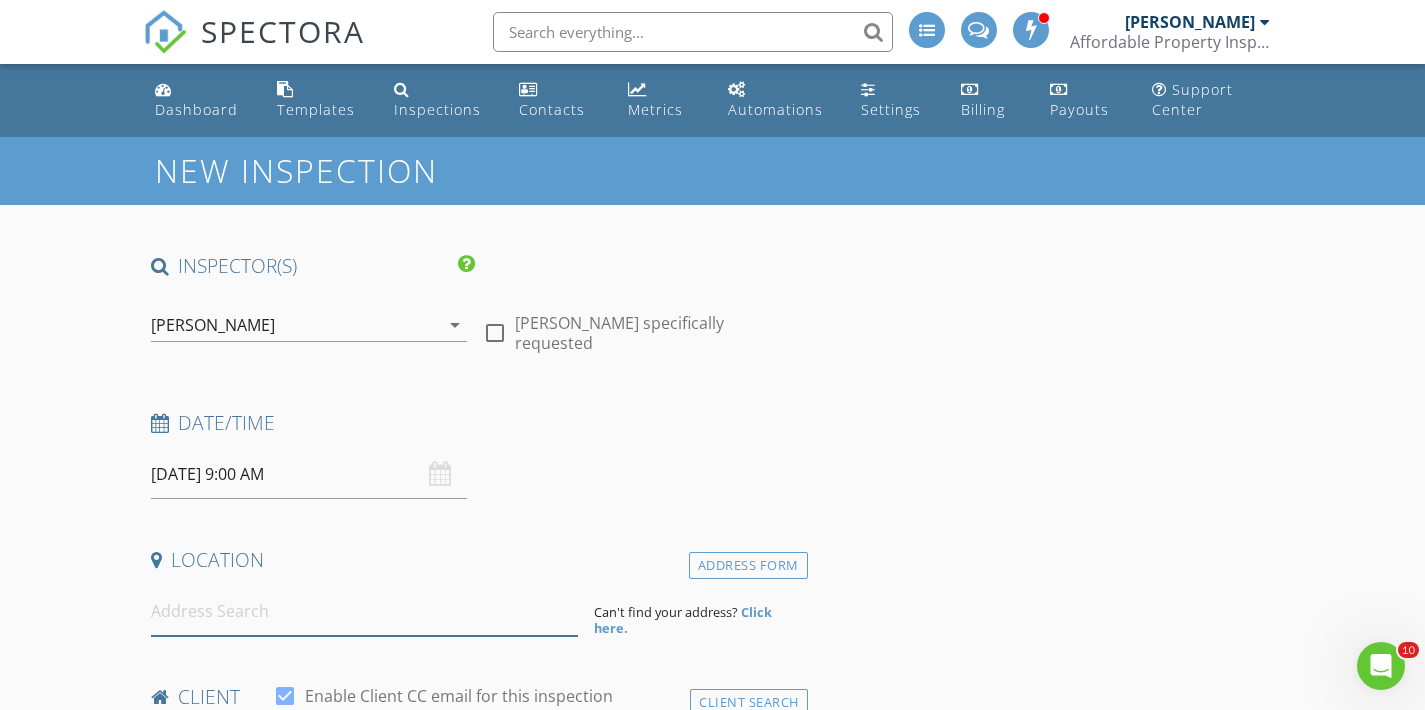 click at bounding box center (364, 611) 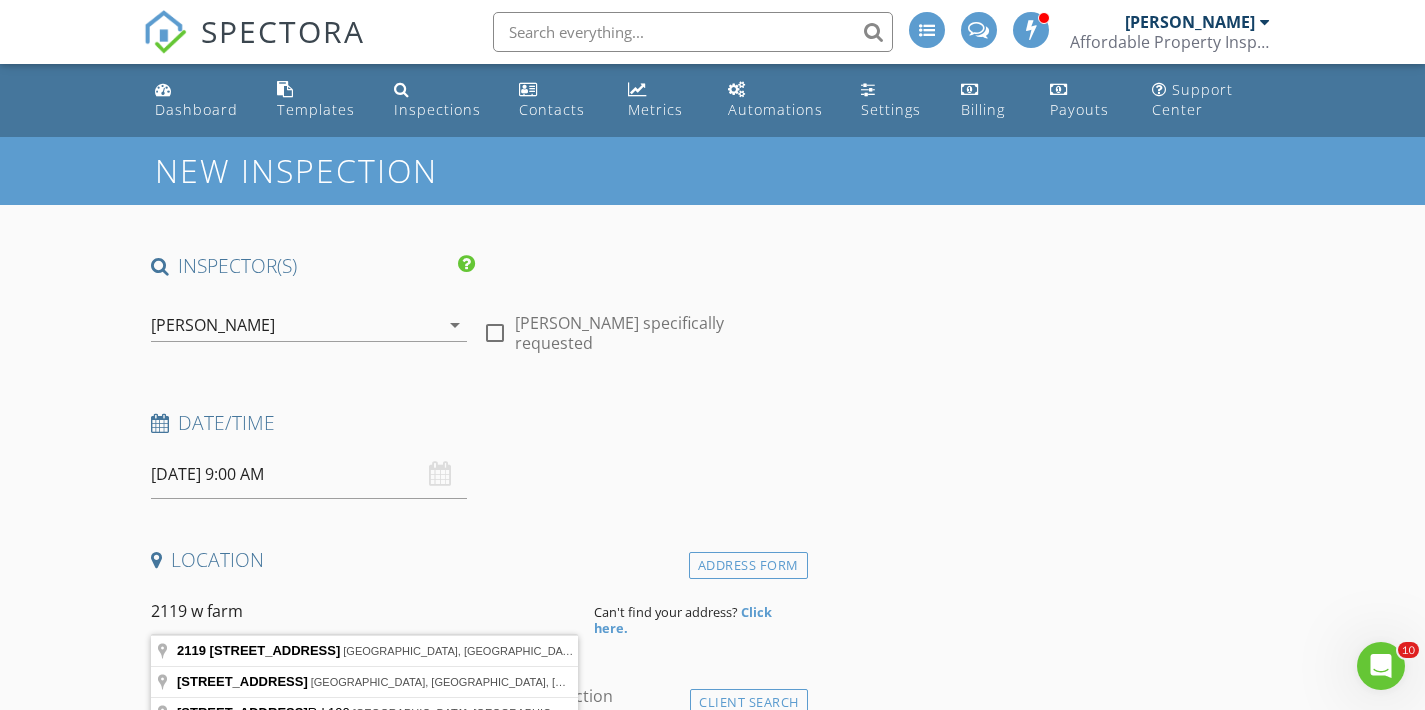type on "2119 West Farm Road 98, Springfield, MO, USA" 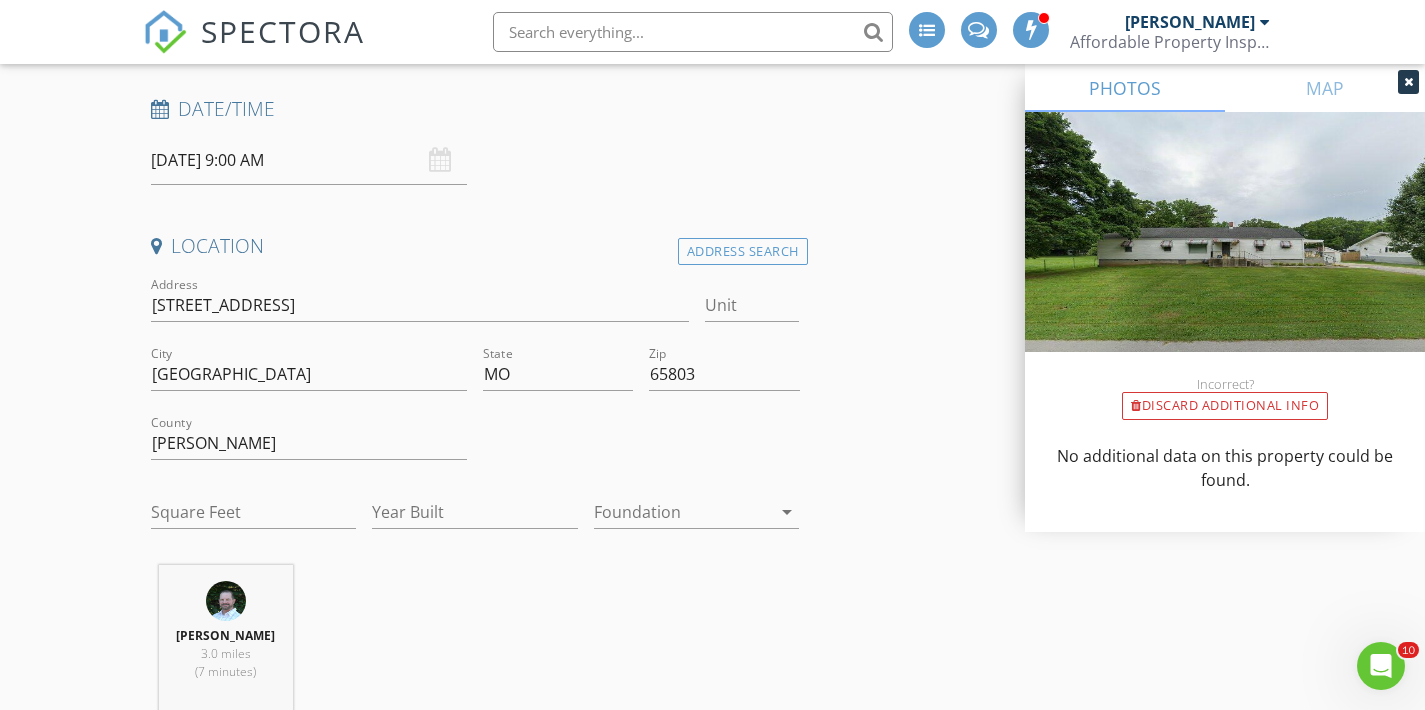 scroll, scrollTop: 358, scrollLeft: 0, axis: vertical 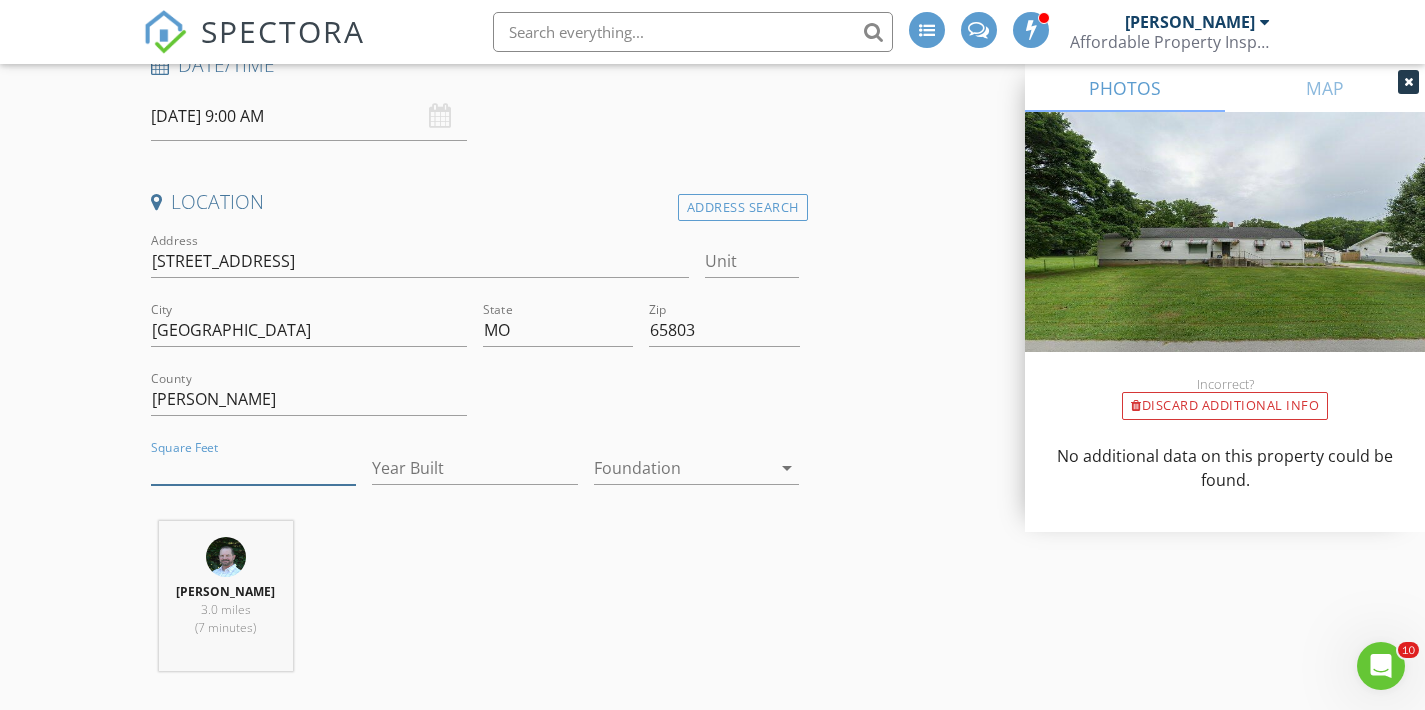 click on "Square Feet" at bounding box center [254, 468] 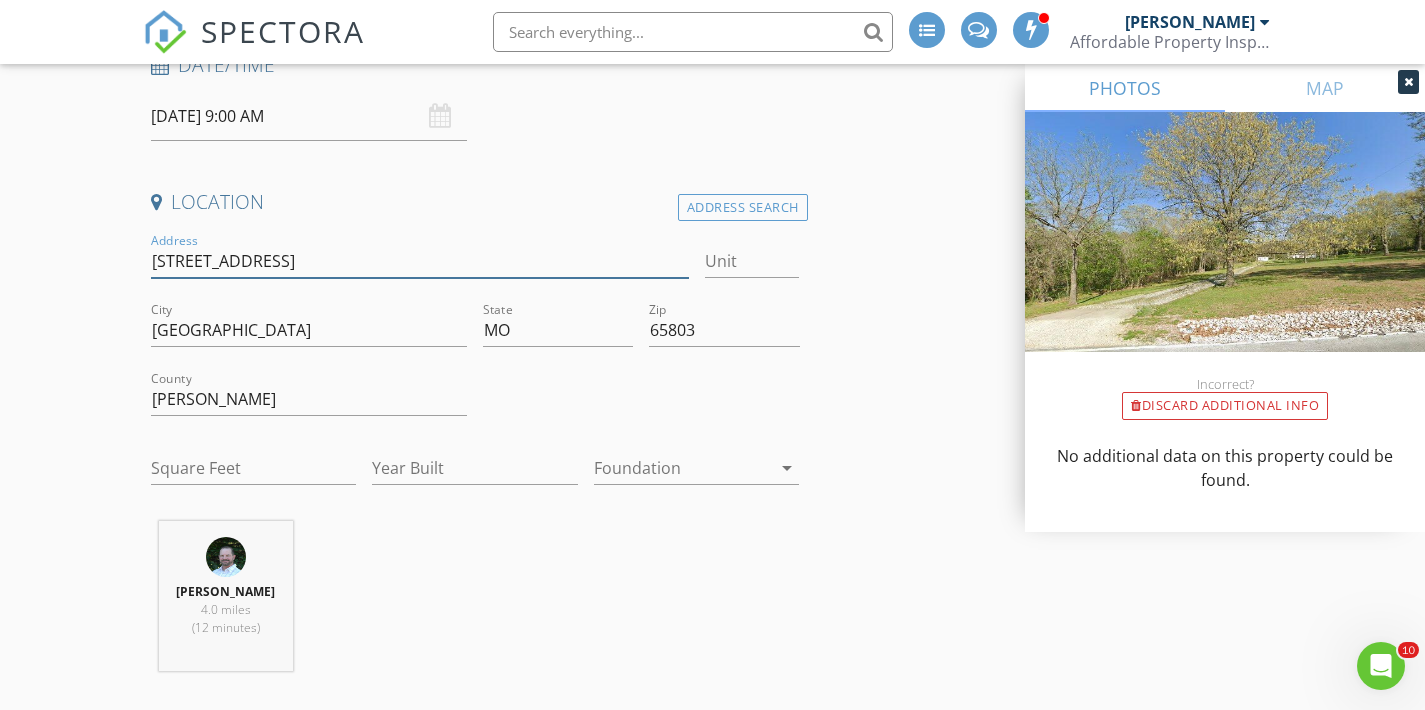 drag, startPoint x: 263, startPoint y: 268, endPoint x: 341, endPoint y: 263, distance: 78.160095 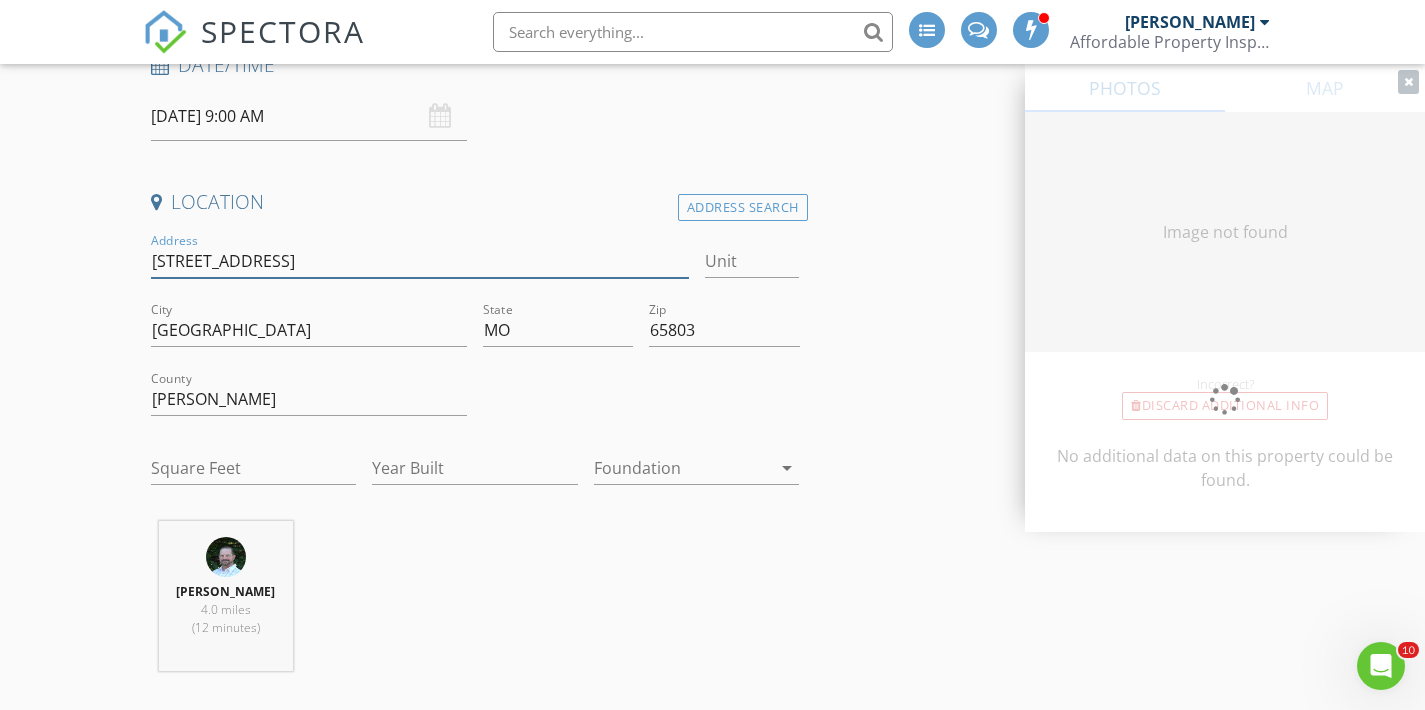 type on "2119 W Farm Rd 98" 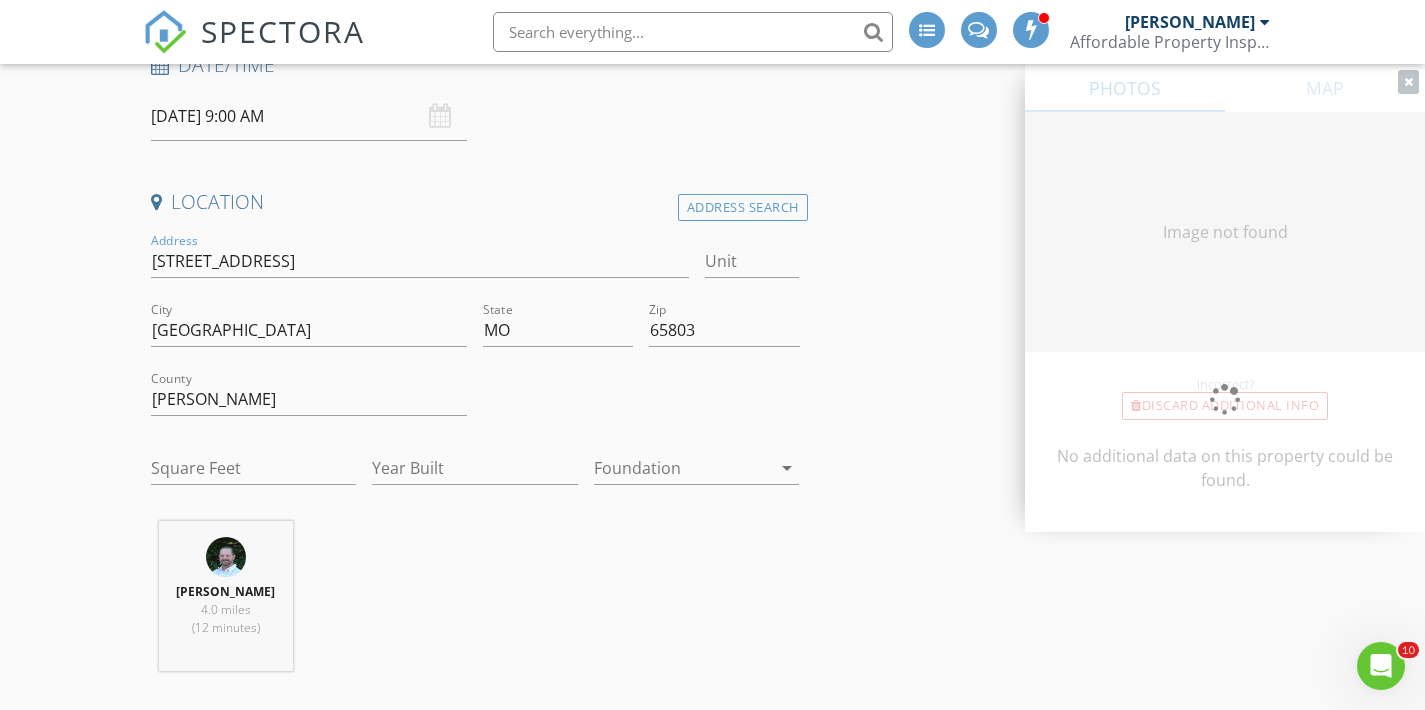 click on "Tim Shaw     4.0 miles     (12 minutes)" at bounding box center (475, 604) 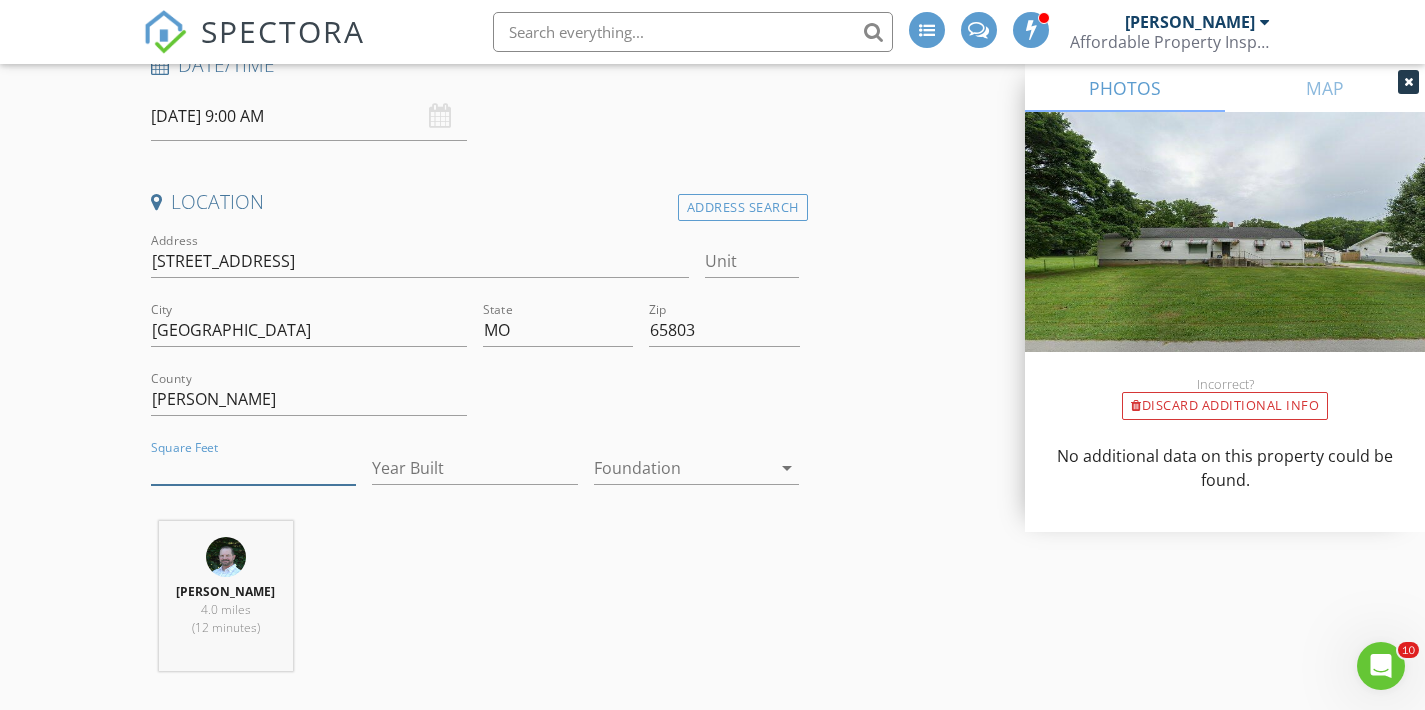 click on "Square Feet" at bounding box center [254, 468] 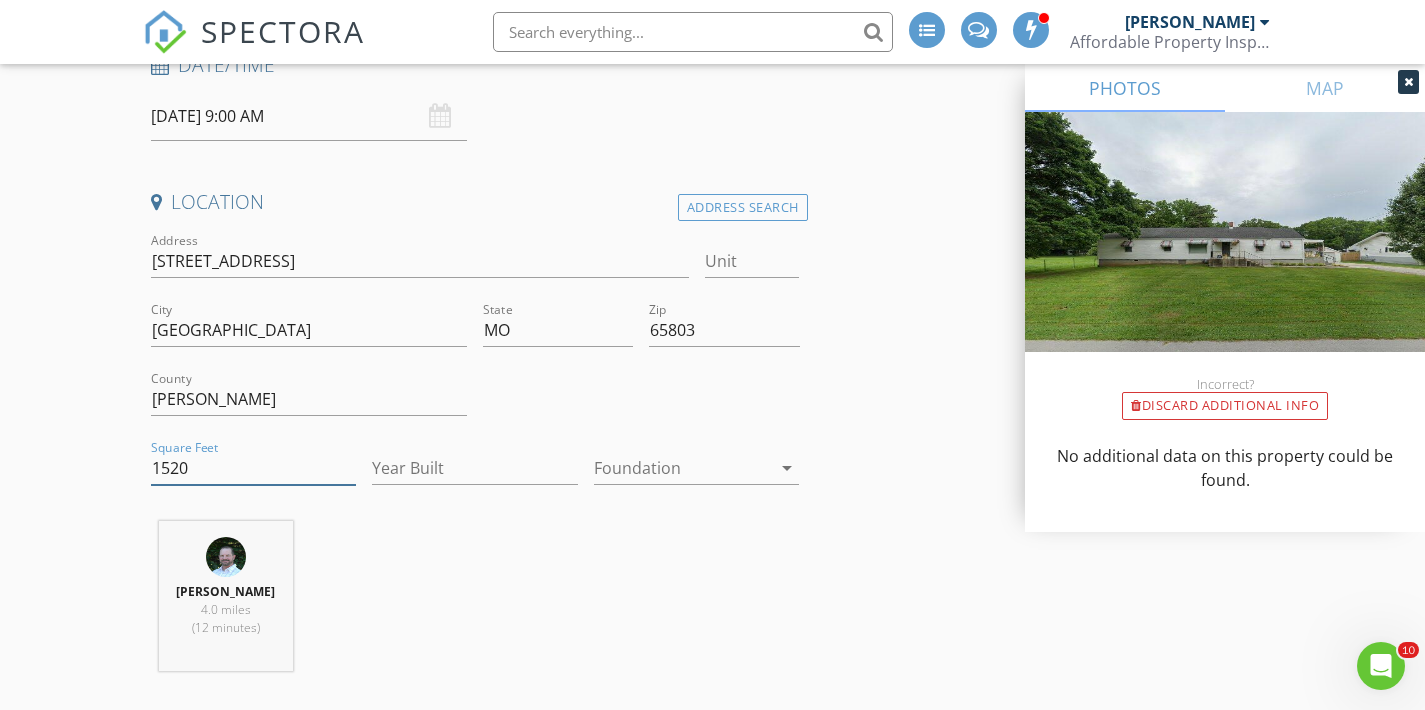 type on "1520" 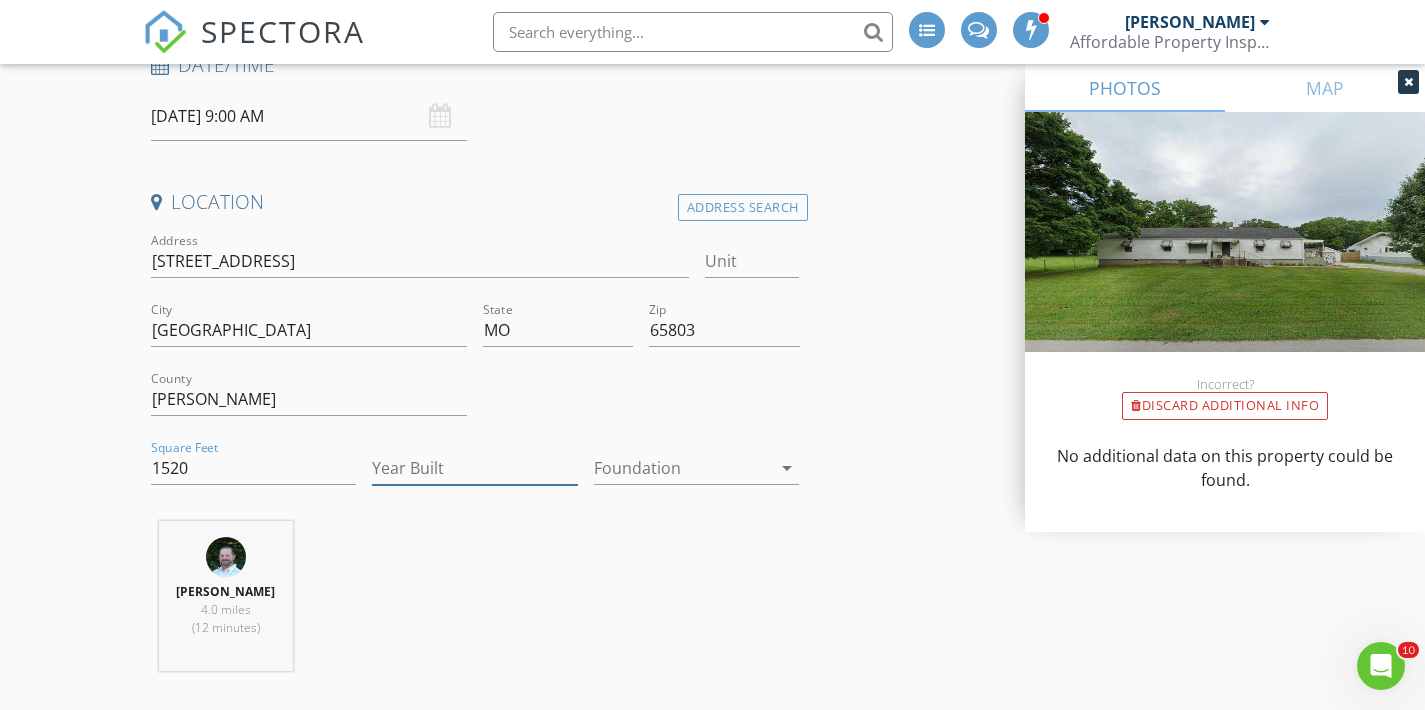 click on "Year Built" at bounding box center (475, 468) 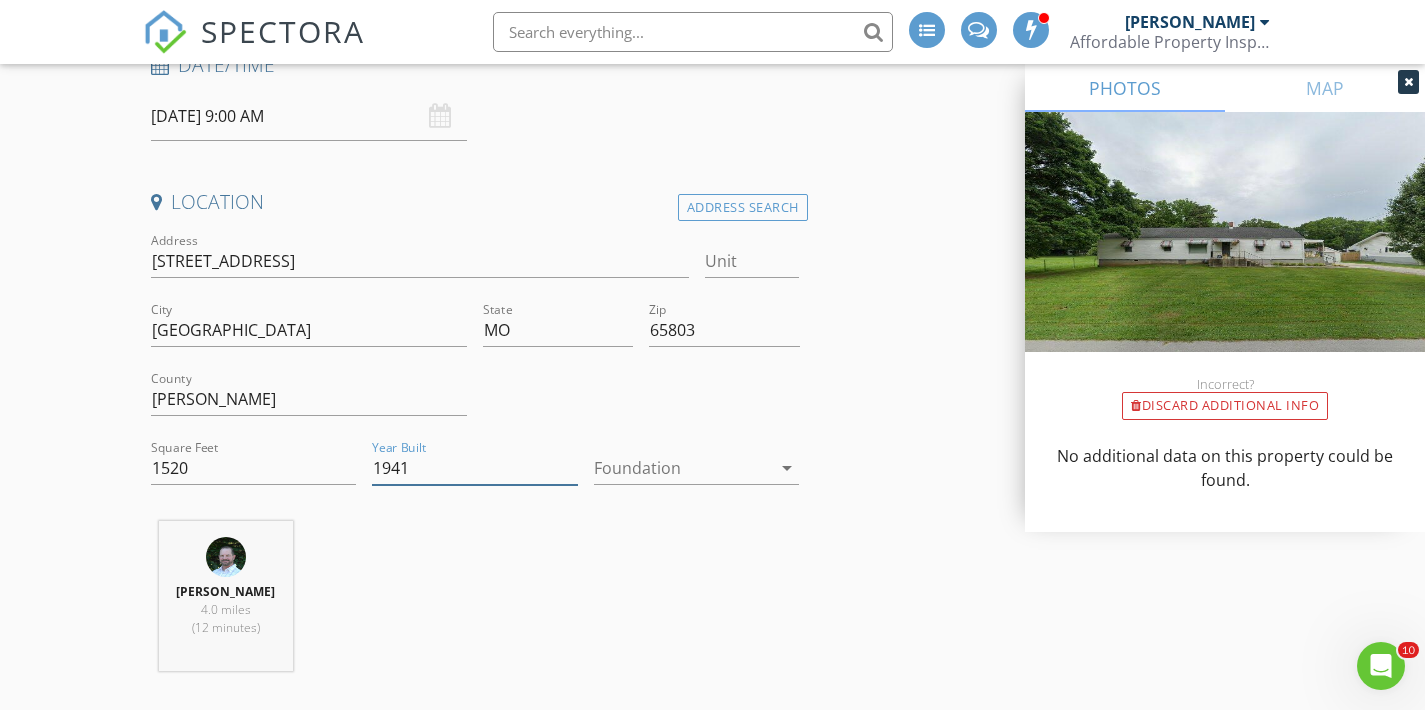 type on "1941" 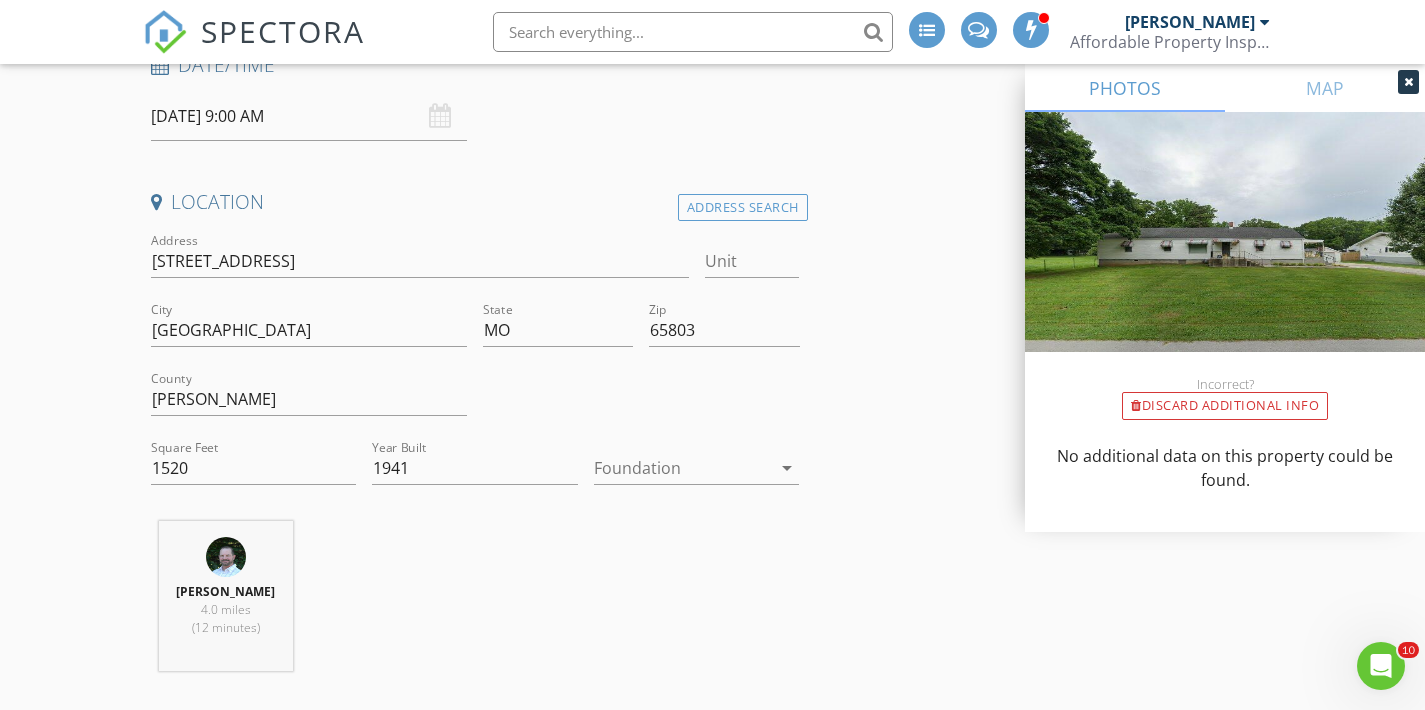 click on "Tim Shaw     4.0 miles     (12 minutes)" at bounding box center [475, 604] 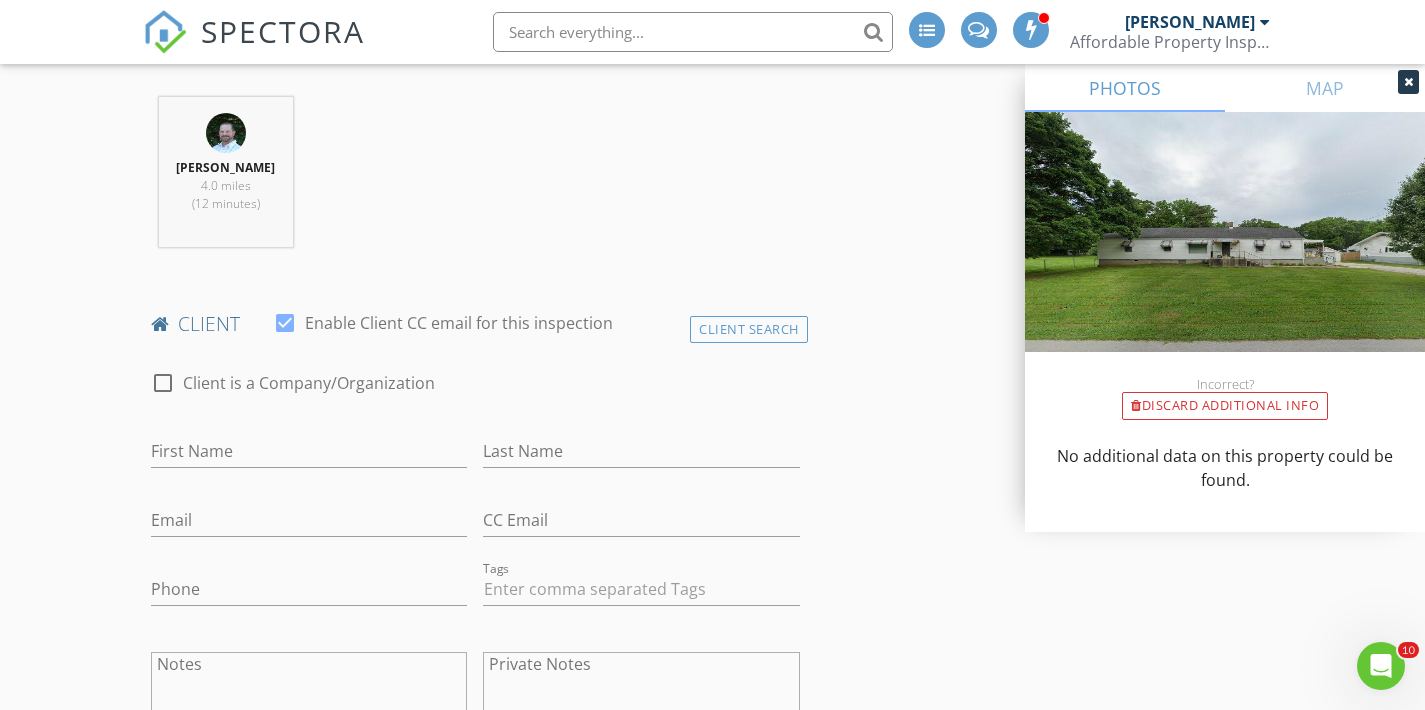scroll, scrollTop: 803, scrollLeft: 0, axis: vertical 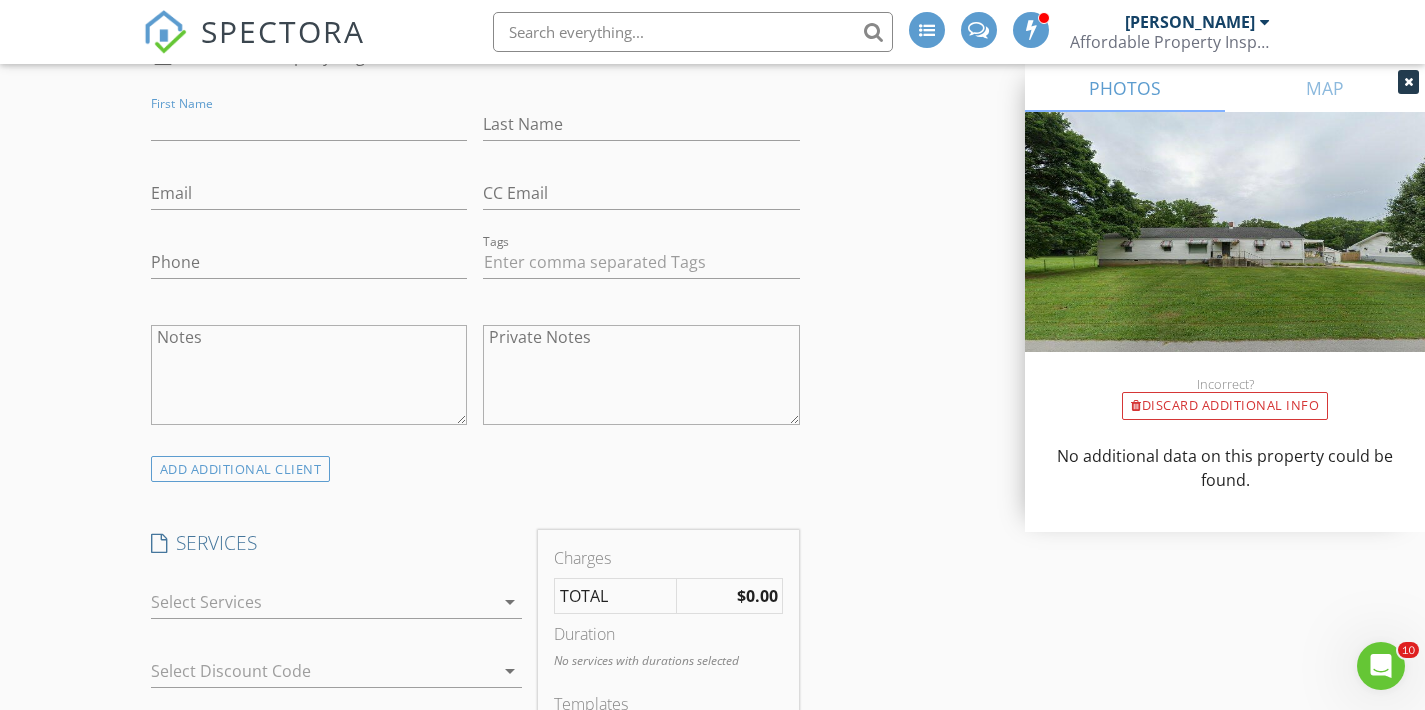click at bounding box center [323, 602] 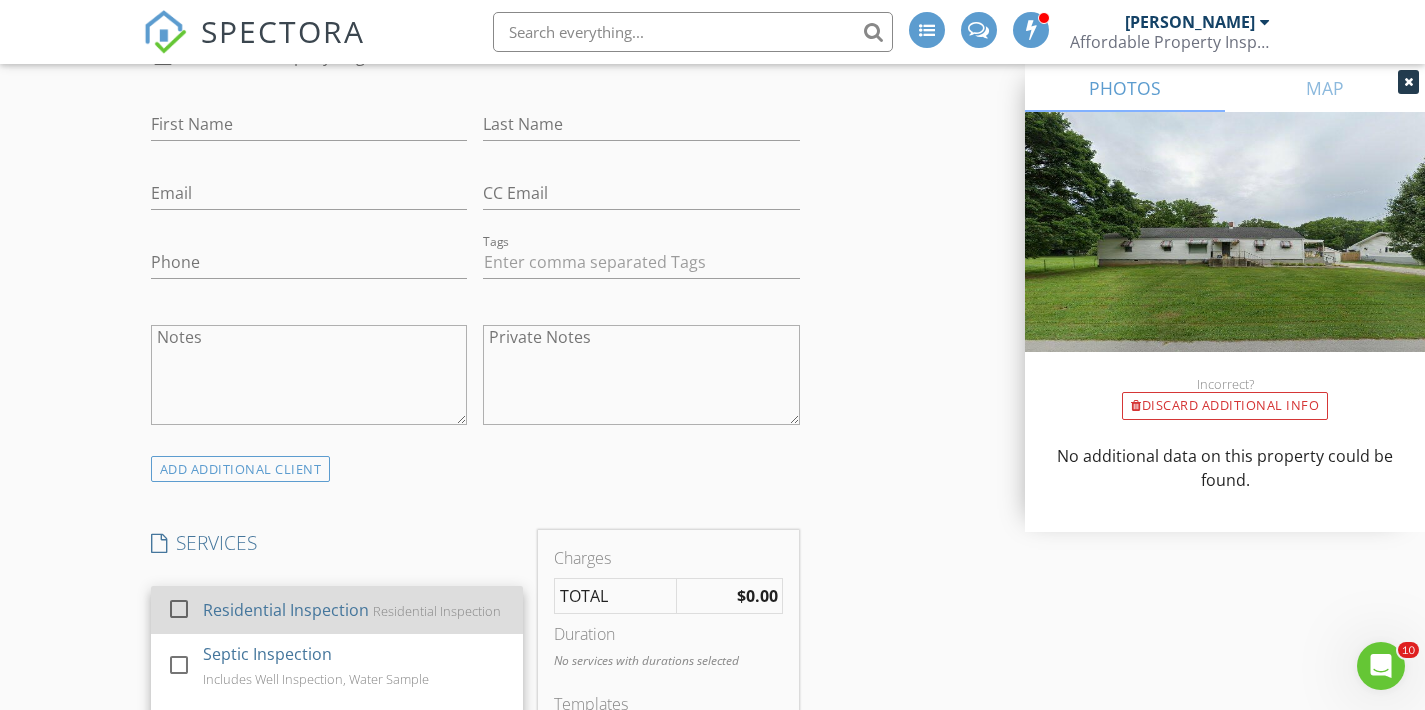 click on "Residential Inspection" at bounding box center (286, 610) 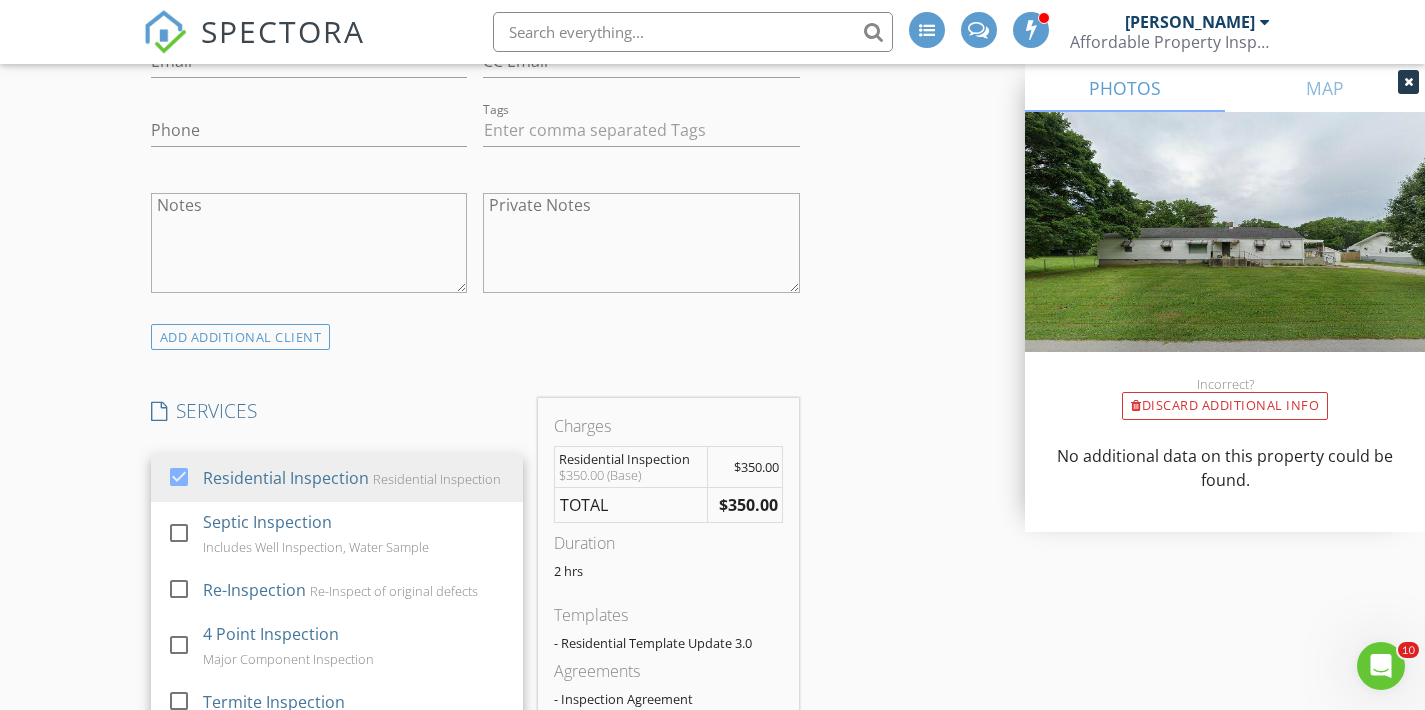 scroll, scrollTop: 1253, scrollLeft: 0, axis: vertical 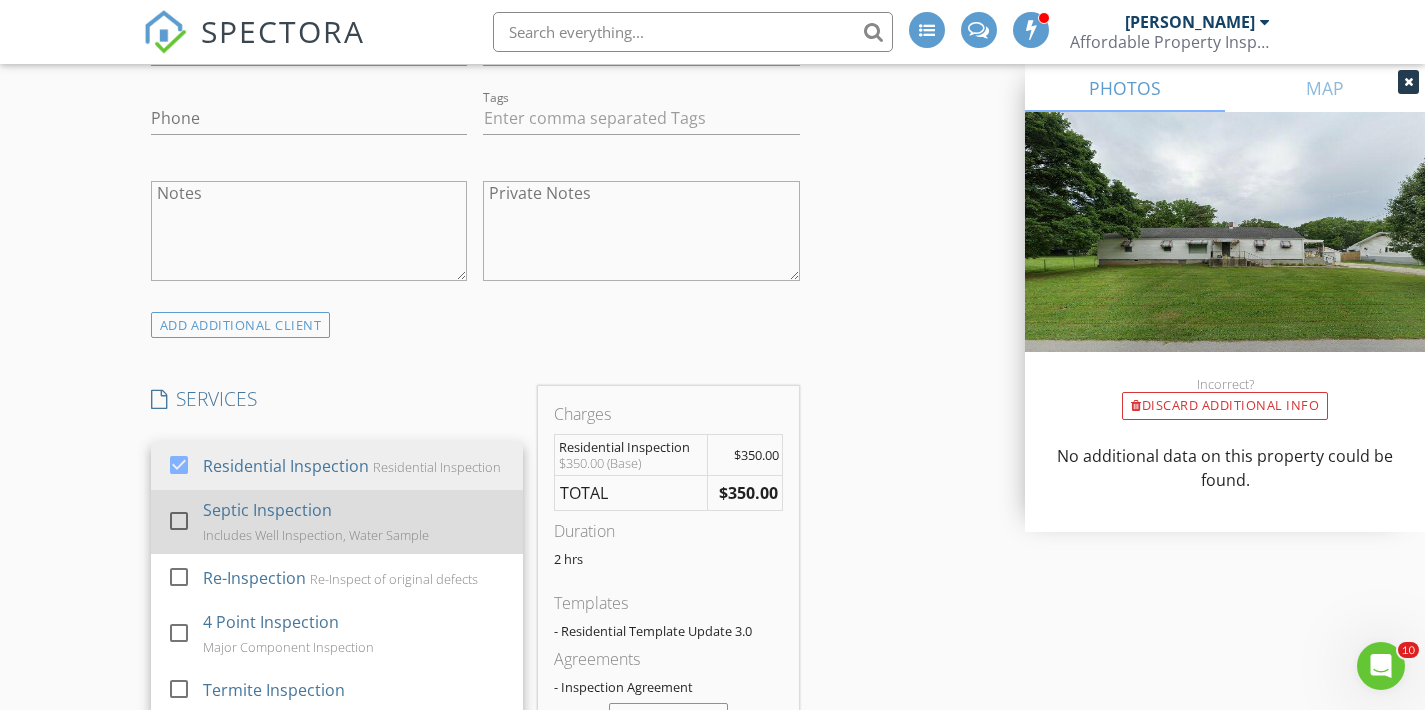click on "Septic Inspection" at bounding box center (267, 510) 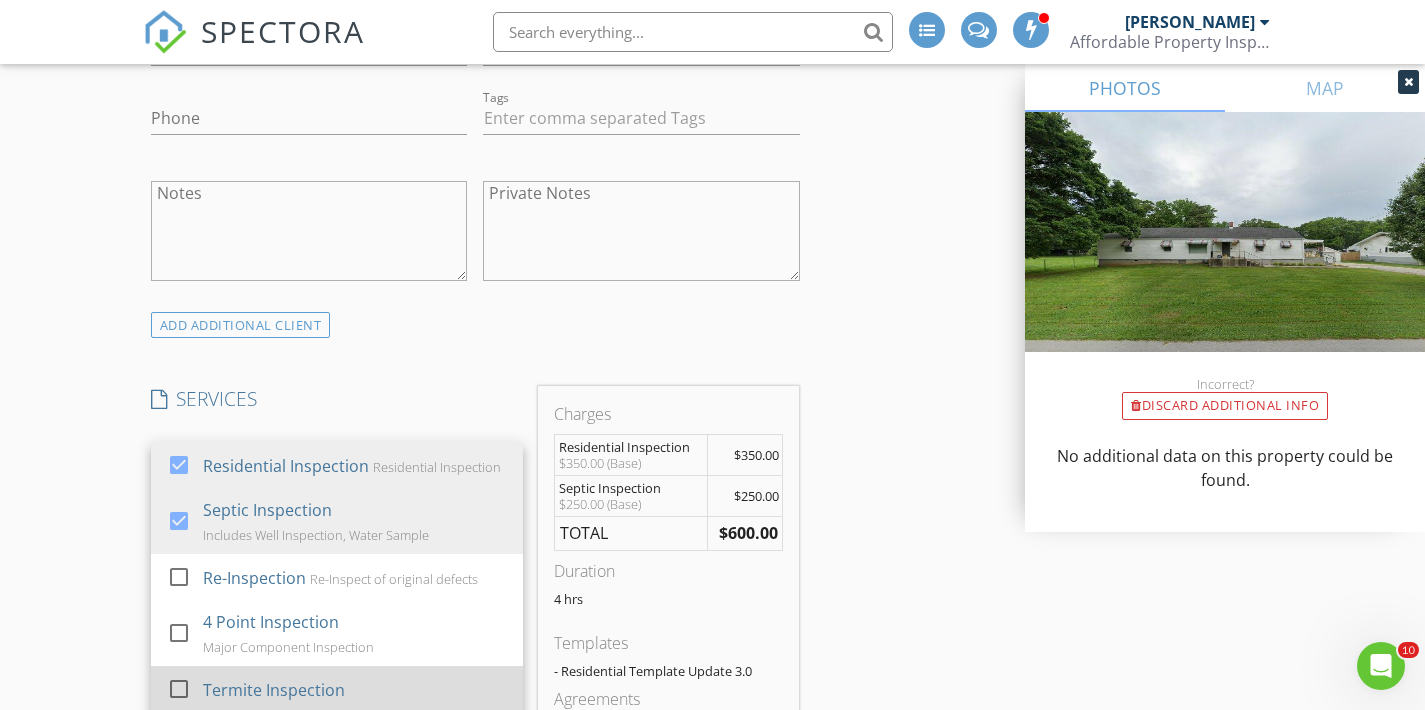 click on "Termite Inspection" at bounding box center [274, 690] 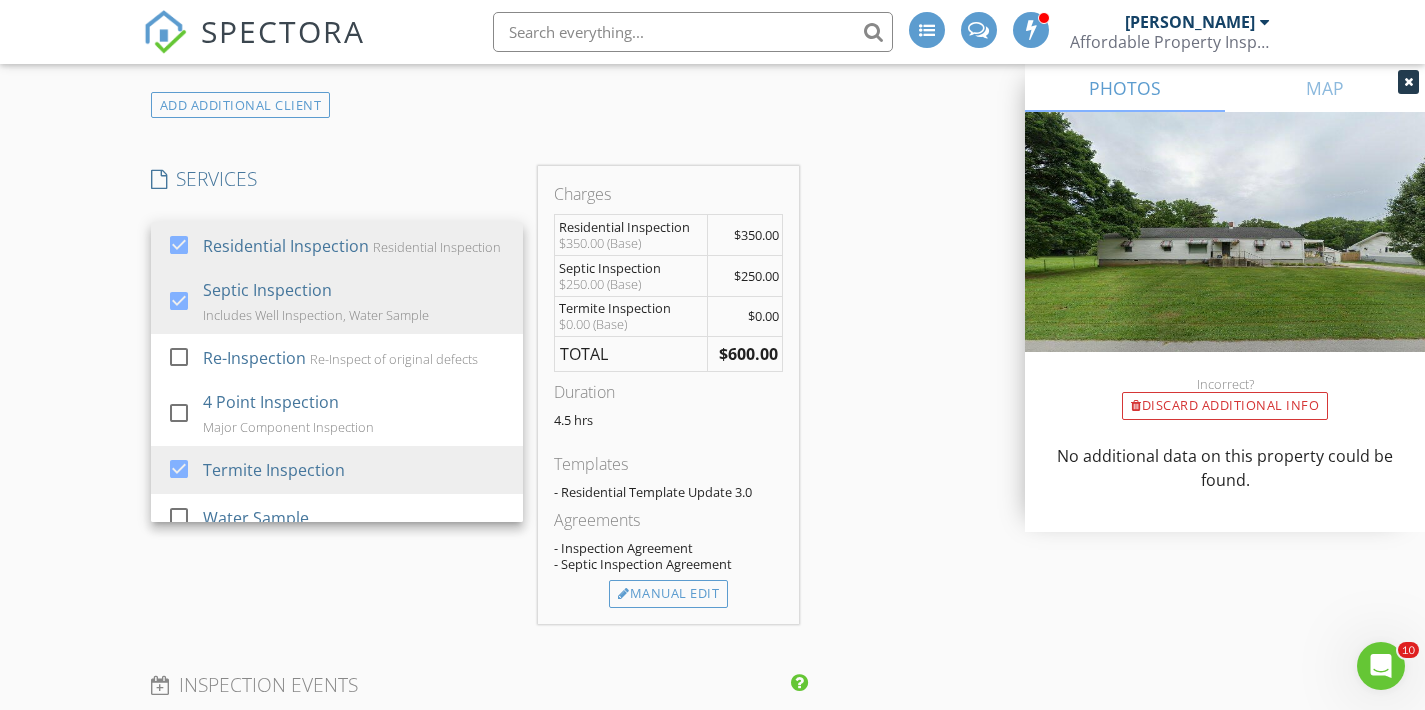 scroll, scrollTop: 1478, scrollLeft: 0, axis: vertical 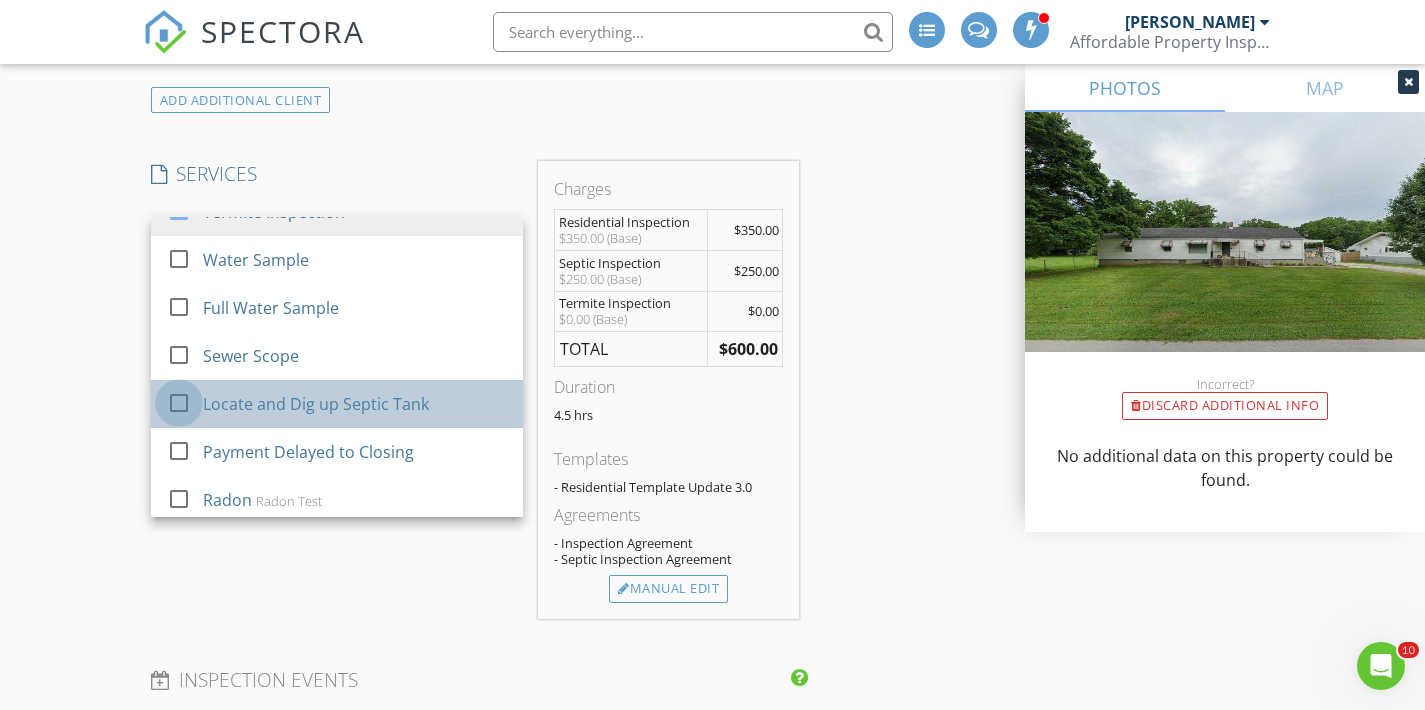 click at bounding box center (179, 403) 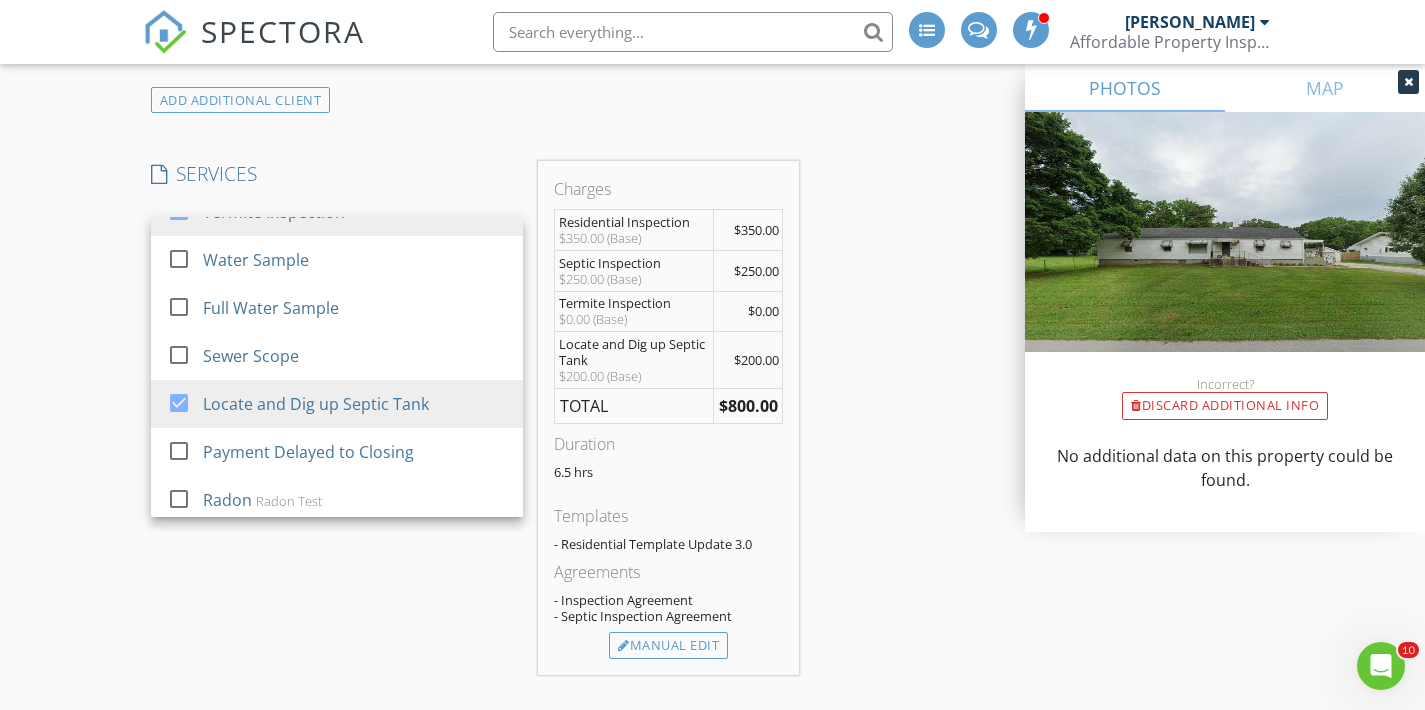 click on "SERVICES
check_box   Residential Inspection   Residential Inspection  check_box   Septic Inspection   Includes Well Inspection, Water Sample  check_box_outline_blank   Re-Inspection   Re-Inspect of original defects check_box_outline_blank   4 Point Inspection    Major Component Inspection check_box   Termite Inspection   check_box_outline_blank   Water Sample   check_box_outline_blank   Full Water Sample    check_box_outline_blank   Sewer Scope   check_box   Locate and Dig up Septic Tank   check_box_outline_blank   Payment Delayed to Closing   check_box_outline_blank   Radon    Radon Test check_box_outline_blank   Thermal Camera   Thermal Scan the home check_box_outline_blank   Air Quality Mold Testing   check_box_outline_blank   Extra Building    check_box_outline_blank   Pool Inspection   General Pool Inspection check_box_outline_blank   Home Layout   Home Layout/Square Footage check_box_outline_blank   Lead Based Paint Testing   Lead Based Paint Testing" at bounding box center (337, 418) 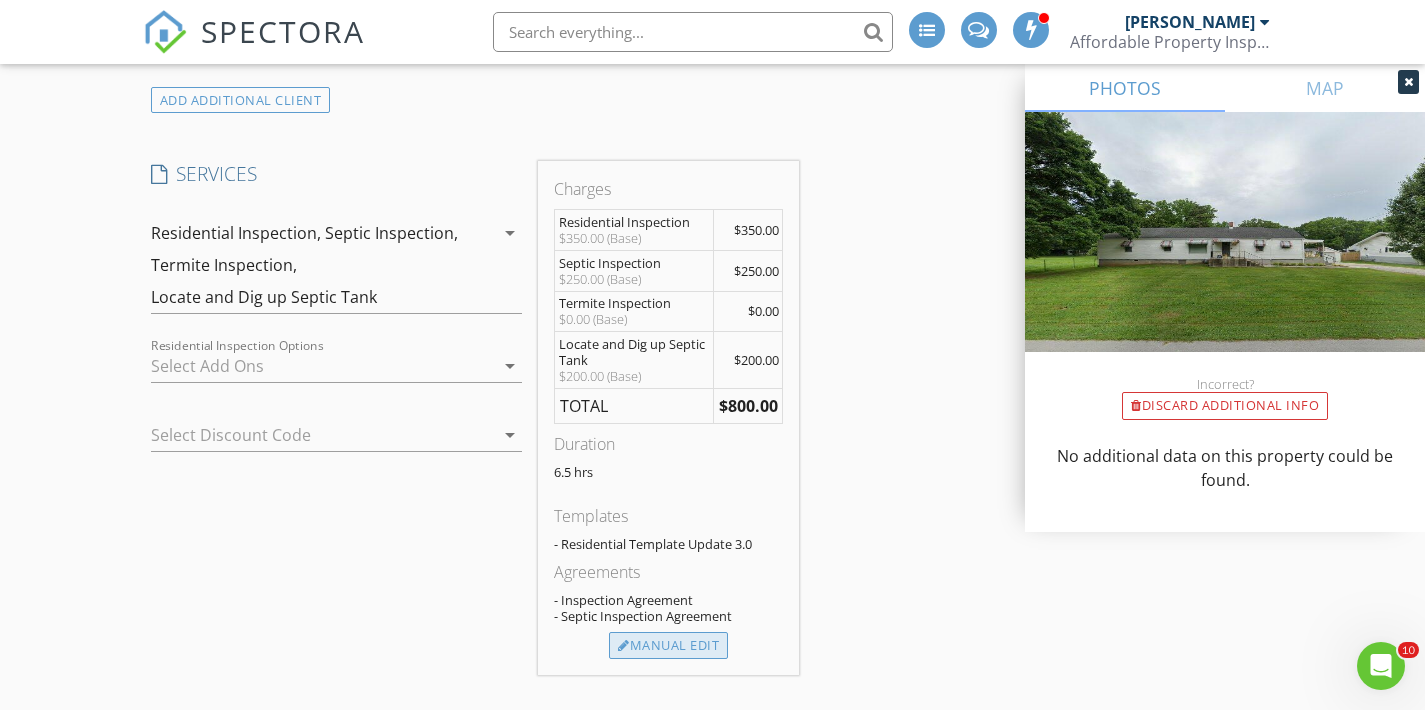 click on "Manual Edit" at bounding box center (668, 646) 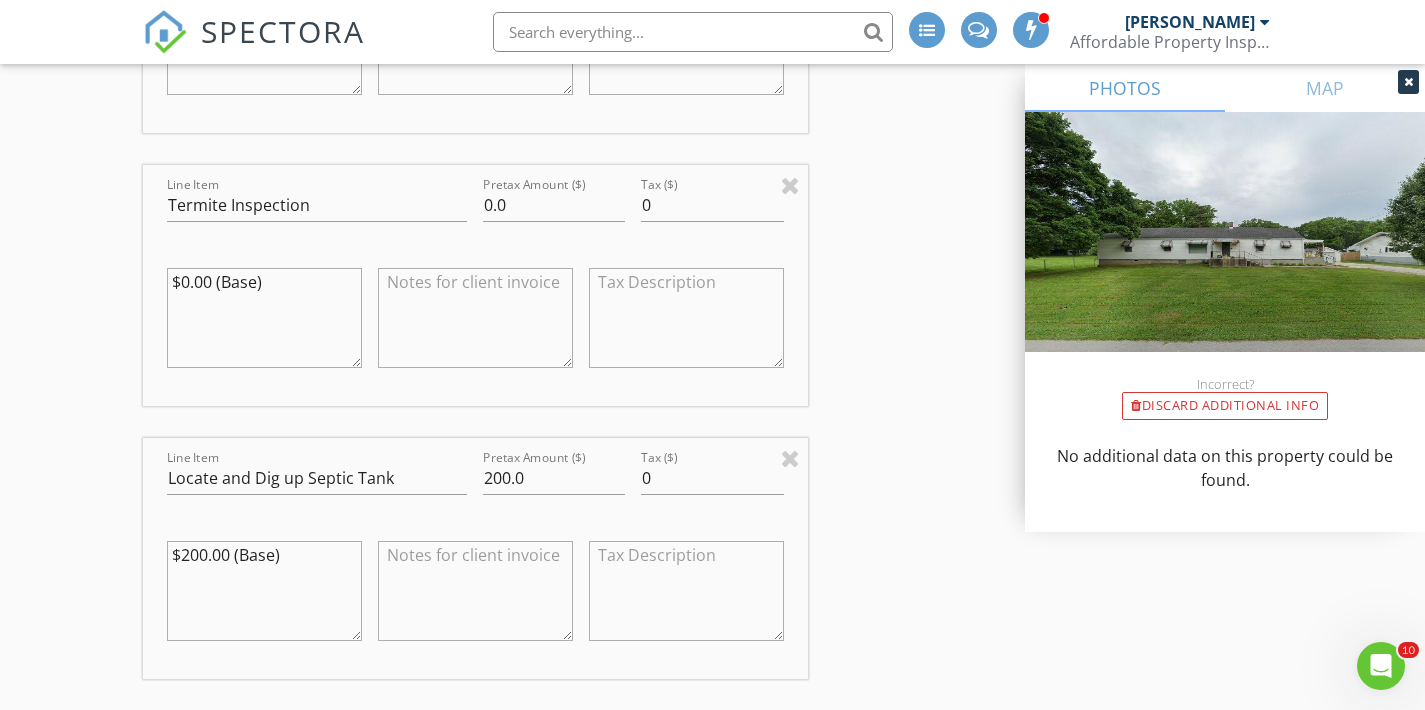 scroll, scrollTop: 2272, scrollLeft: 0, axis: vertical 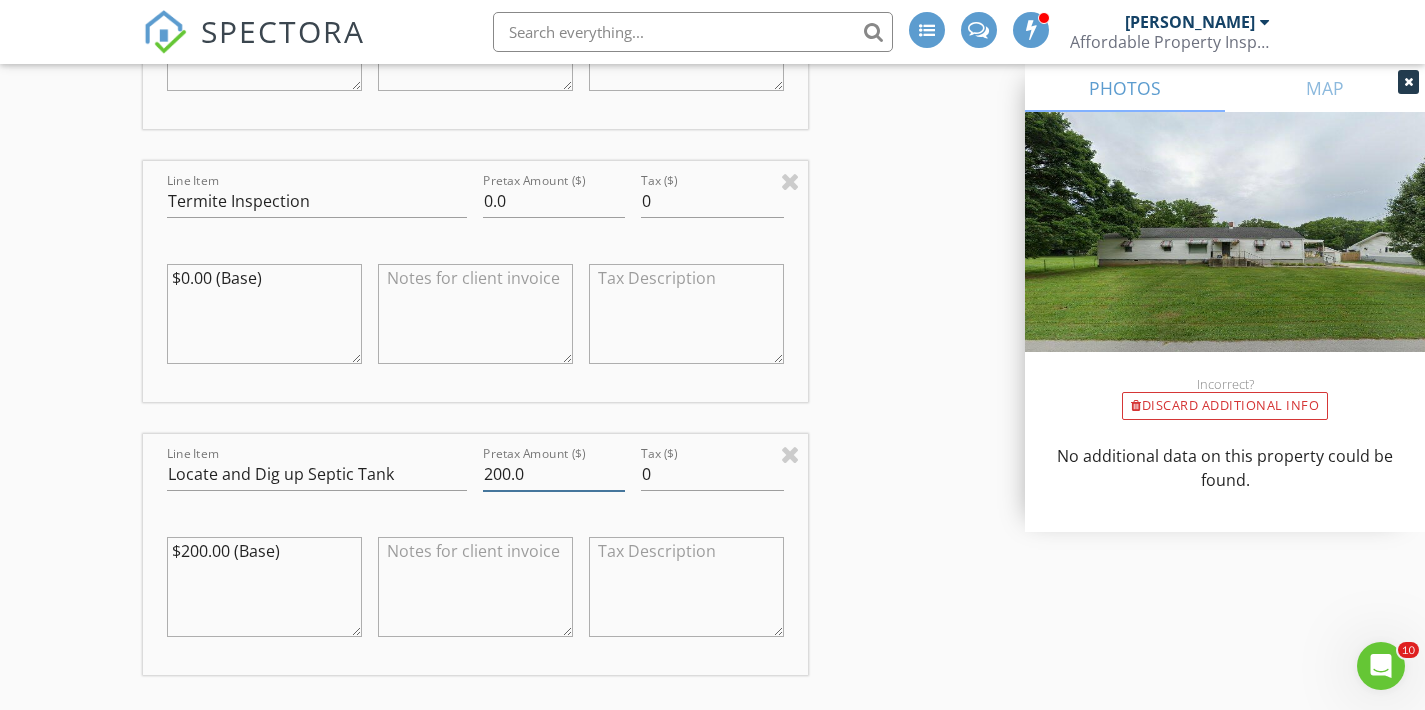 click on "200.0" at bounding box center (554, 474) 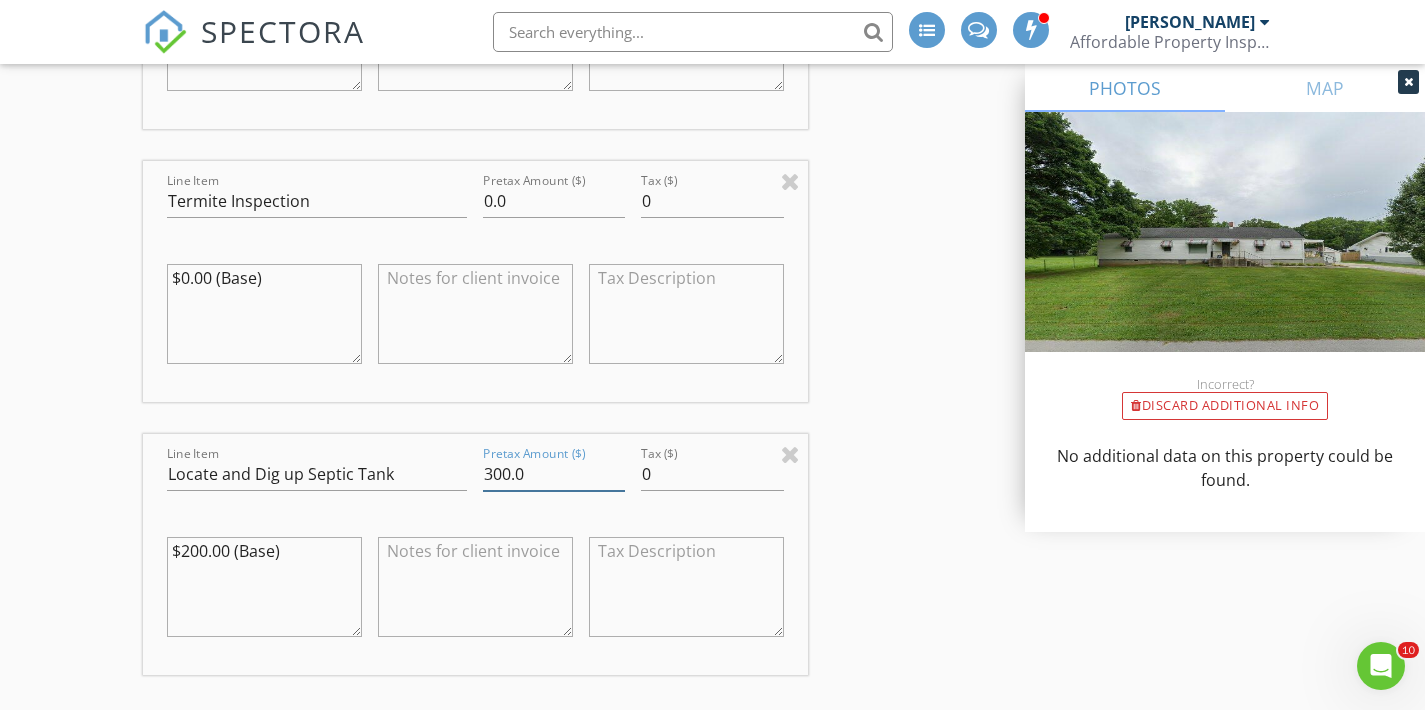 type on "300.0" 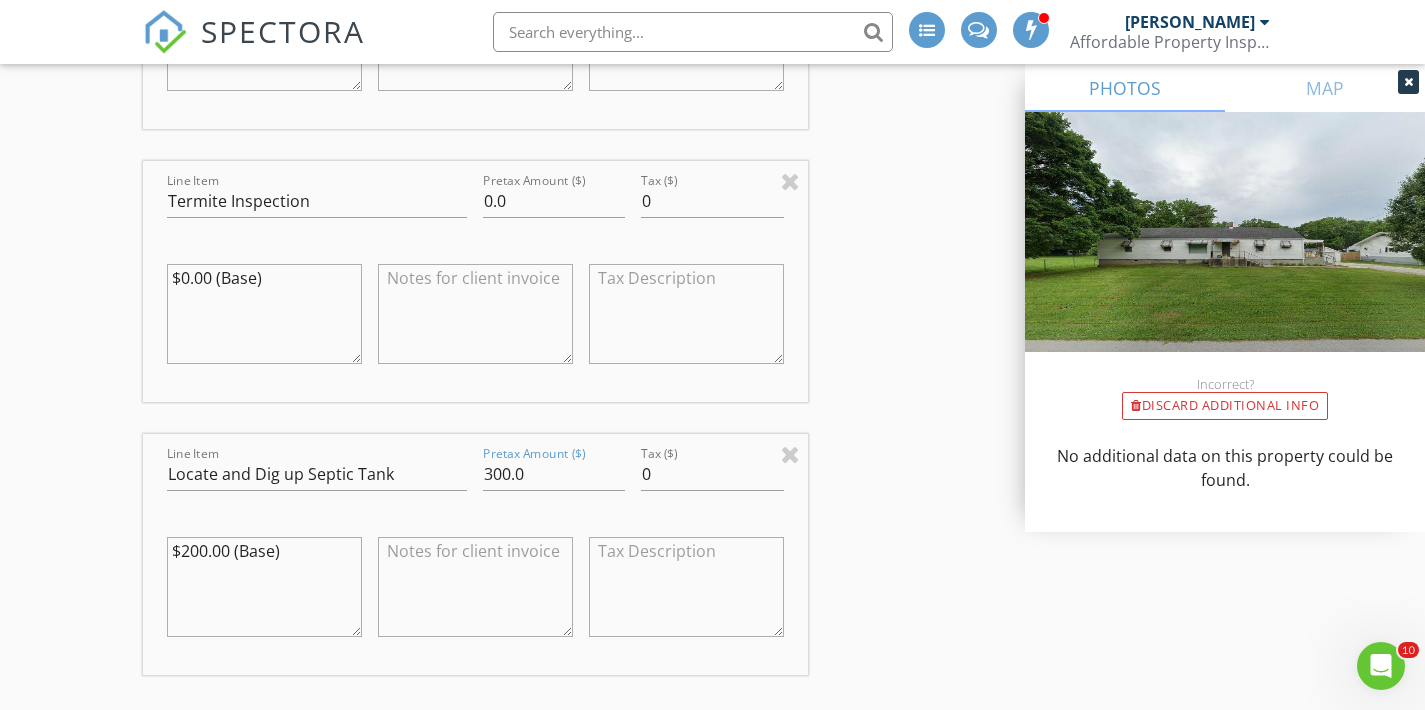 click on "$200.00 (Base)" at bounding box center [264, 587] 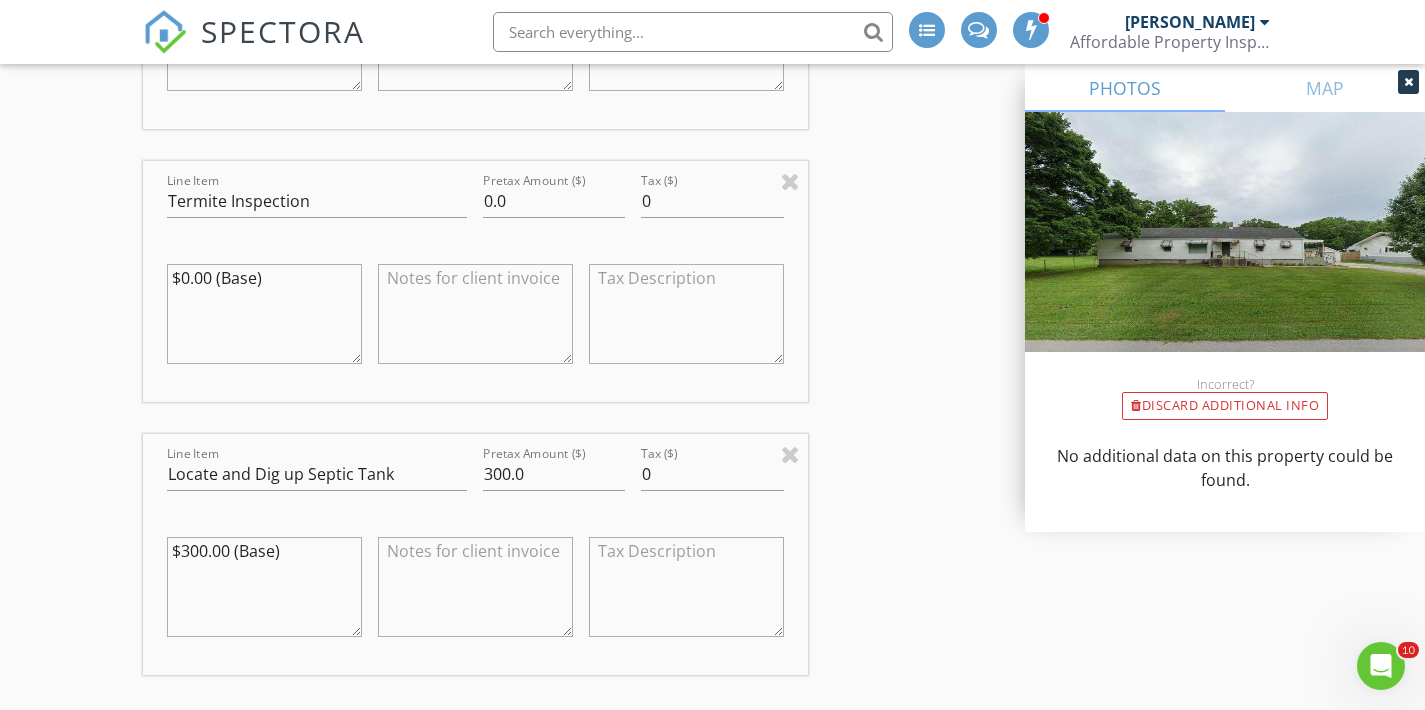 type on "$300.00 (Base)" 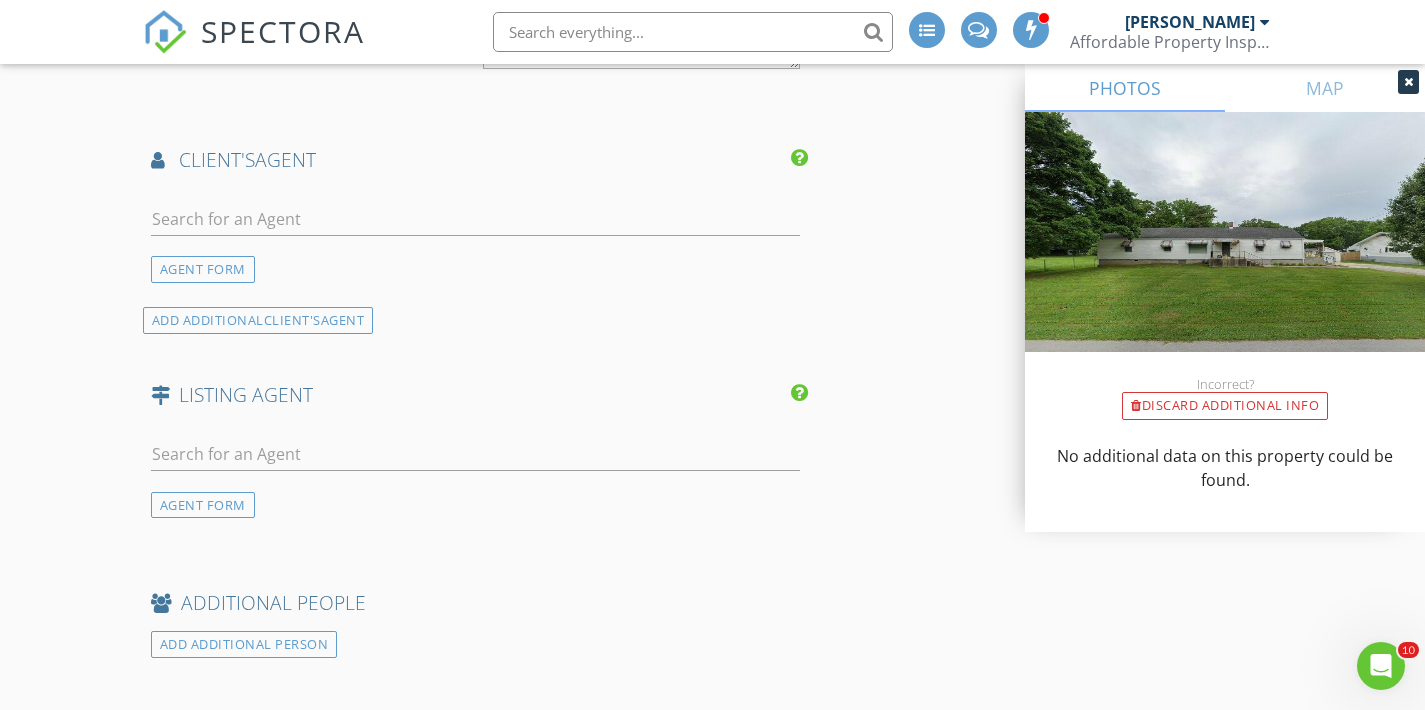 scroll, scrollTop: 3386, scrollLeft: 0, axis: vertical 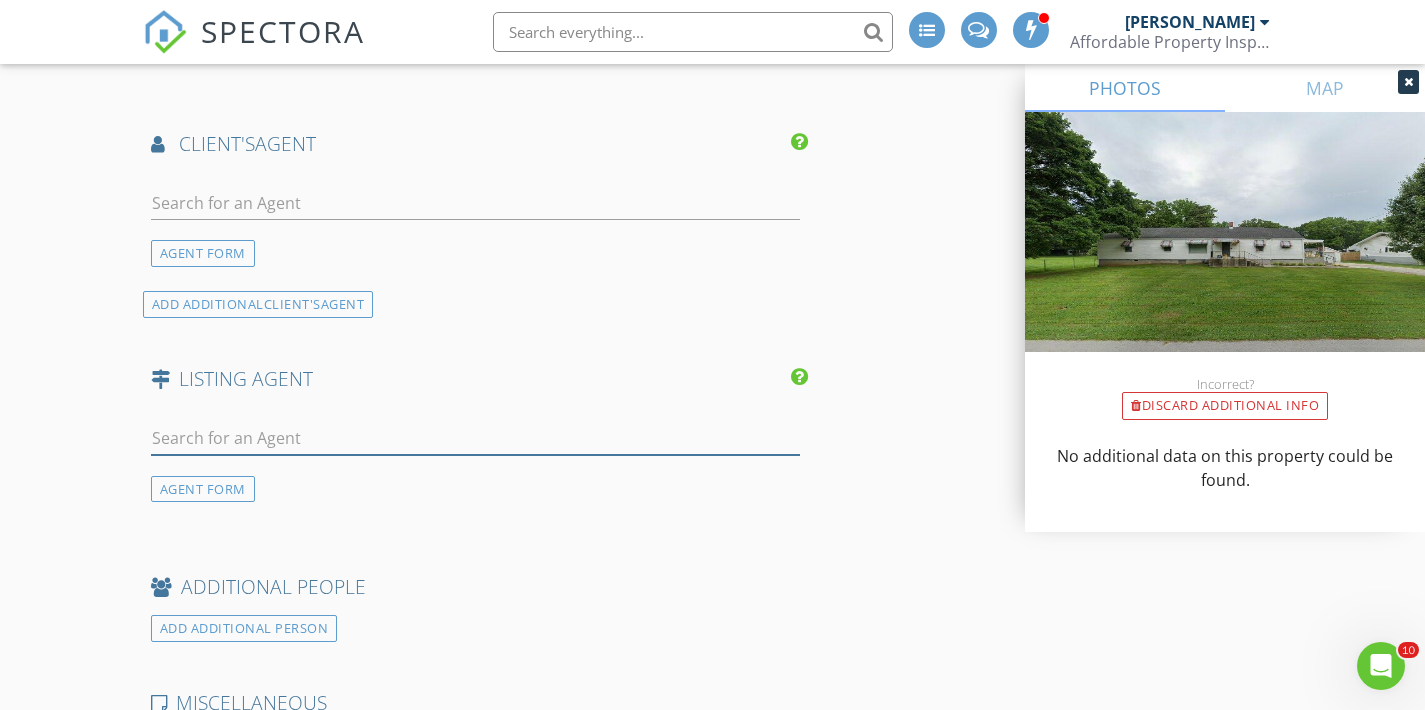 click at bounding box center (475, 438) 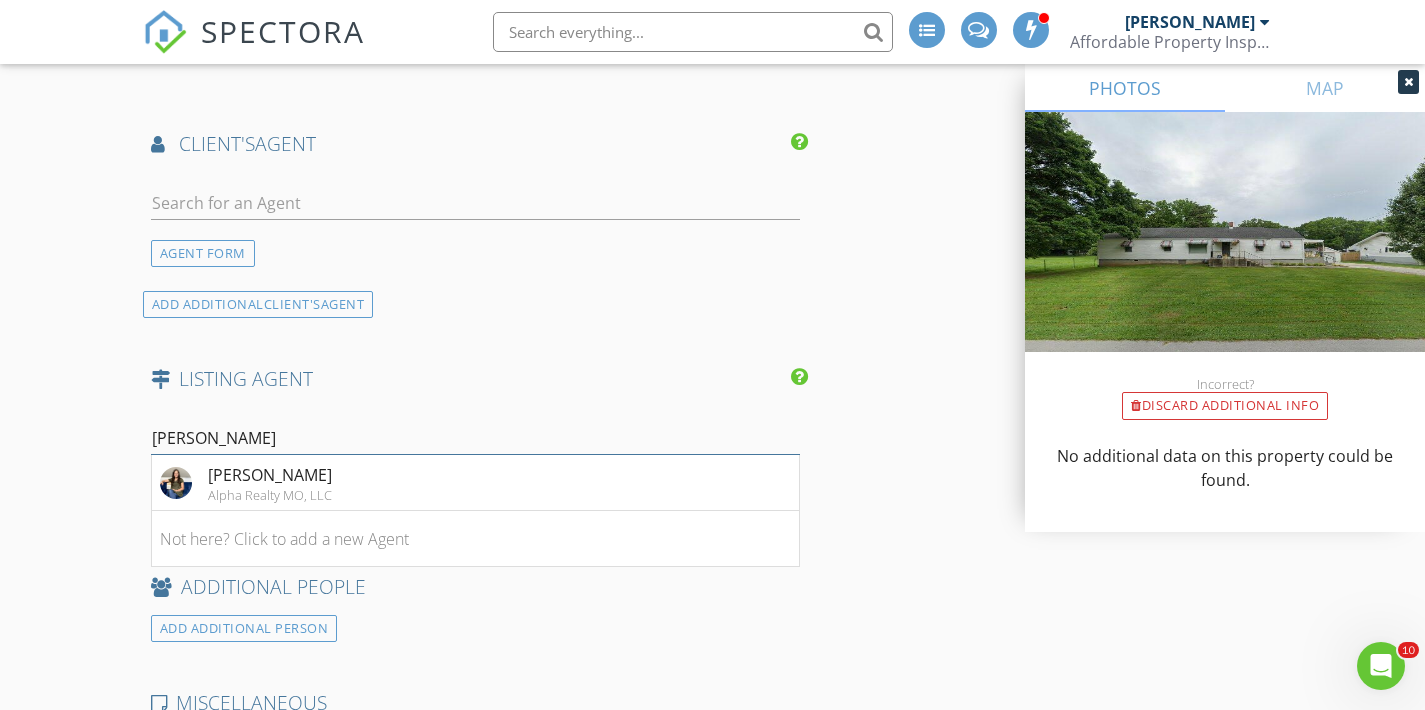 type on "Megan Henry" 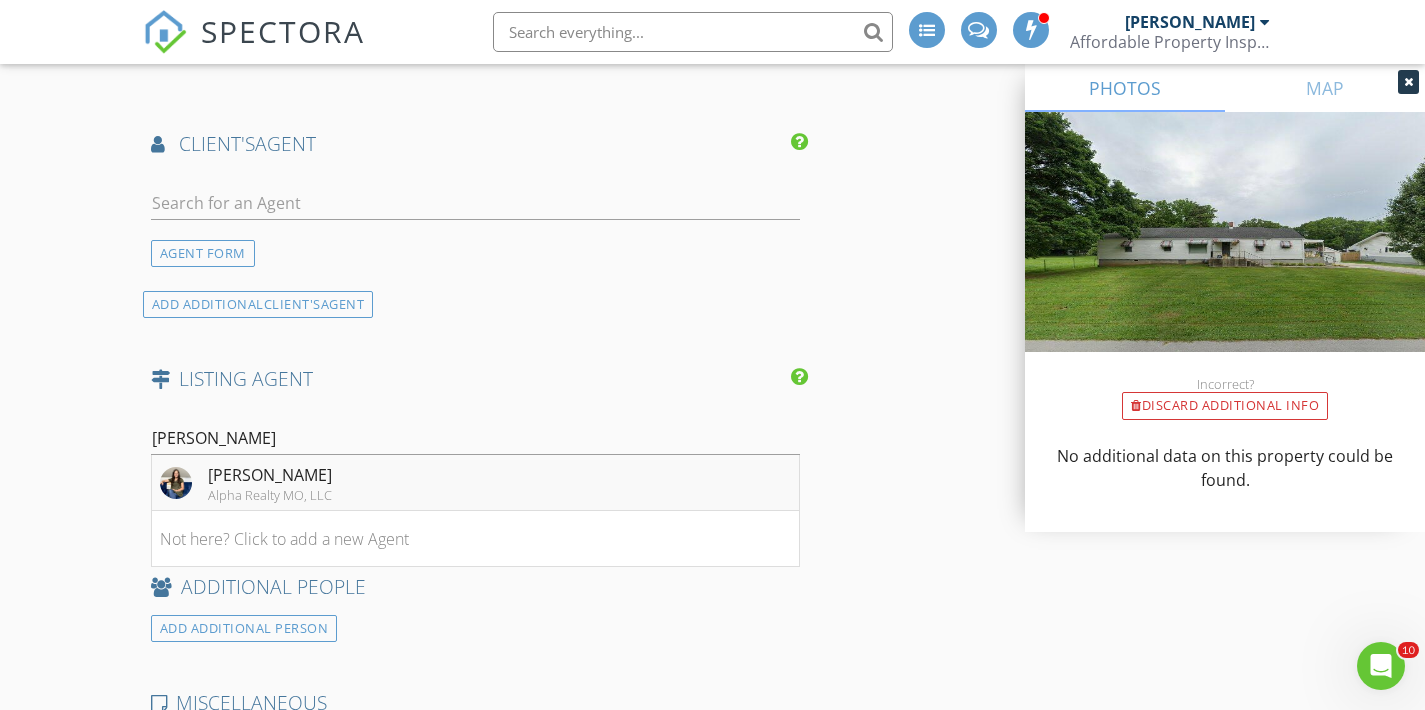 drag, startPoint x: 284, startPoint y: 433, endPoint x: 295, endPoint y: 479, distance: 47.296936 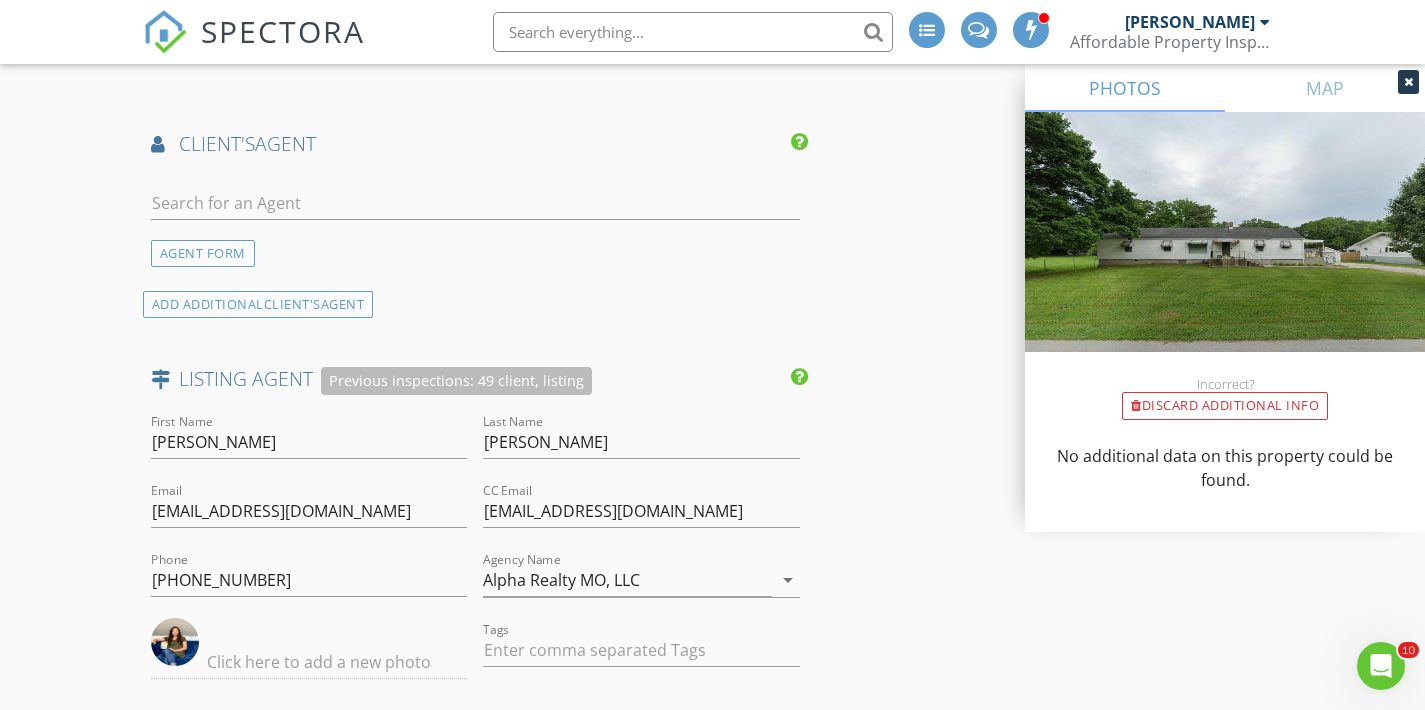 click on "New Inspection
INSPECTOR(S)
check_box_outline_blank   William McIntosh     check_box   Tim Shaw   PRIMARY   Tim Shaw arrow_drop_down   check_box_outline_blank Tim Shaw specifically requested
Date/Time
07/15/2025 9:00 AM
Location
Address Search       Address 2119 W Farm Rd 98   Unit   City Springfield   State MO   Zip 65803   County Greene     Square Feet 1520   Year Built 1941   Foundation arrow_drop_down     Tim Shaw     4.0 miles     (12 minutes)
client
check_box Enable Client CC email for this inspection   Client Search     check_box_outline_blank Client is a Company/Organization     First Name   Last Name   Email   CC Email   Phone         Tags         Notes   Private Notes
ADD ADDITIONAL client
SERVICES
check_box   Residential Inspection   Residential Inspection" at bounding box center [712, -559] 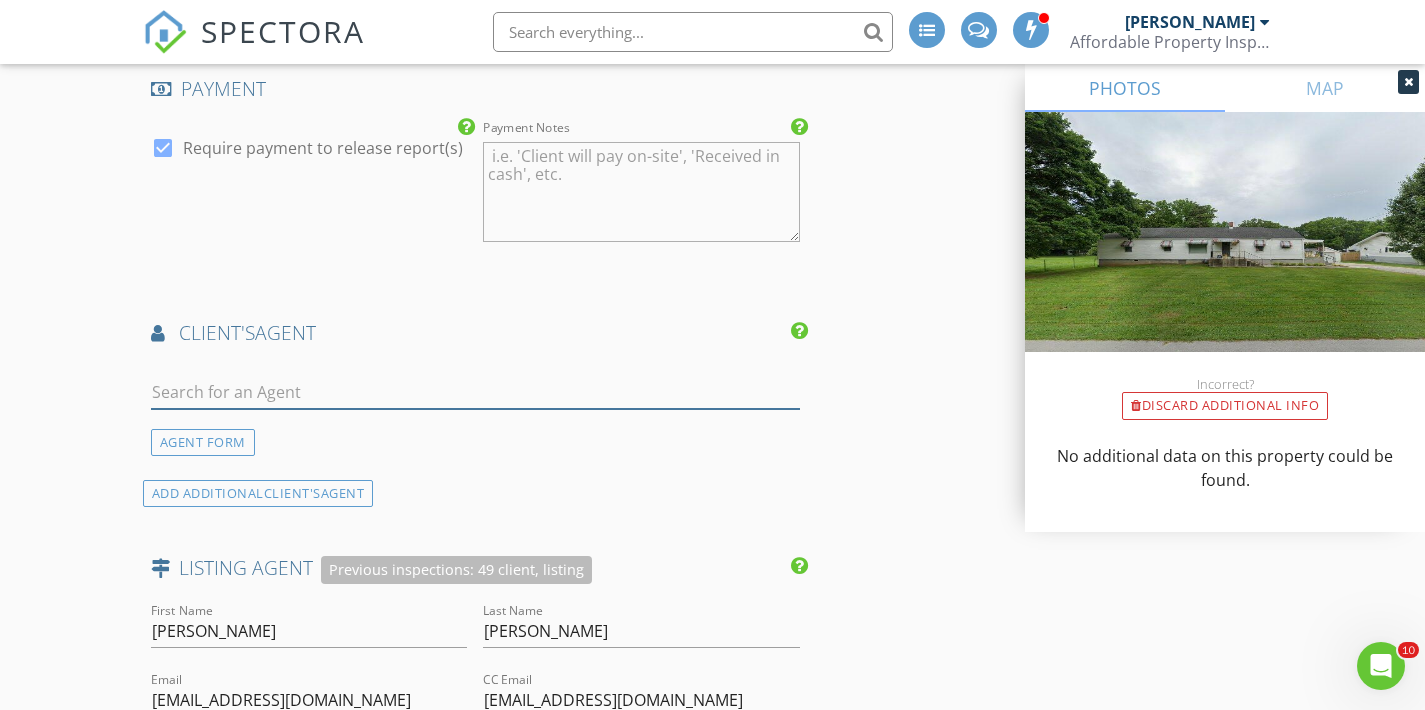 click at bounding box center (475, 392) 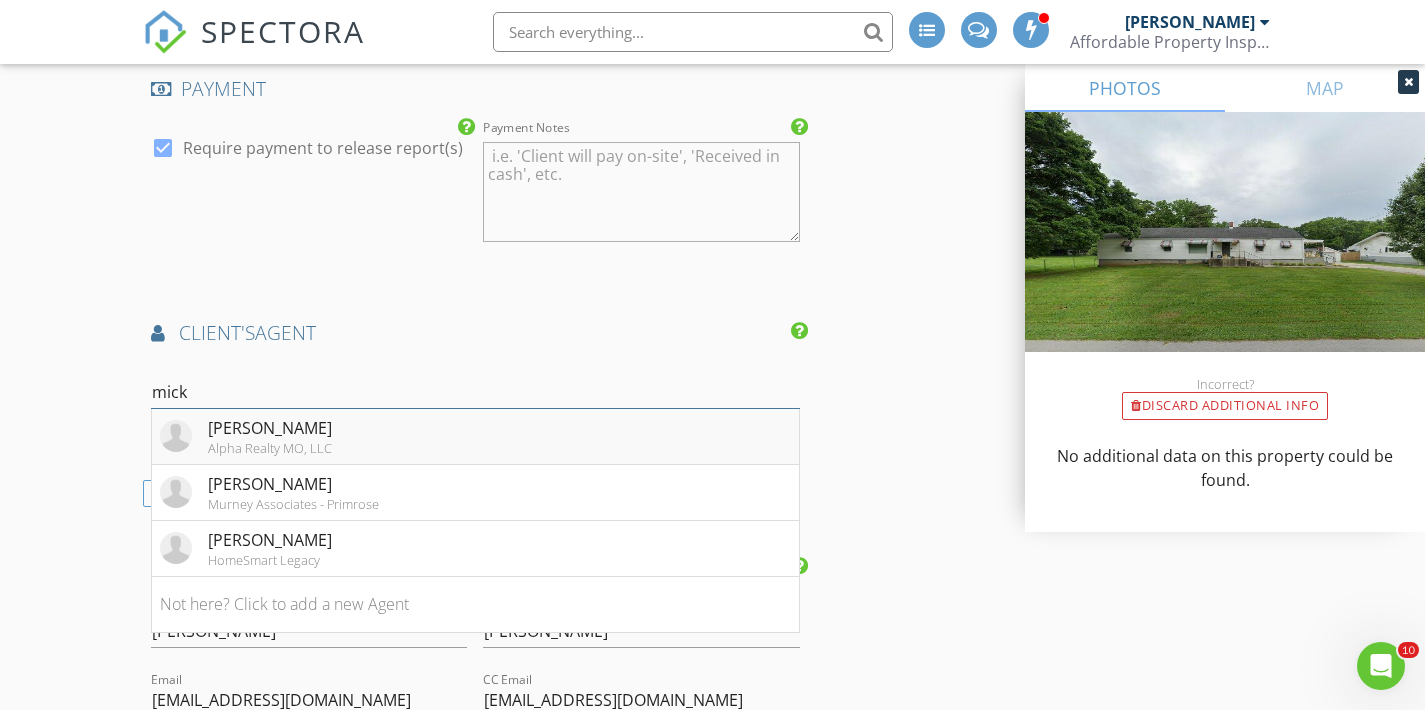type on "mick" 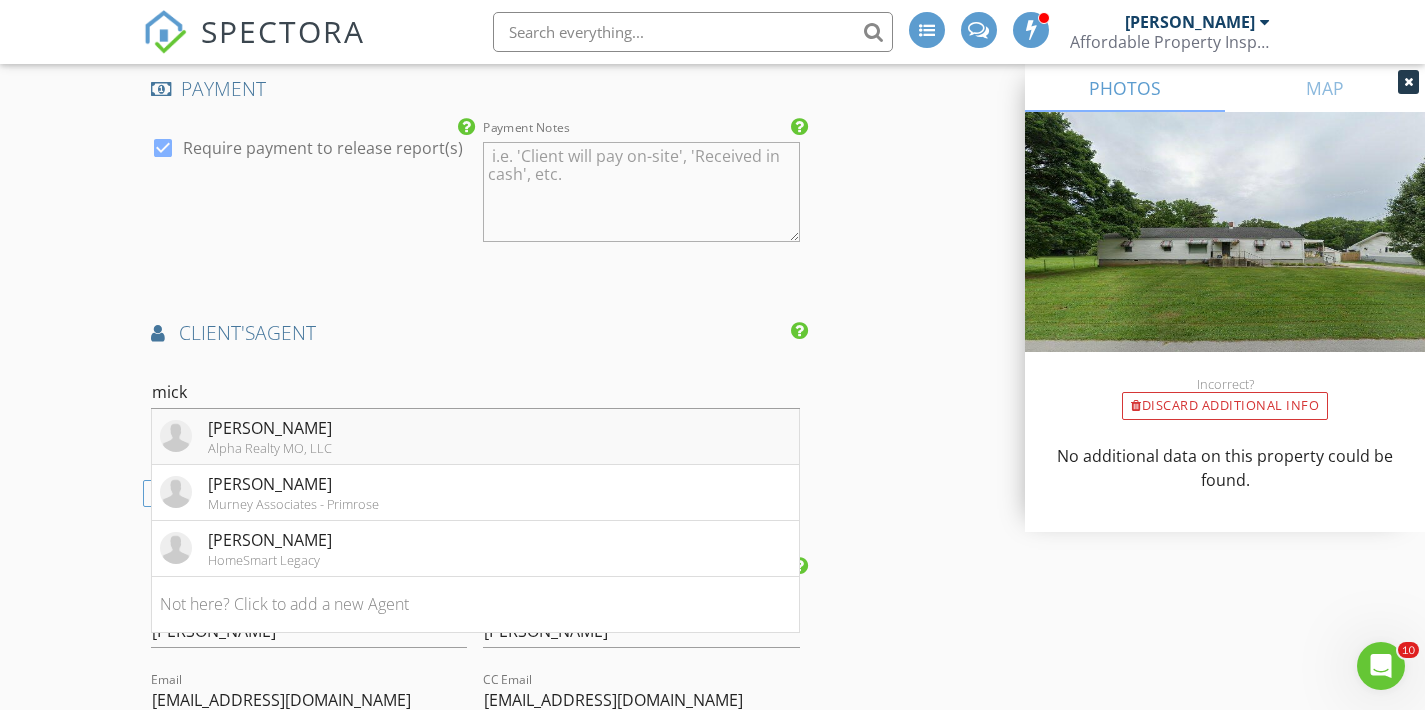 click on "Alpha Realty MO, LLC" at bounding box center (270, 448) 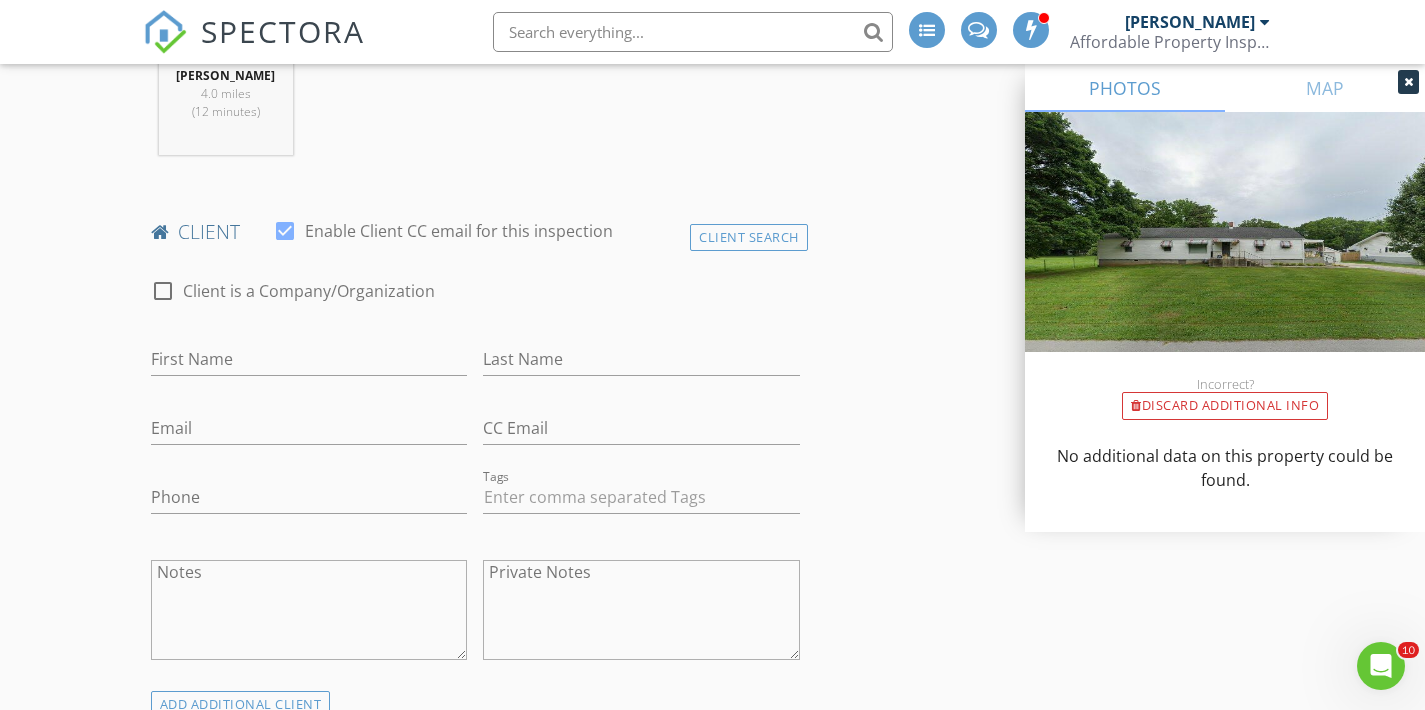 scroll, scrollTop: 891, scrollLeft: 0, axis: vertical 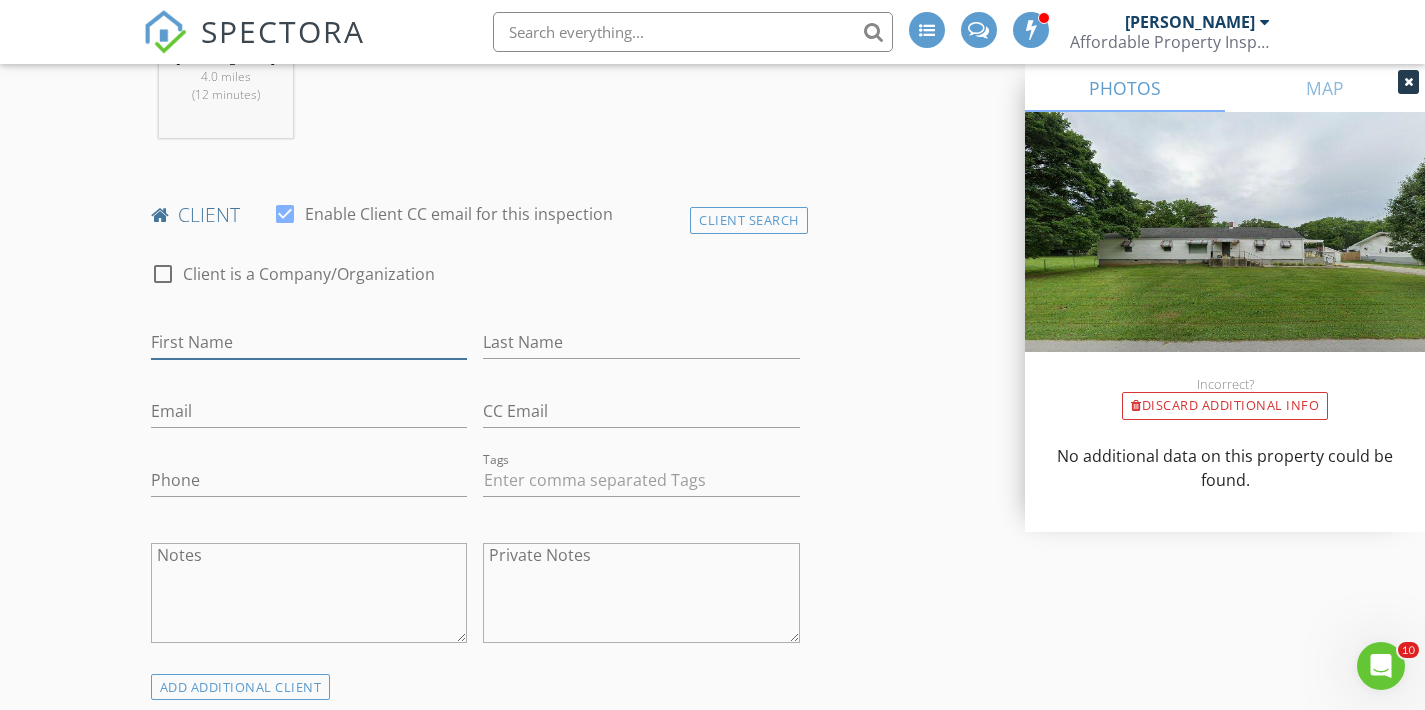 click on "First Name" at bounding box center (309, 342) 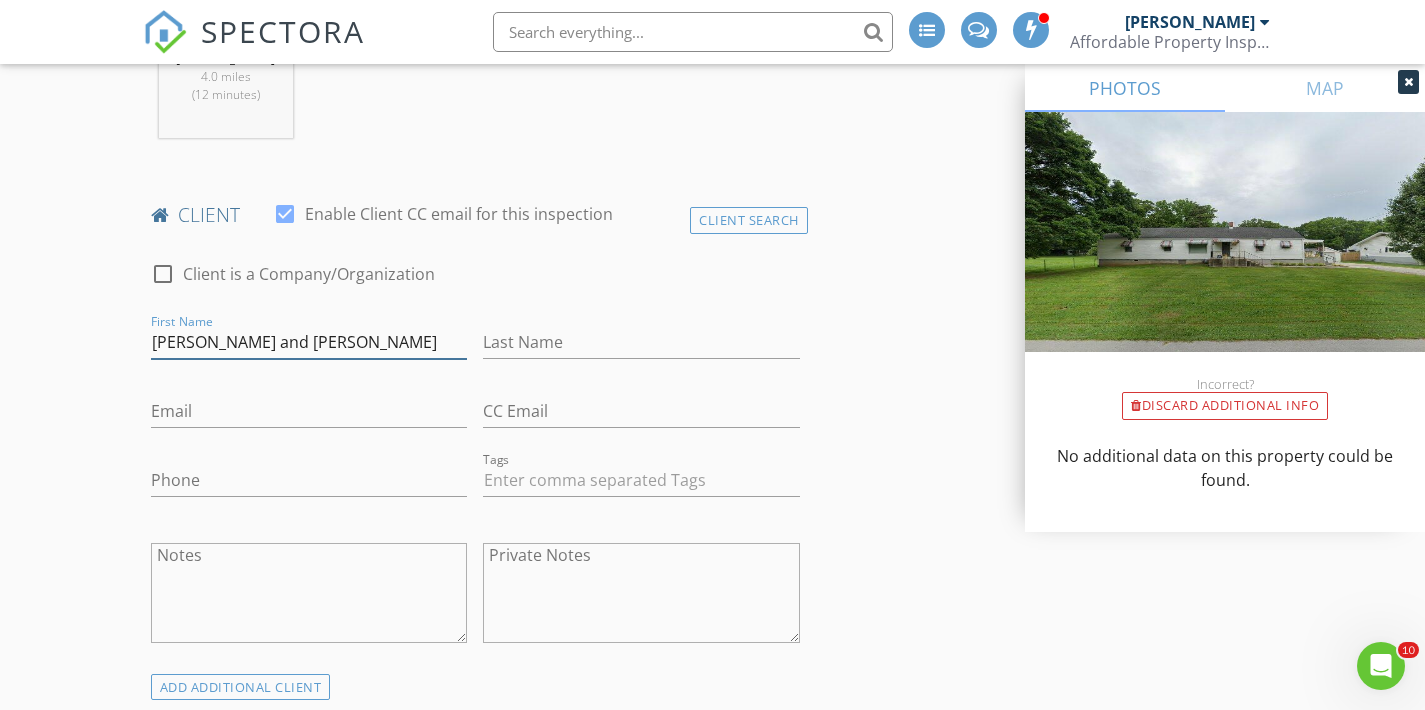 type on "Matt and Missy" 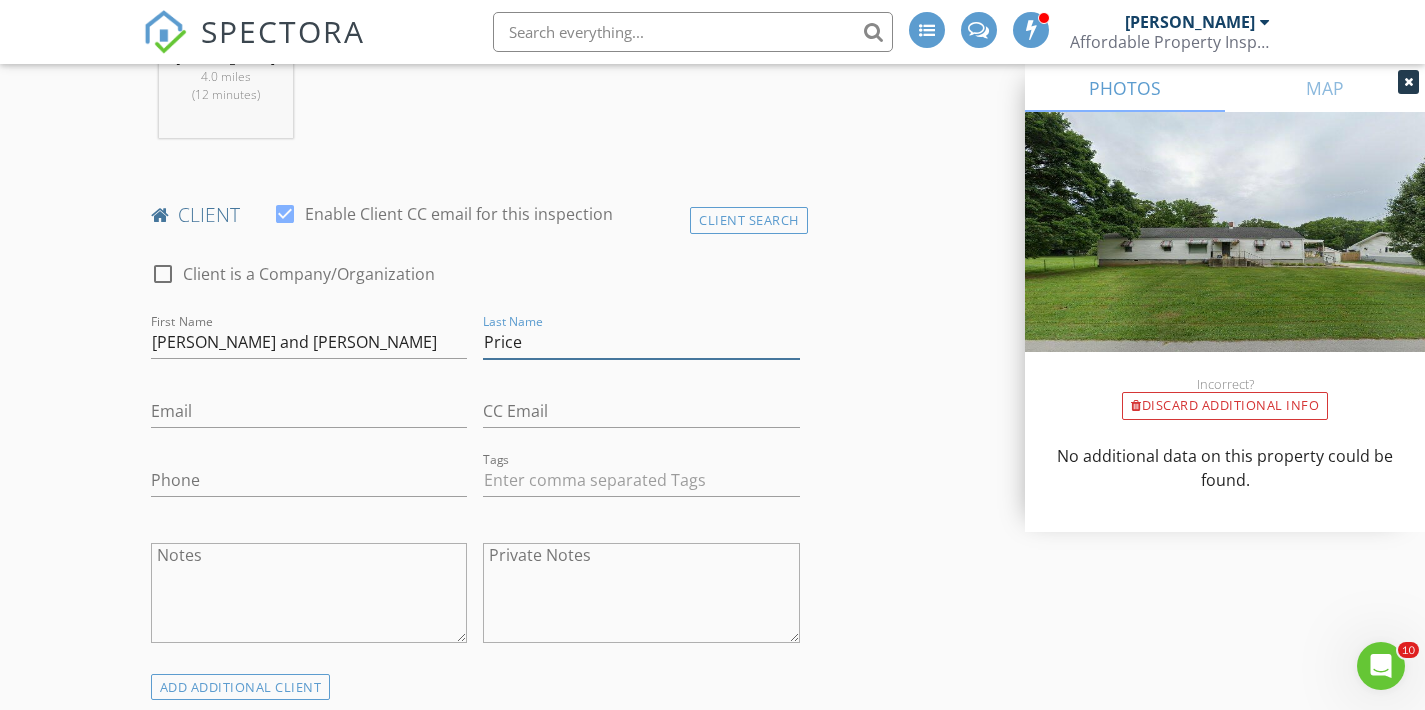 type on "Price" 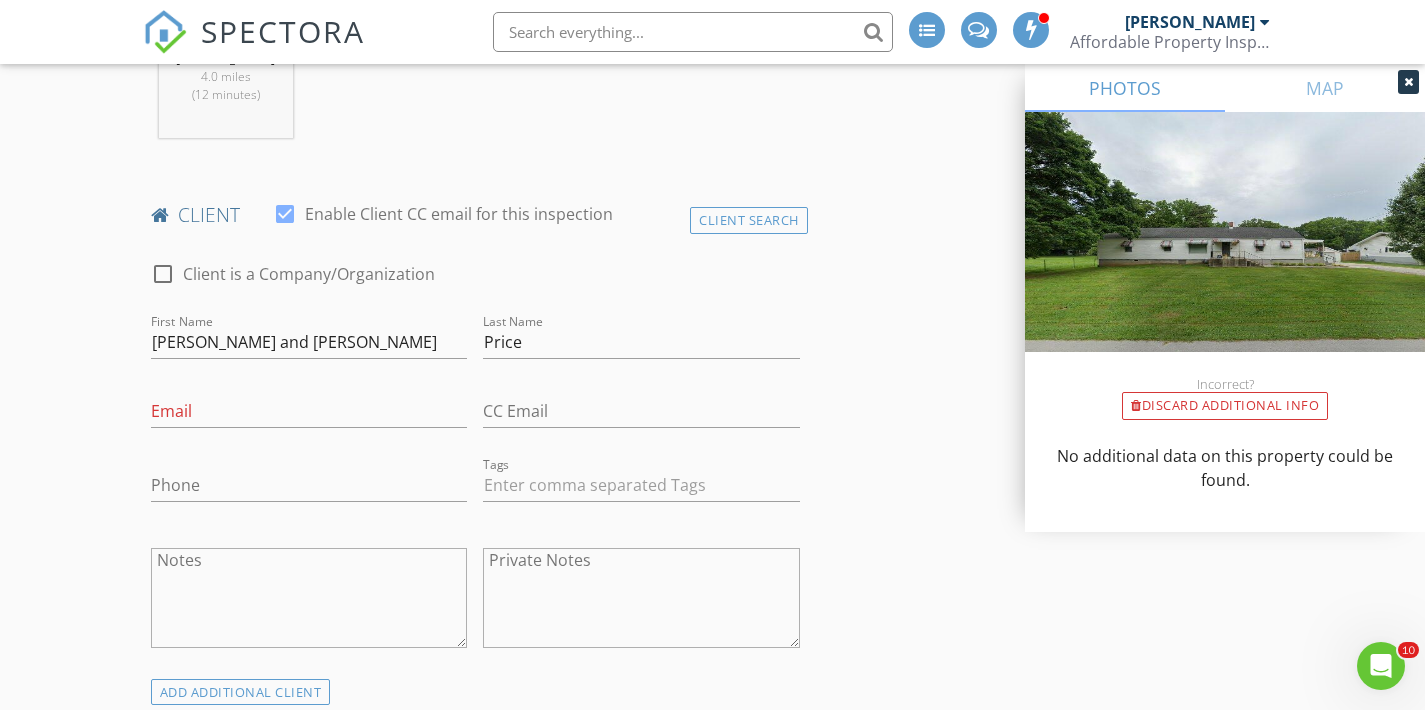 click on "New Inspection
INSPECTOR(S)
check_box_outline_blank   William McIntosh     check_box   Tim Shaw   PRIMARY   Tim Shaw arrow_drop_down   check_box_outline_blank Tim Shaw specifically requested
Date/Time
07/15/2025 9:00 AM
Location
Address Search       Address 2119 W Farm Rd 98   Unit   City Springfield   State MO   Zip 65803   County Greene     Square Feet 1520   Year Built 1941   Foundation arrow_drop_down     Tim Shaw     4.0 miles     (12 minutes)
client
check_box Enable Client CC email for this inspection   Client Search     check_box_outline_blank Client is a Company/Organization     First Name Matt and Missy   Last Name Price   Email This email is invalid   CC Email   Phone         Tags         Notes   Private Notes
ADD ADDITIONAL client
SERVICES
check_box" at bounding box center (712, 2129) 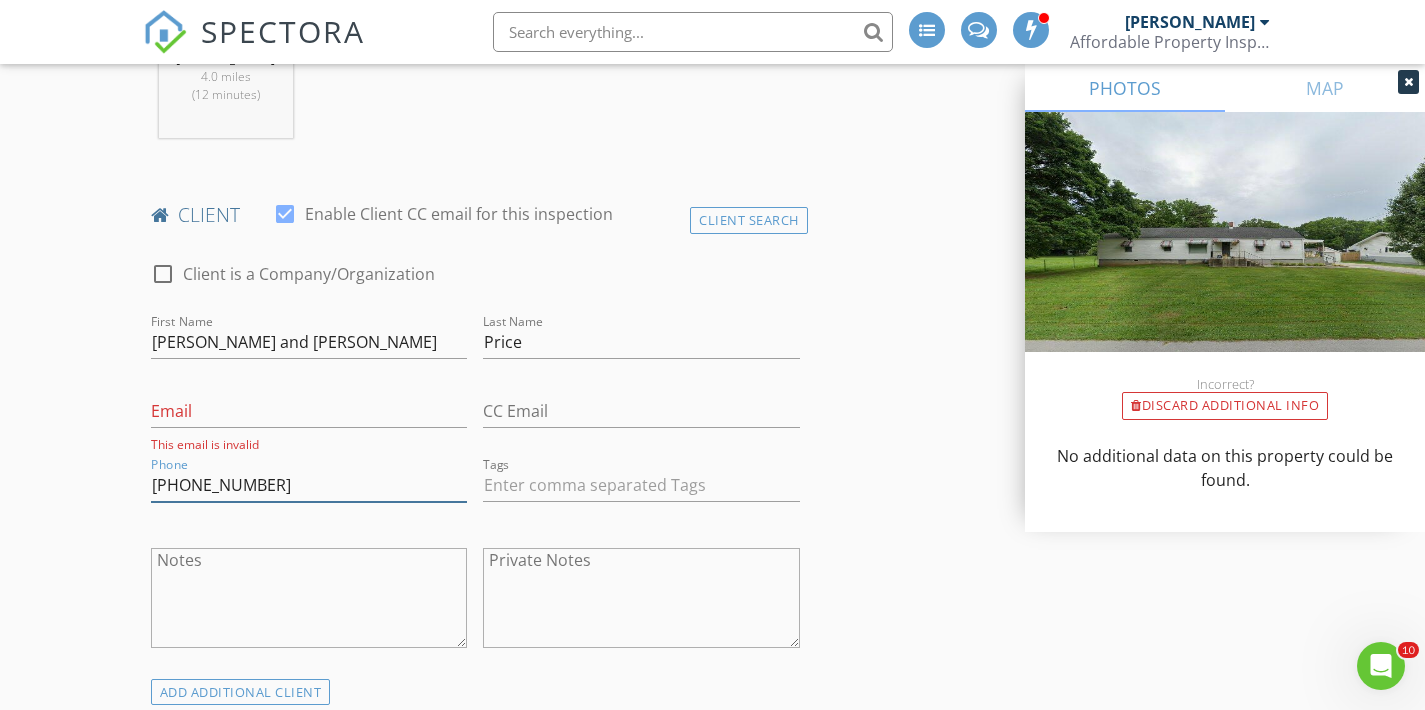 type on "770-355-3085" 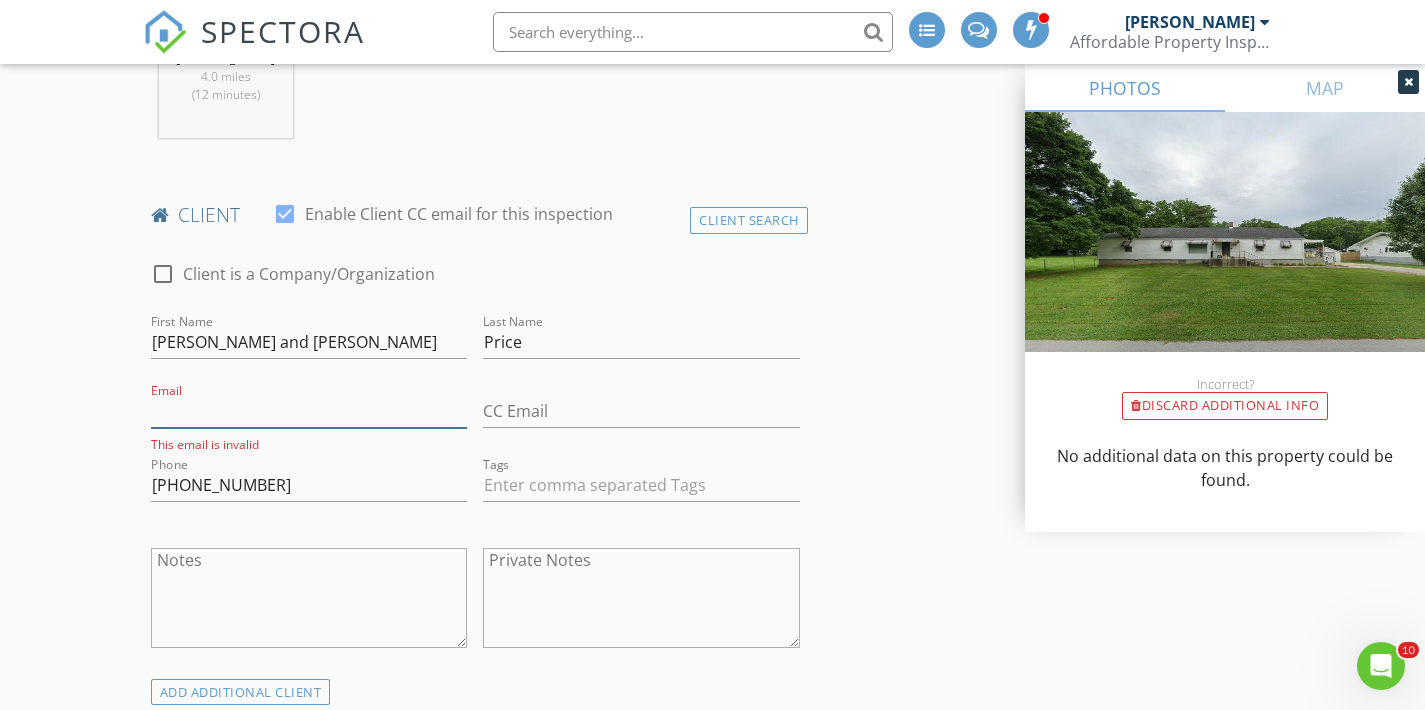 click on "Email" at bounding box center (309, 411) 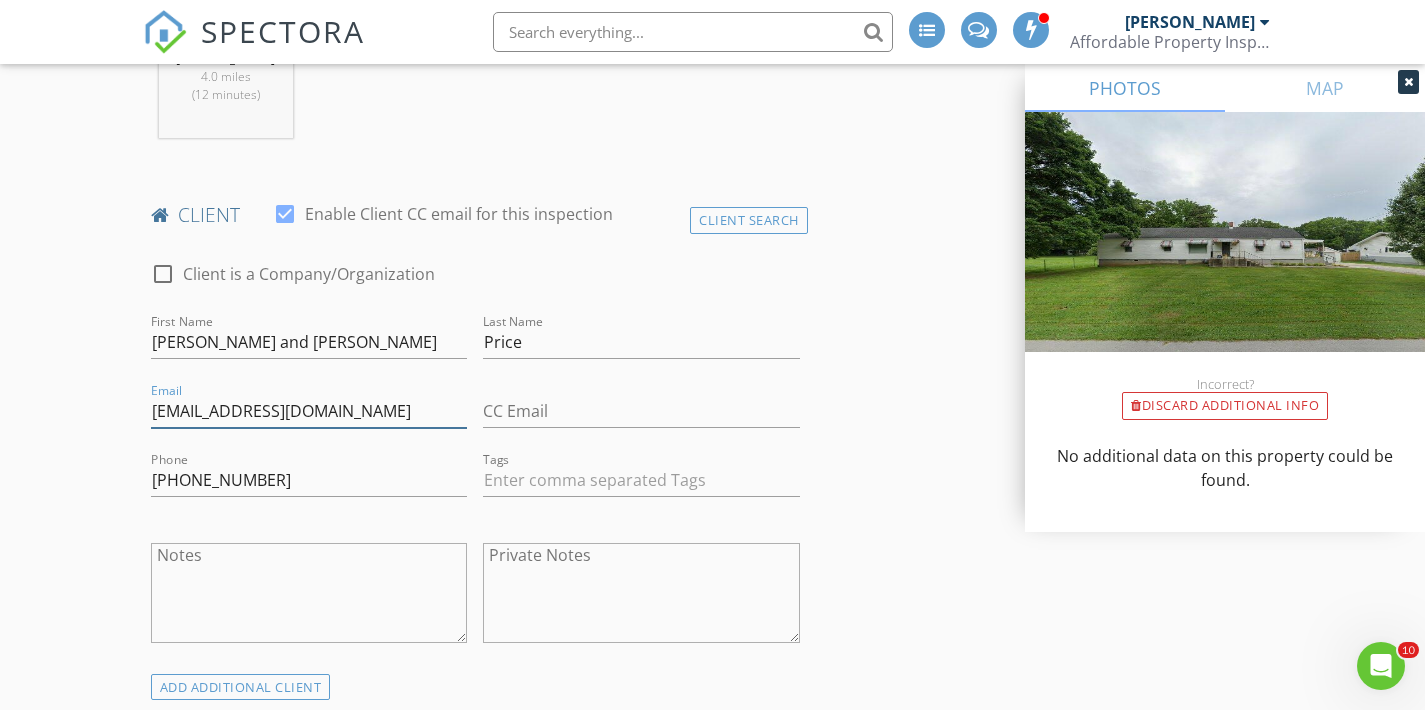 type on "missybp38@gmail.com" 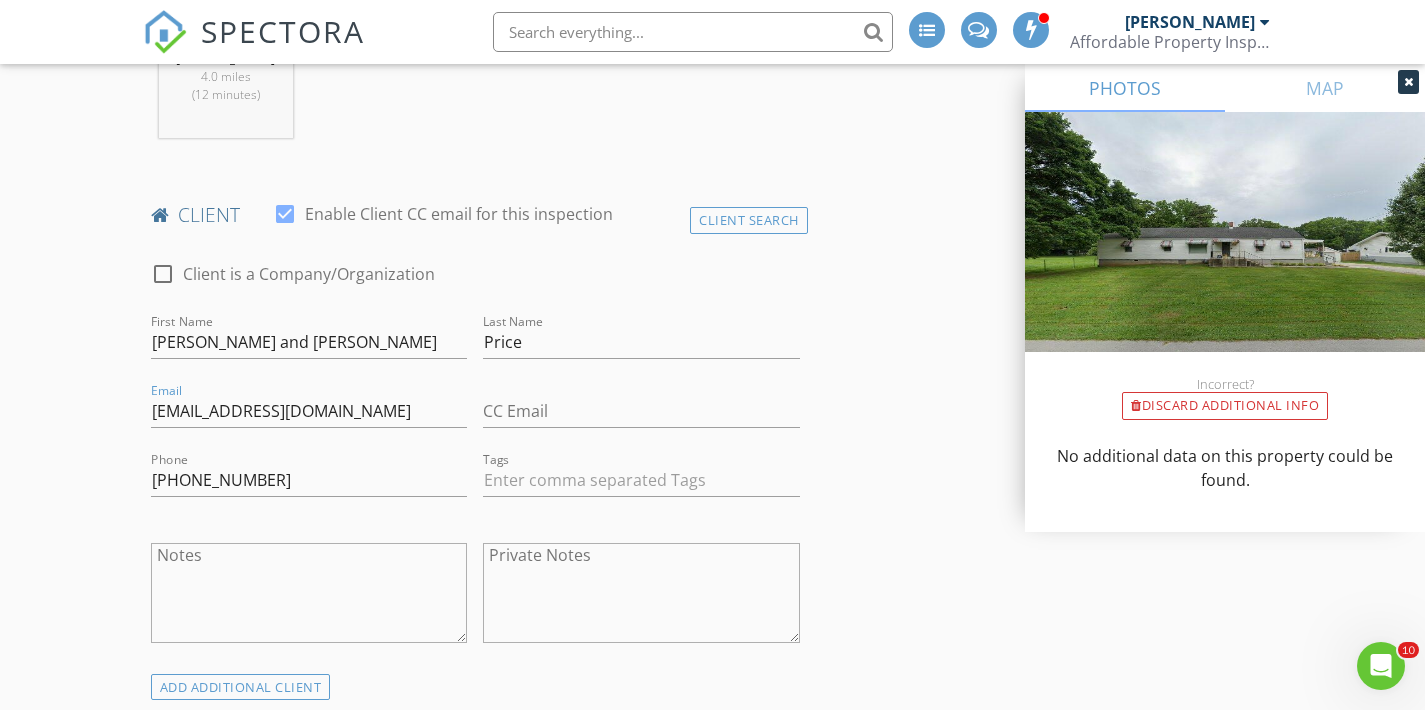 click on "New Inspection
INSPECTOR(S)
check_box_outline_blank   William McIntosh     check_box   Tim Shaw   PRIMARY   Tim Shaw arrow_drop_down   check_box_outline_blank Tim Shaw specifically requested
Date/Time
07/15/2025 9:00 AM
Location
Address Search       Address 2119 W Farm Rd 98   Unit   City Springfield   State MO   Zip 65803   County Greene     Square Feet 1520   Year Built 1941   Foundation arrow_drop_down     Tim Shaw     4.0 miles     (12 minutes)
client
check_box Enable Client CC email for this inspection   Client Search     check_box_outline_blank Client is a Company/Organization     First Name Matt and Missy   Last Name Price   Email missybp38@gmail.com   CC Email   Phone 770-355-3085         Tags         Notes   Private Notes
ADD ADDITIONAL client
SERVICES" at bounding box center (712, 2127) 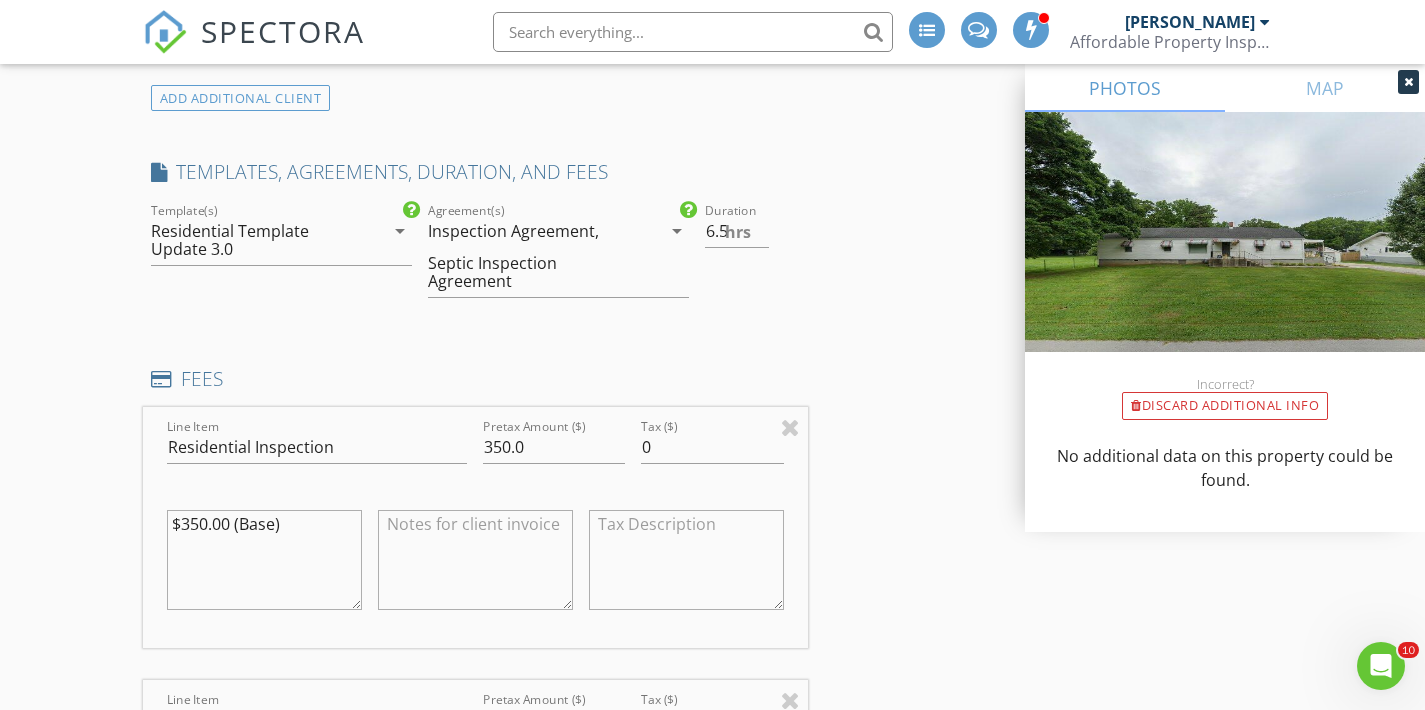 scroll, scrollTop: 1489, scrollLeft: 0, axis: vertical 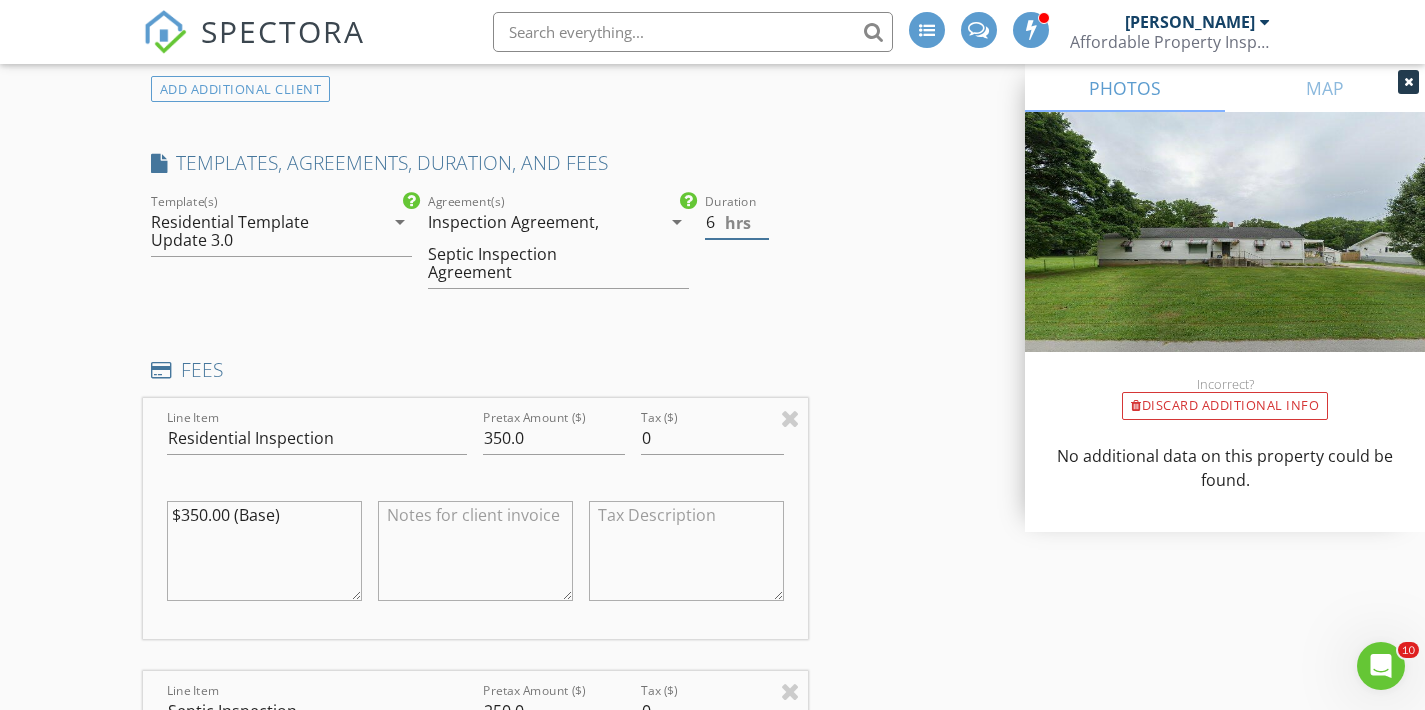 click on "6" at bounding box center (737, 222) 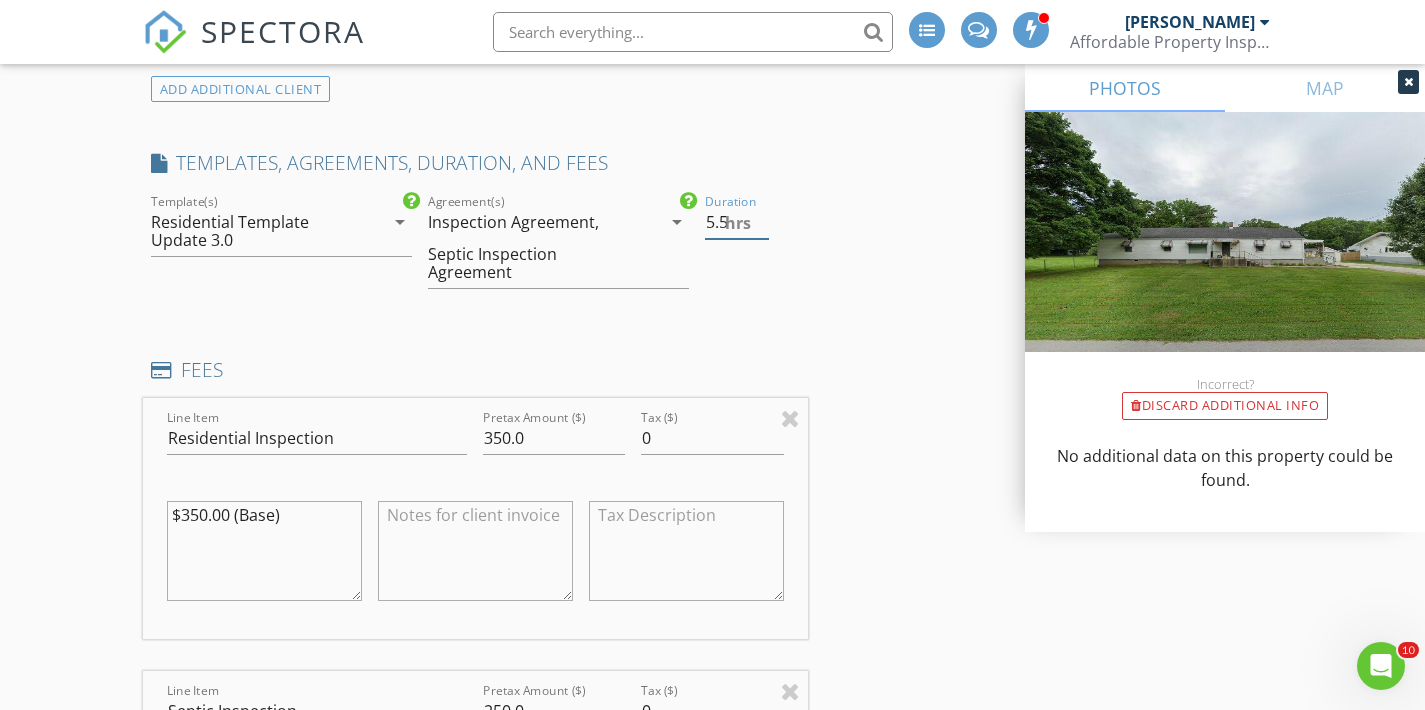 click on "5.5" at bounding box center [737, 222] 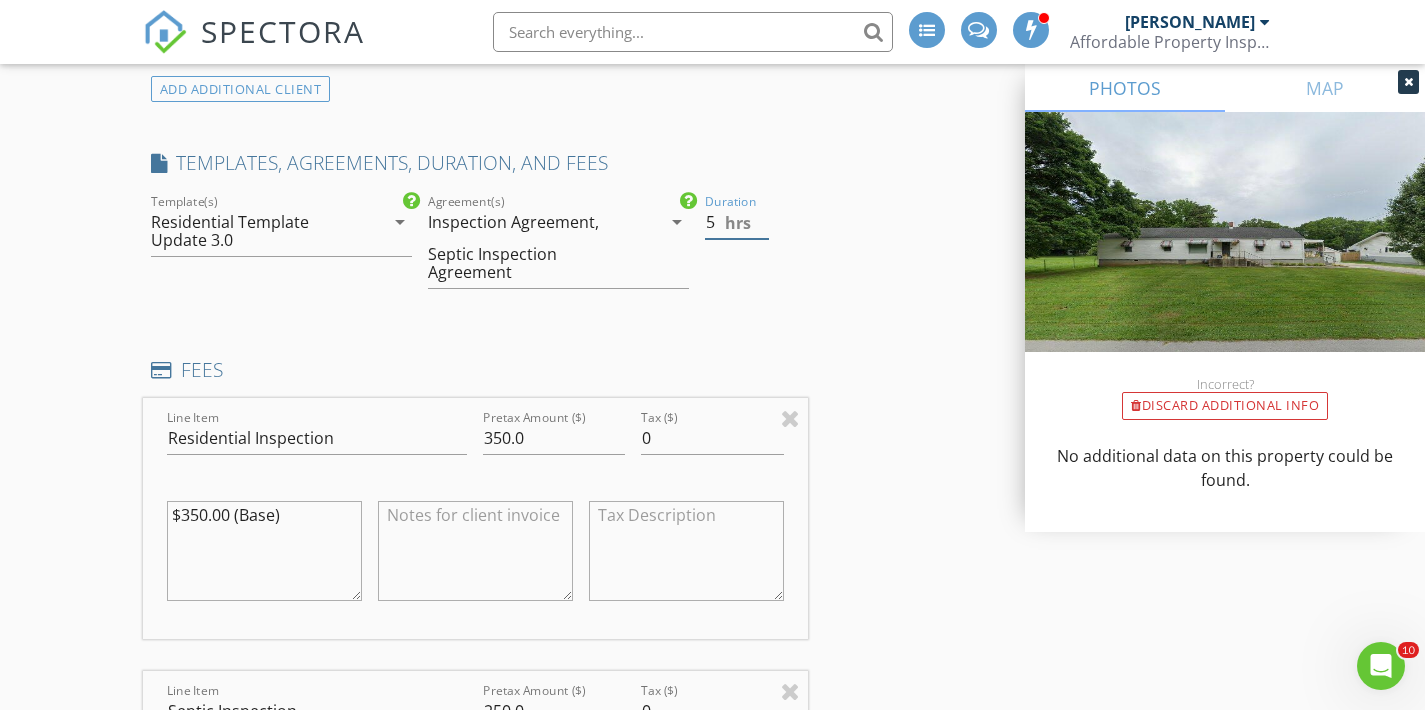 click on "5" at bounding box center (737, 222) 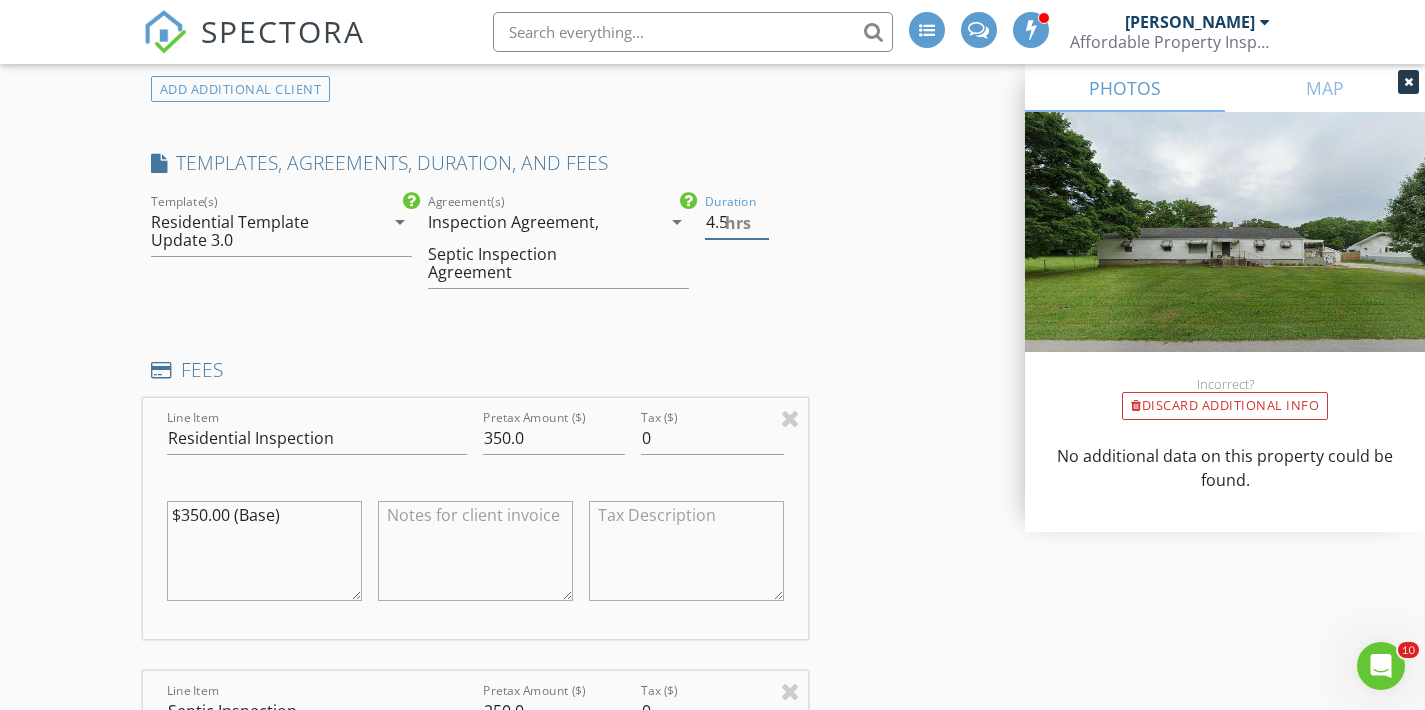 click on "4.5" at bounding box center [737, 222] 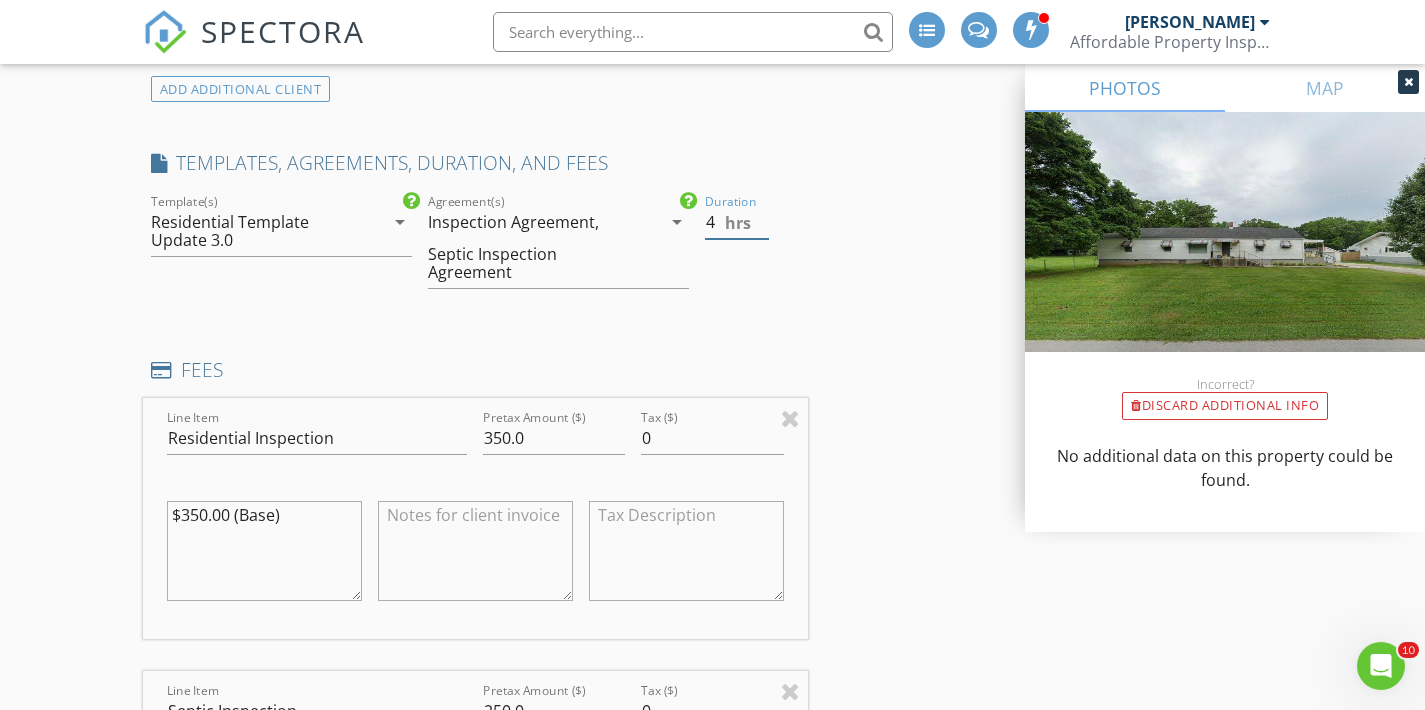 click on "4" at bounding box center [737, 222] 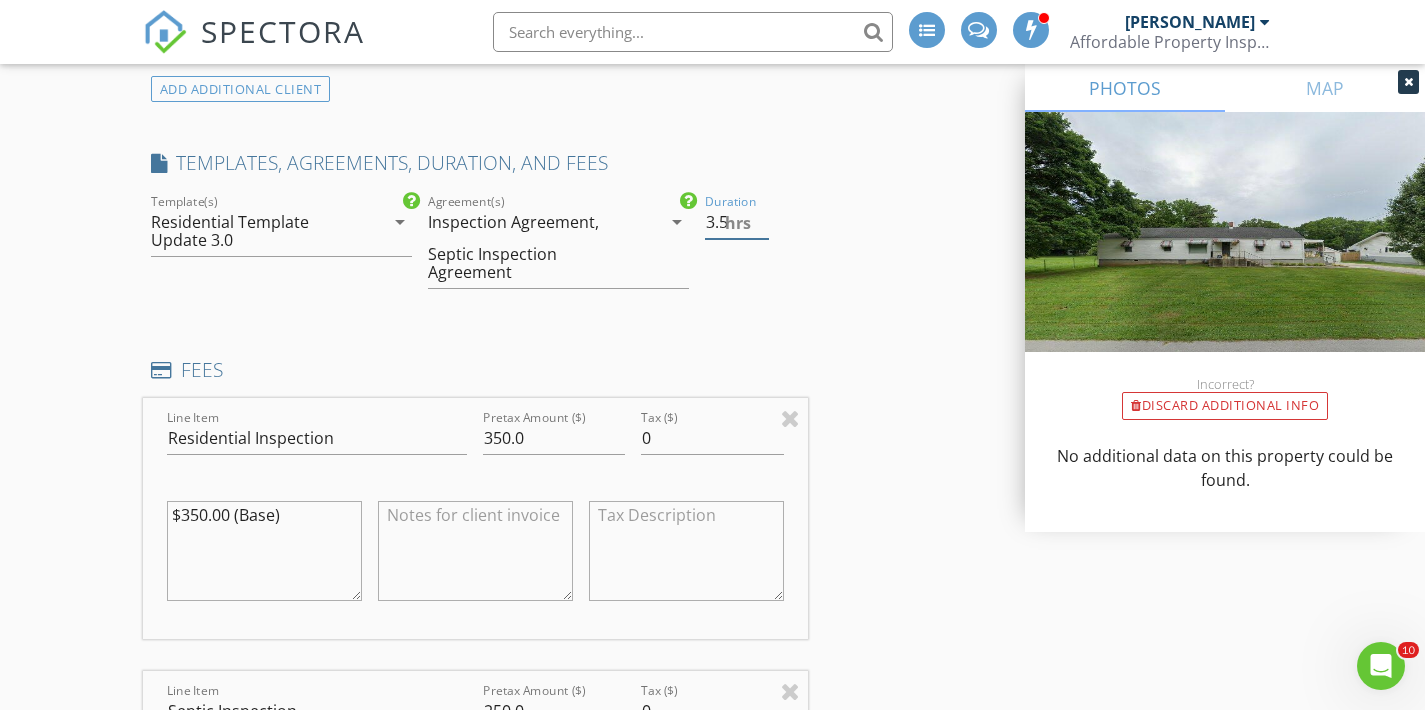 click on "3.5" at bounding box center (737, 222) 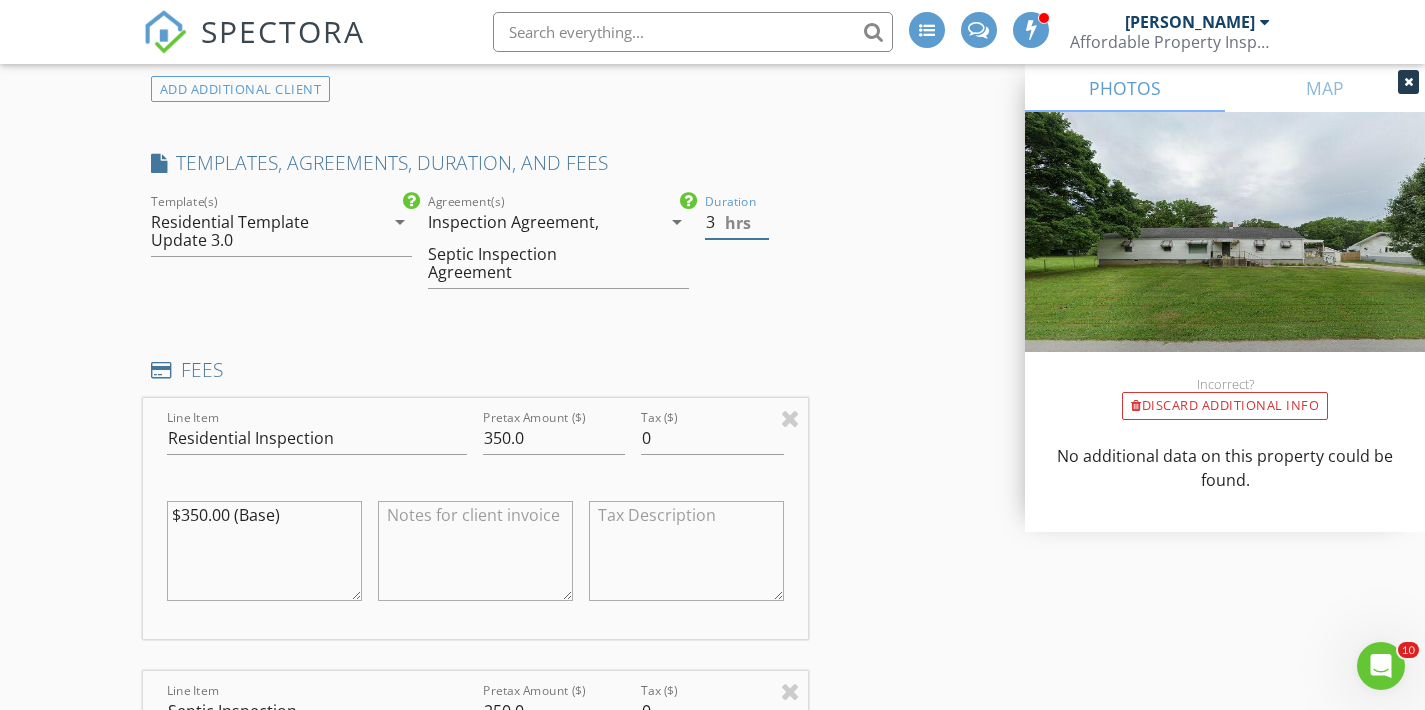 click on "3" at bounding box center [737, 222] 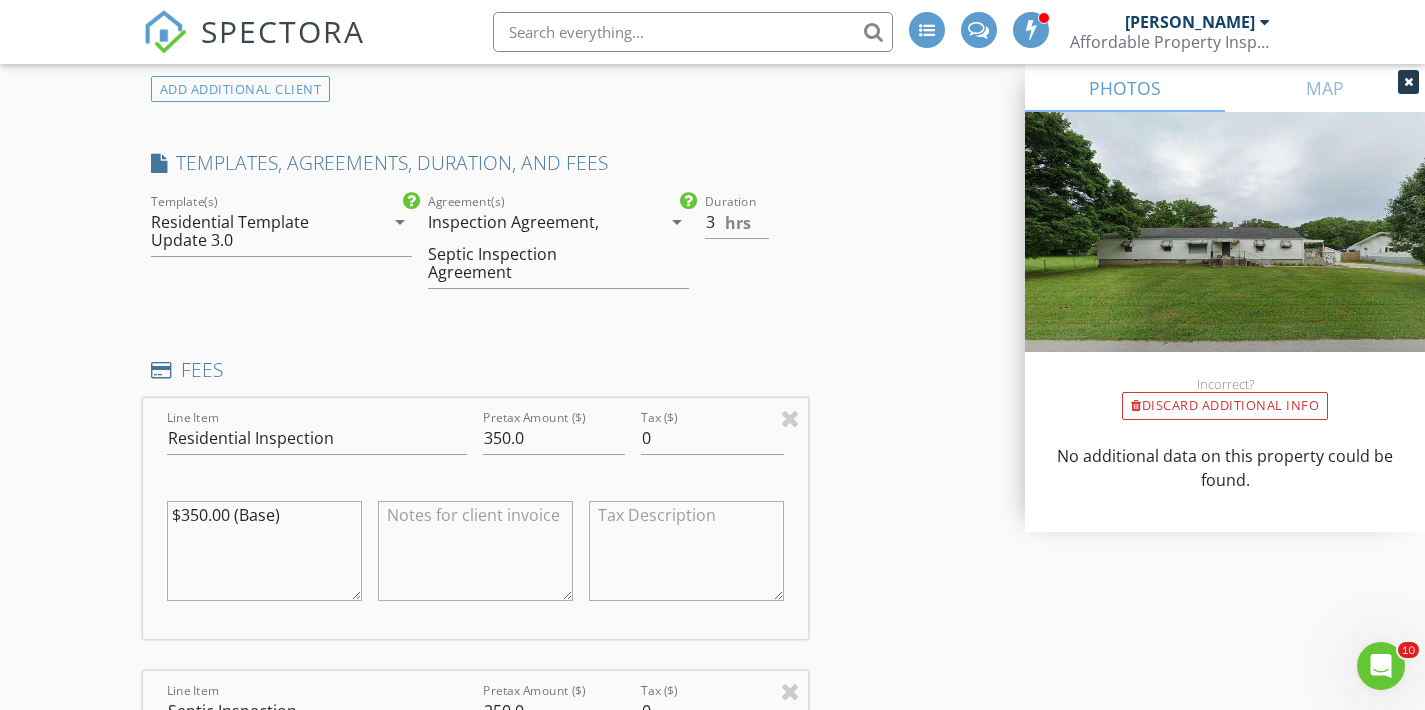 click on "INSPECTOR(S)
check_box_outline_blank   William McIntosh     check_box   Tim Shaw   PRIMARY   Tim Shaw arrow_drop_down   check_box_outline_blank Tim Shaw specifically requested
Date/Time
07/15/2025 9:00 AM
Location
Address Search       Address 2119 W Farm Rd 98   Unit   City Springfield   State MO   Zip 65803   County Greene     Square Feet 1520   Year Built 1941   Foundation arrow_drop_down     Tim Shaw     4.0 miles     (12 minutes)
client
check_box Enable Client CC email for this inspection   Client Search     check_box_outline_blank Client is a Company/Organization     First Name Matt and Missy   Last Name Price   Email missybp38@gmail.com   CC Email   Phone 770-355-3085         Tags         Notes   Private Notes
ADD ADDITIONAL client
SERVICES
check_box     check_box" at bounding box center (713, 1563) 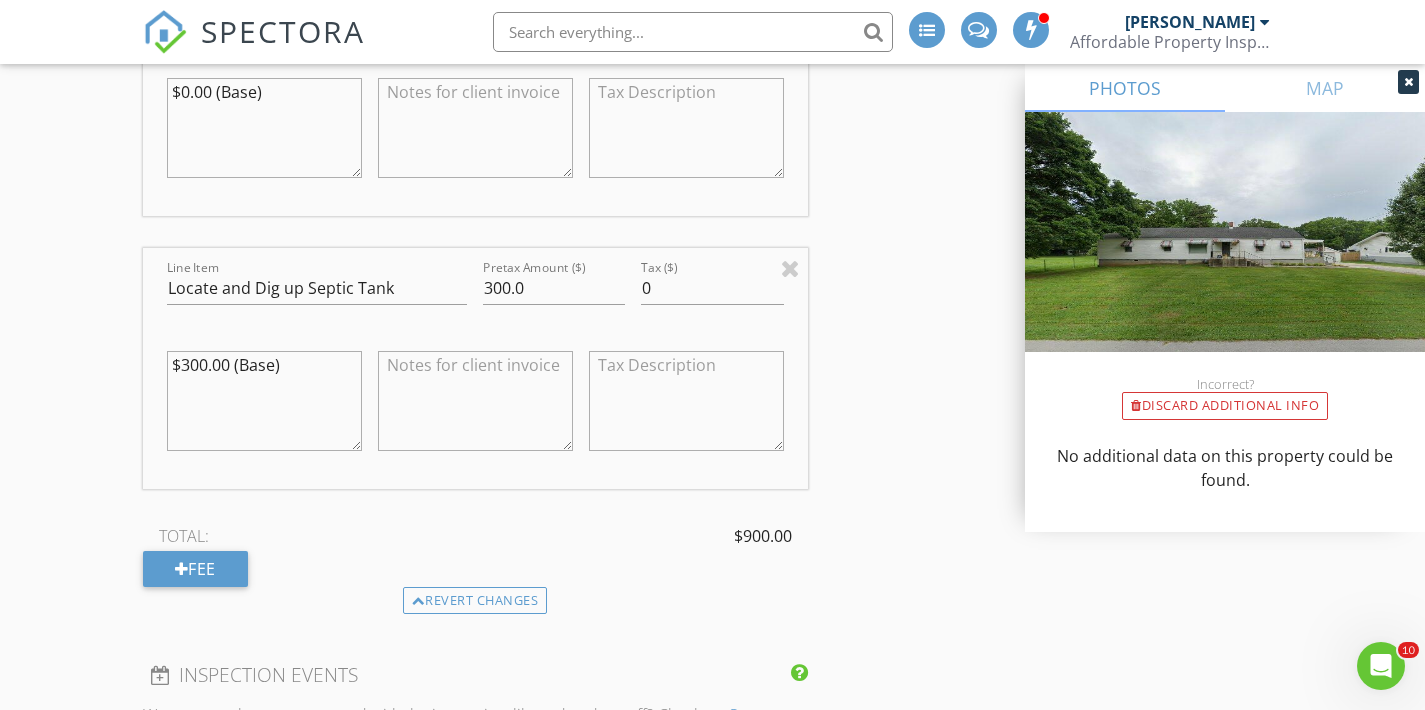 scroll, scrollTop: 2463, scrollLeft: 0, axis: vertical 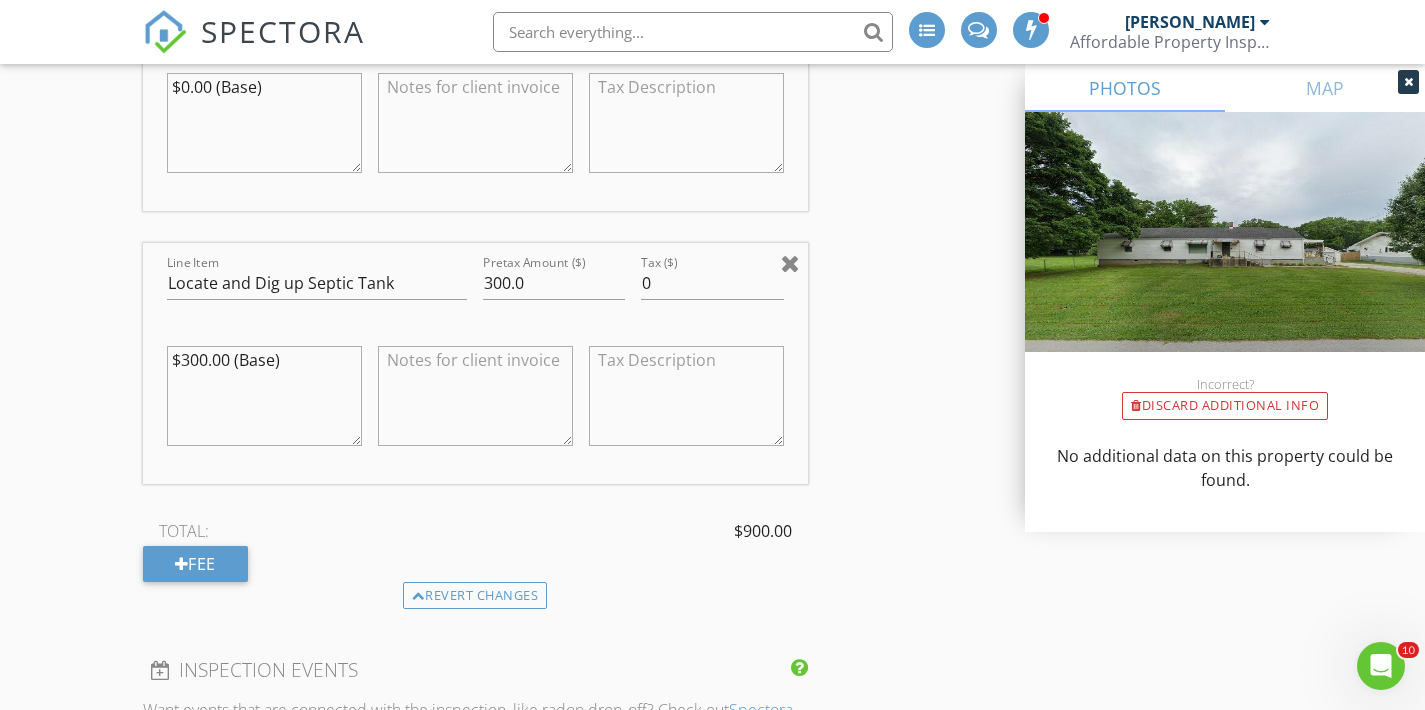 click at bounding box center [790, 263] 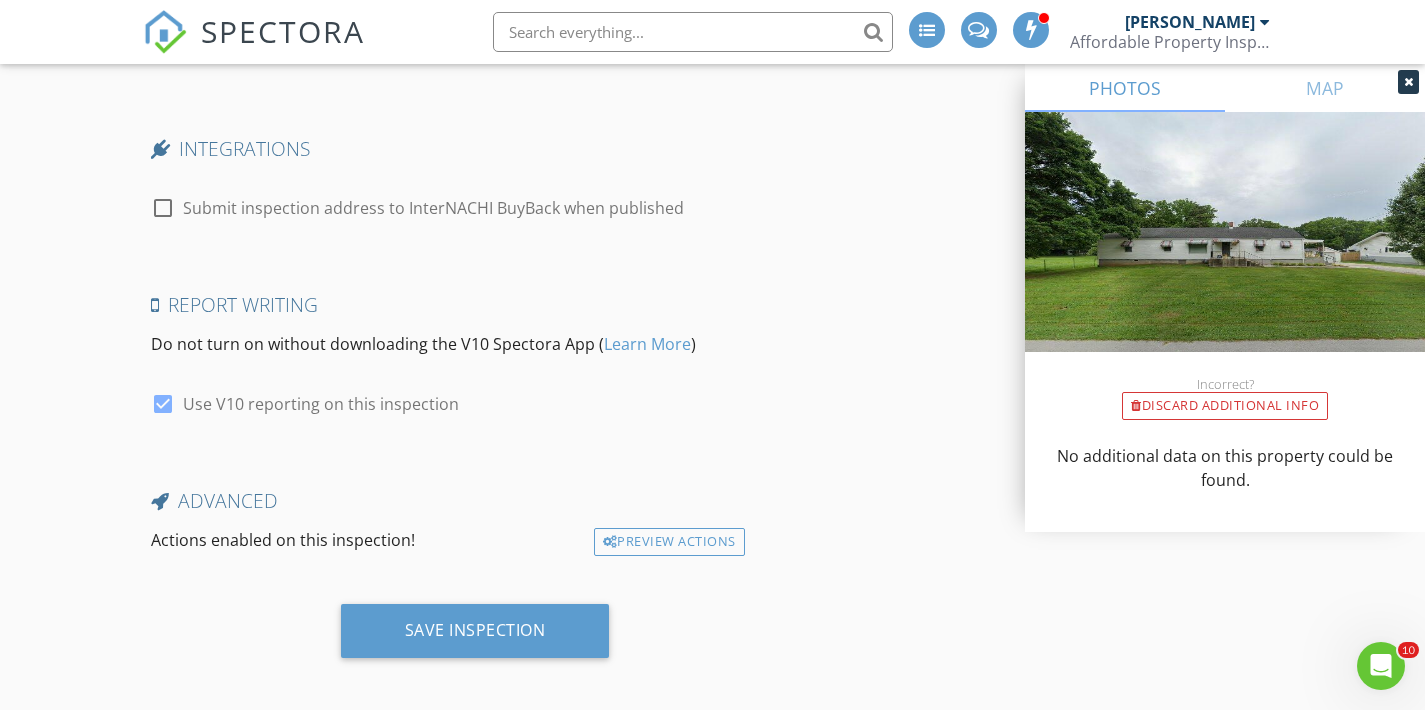 scroll, scrollTop: 4904, scrollLeft: 0, axis: vertical 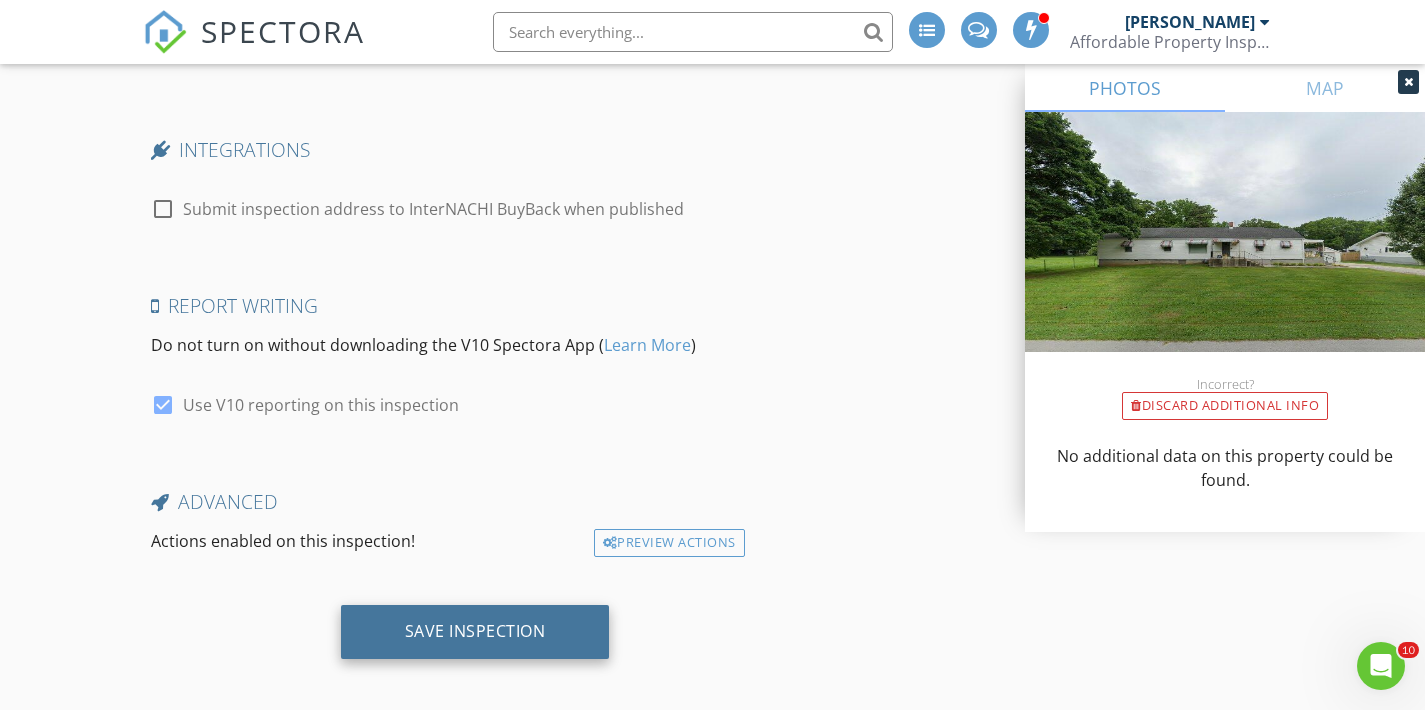 click on "Save Inspection" at bounding box center [475, 631] 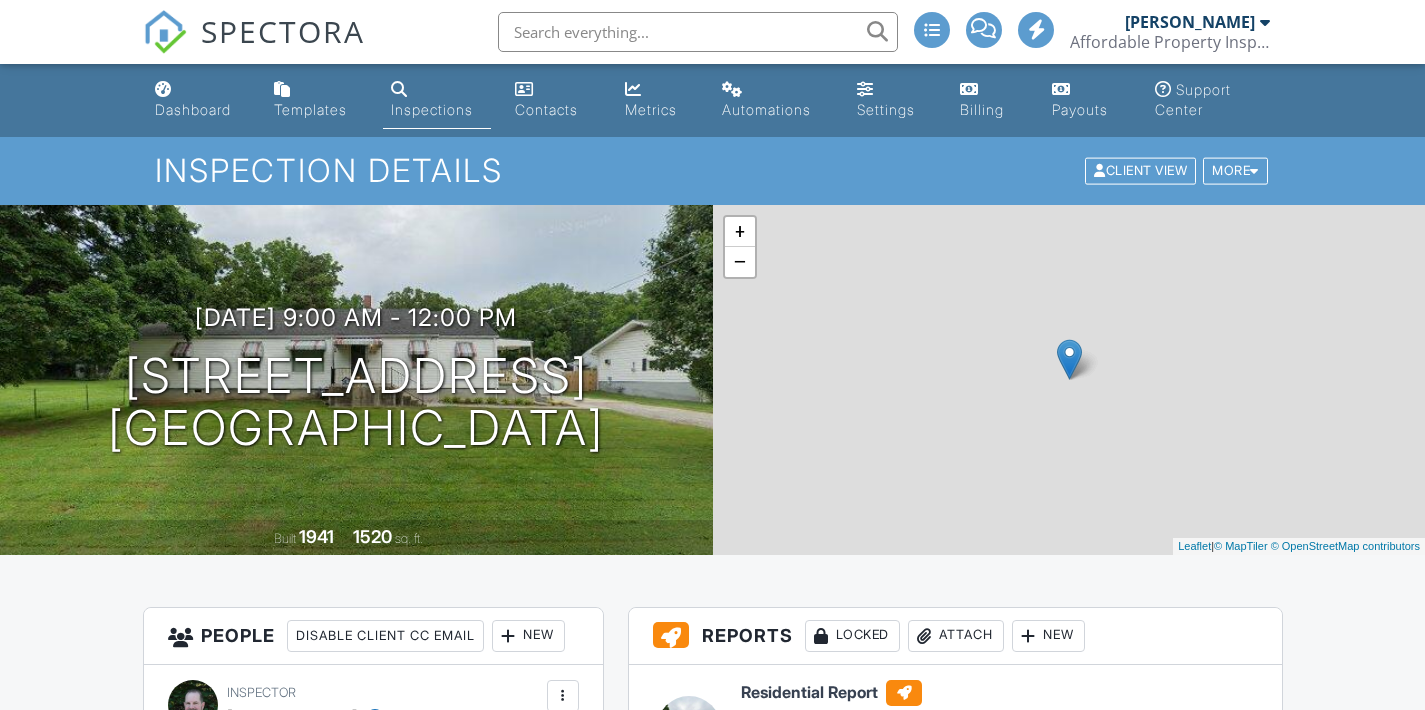 scroll, scrollTop: 0, scrollLeft: 0, axis: both 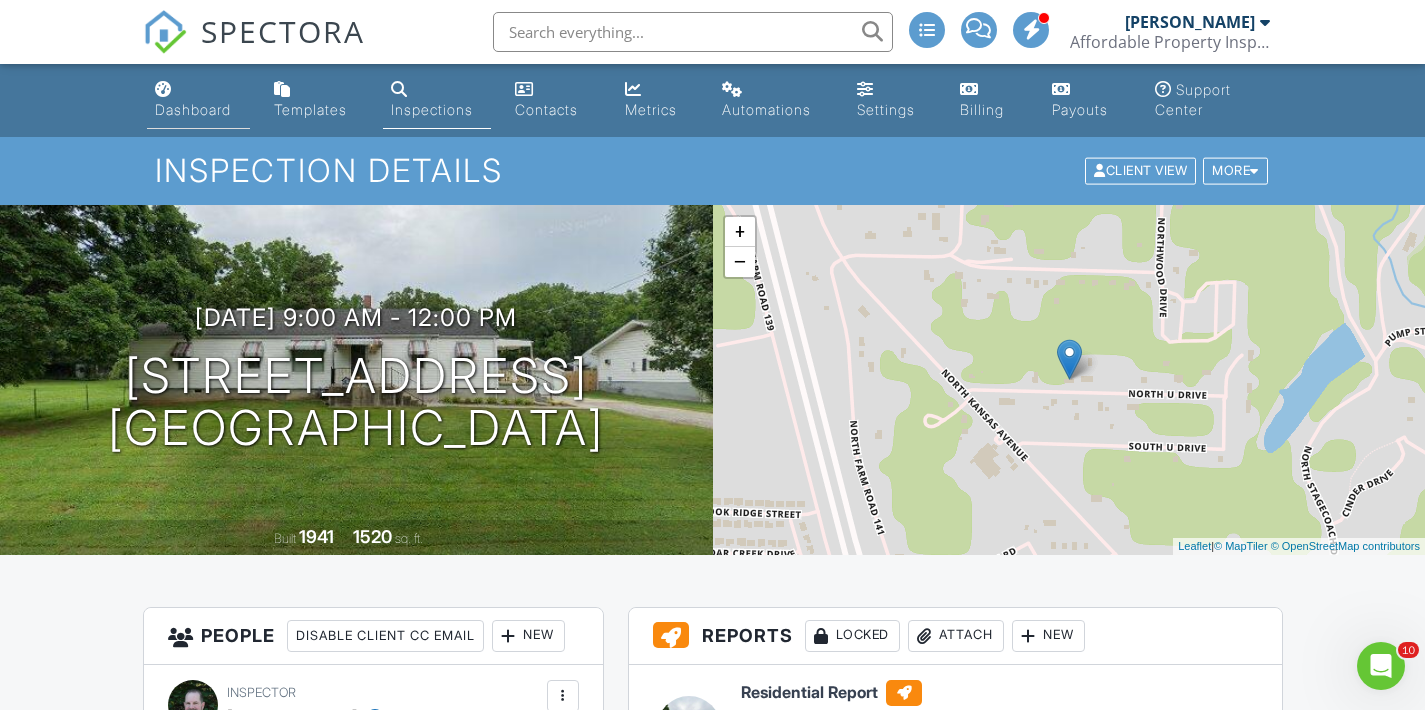 click on "Dashboard" at bounding box center [193, 109] 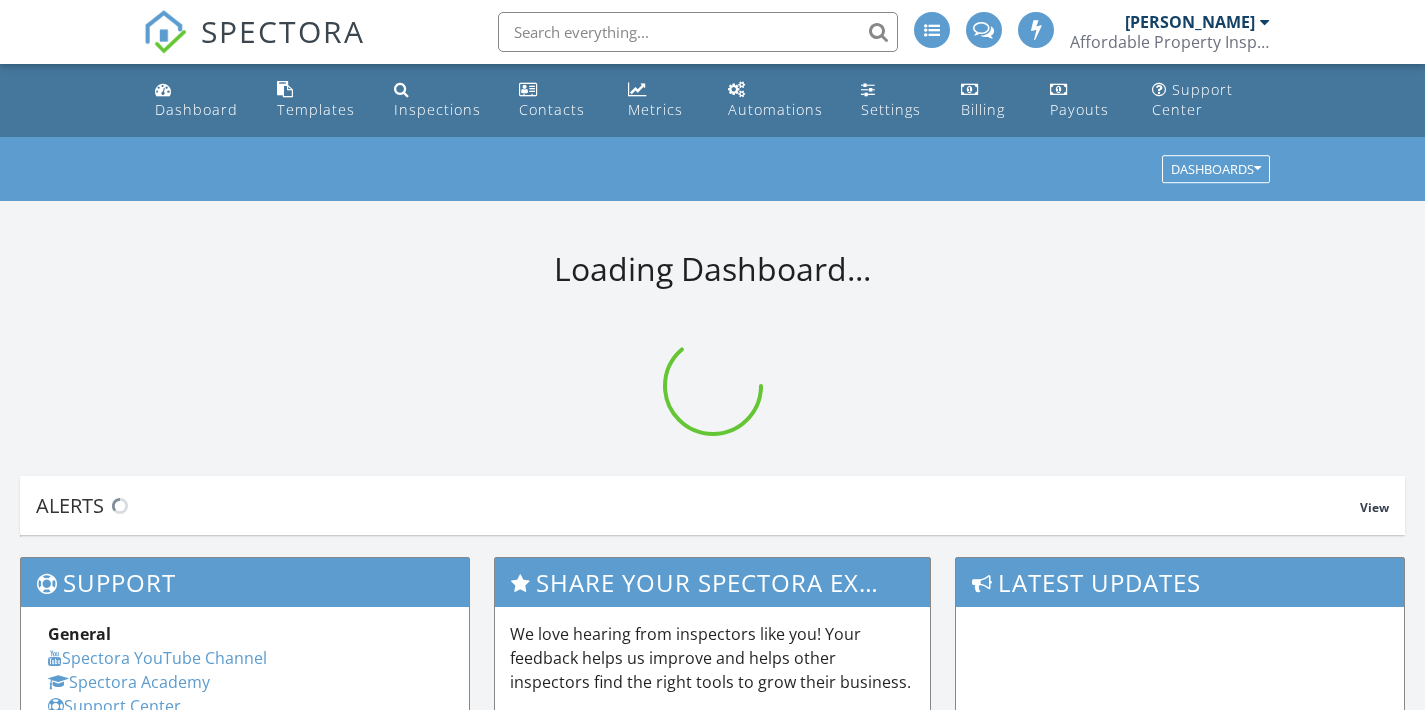 scroll, scrollTop: 0, scrollLeft: 0, axis: both 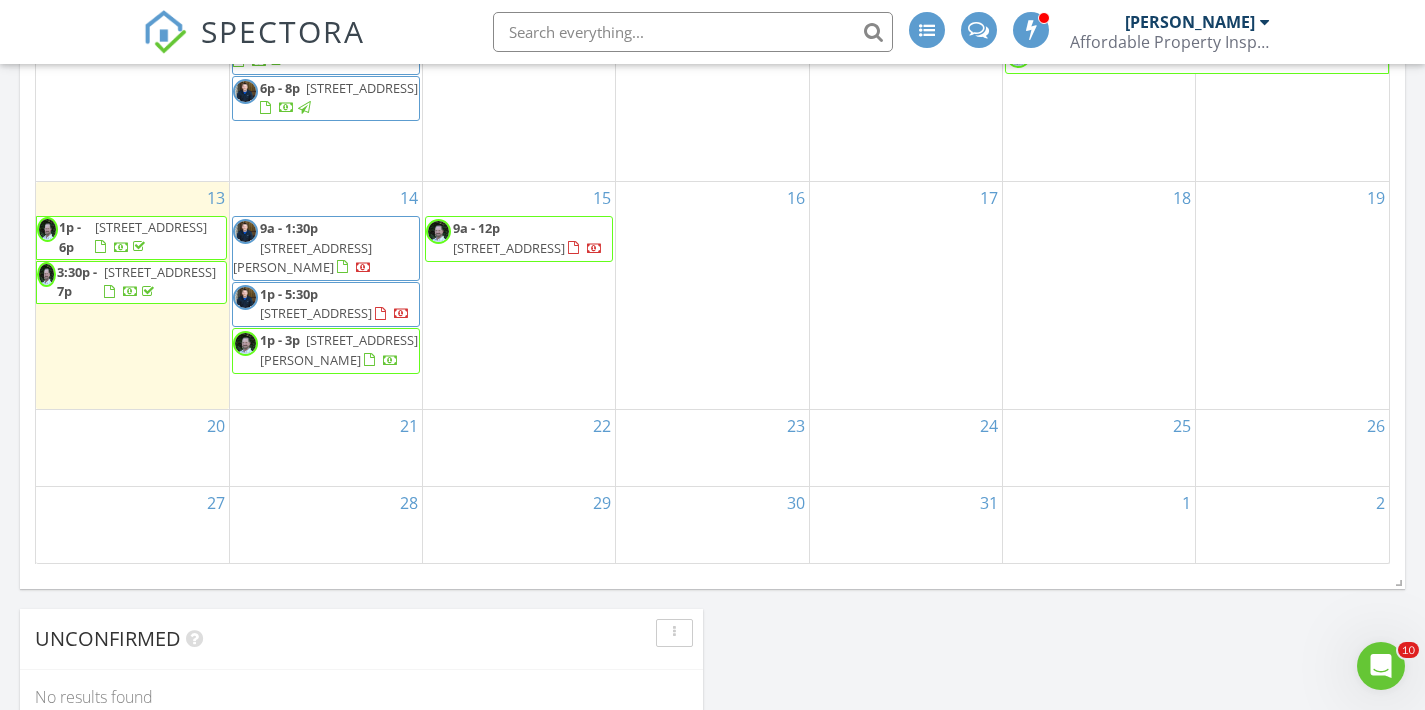 click on "14
9a - 1:30p
2797 Co Rd 150, Brixey 65618
1p - 5:30p
1852 State Hwy B, Mansfield 65704
1p - 3p
69 Cowden Rd, Buffalo 65622" at bounding box center (326, 295) 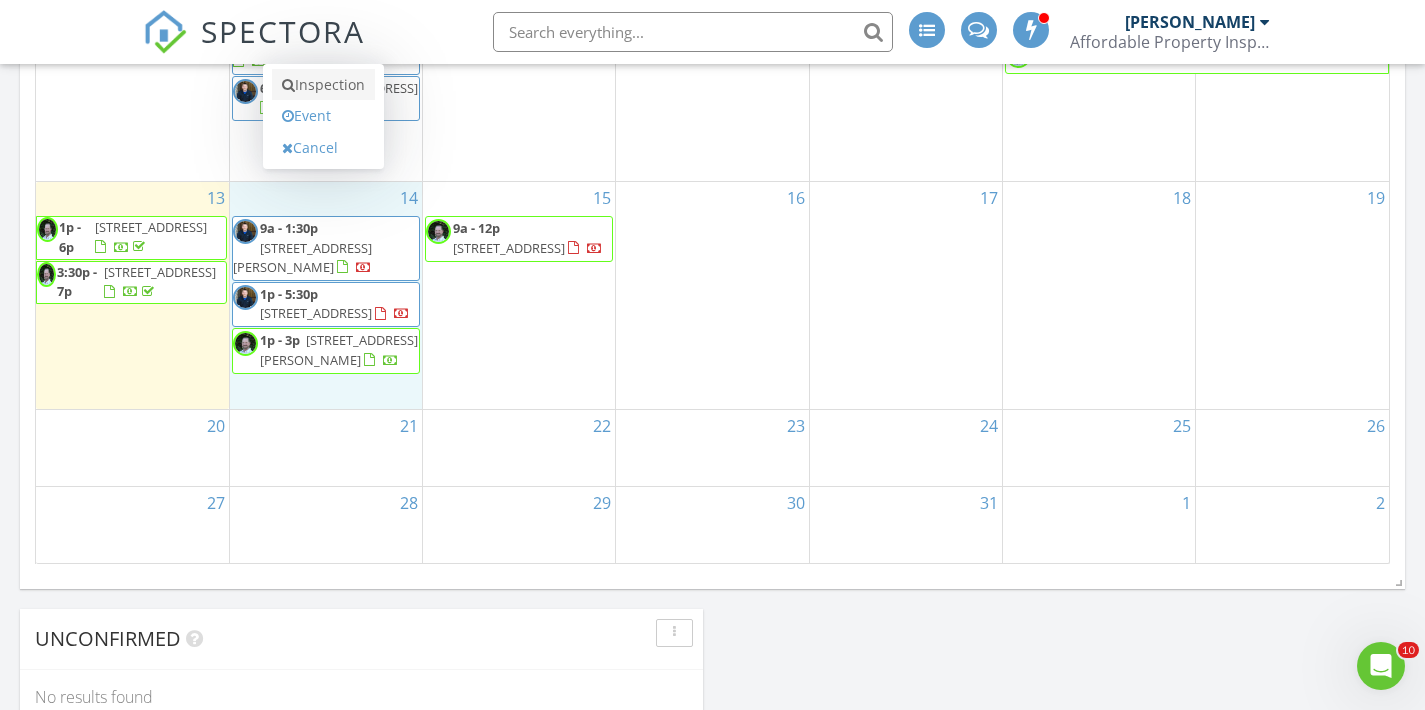 click on "Inspection" at bounding box center [323, 85] 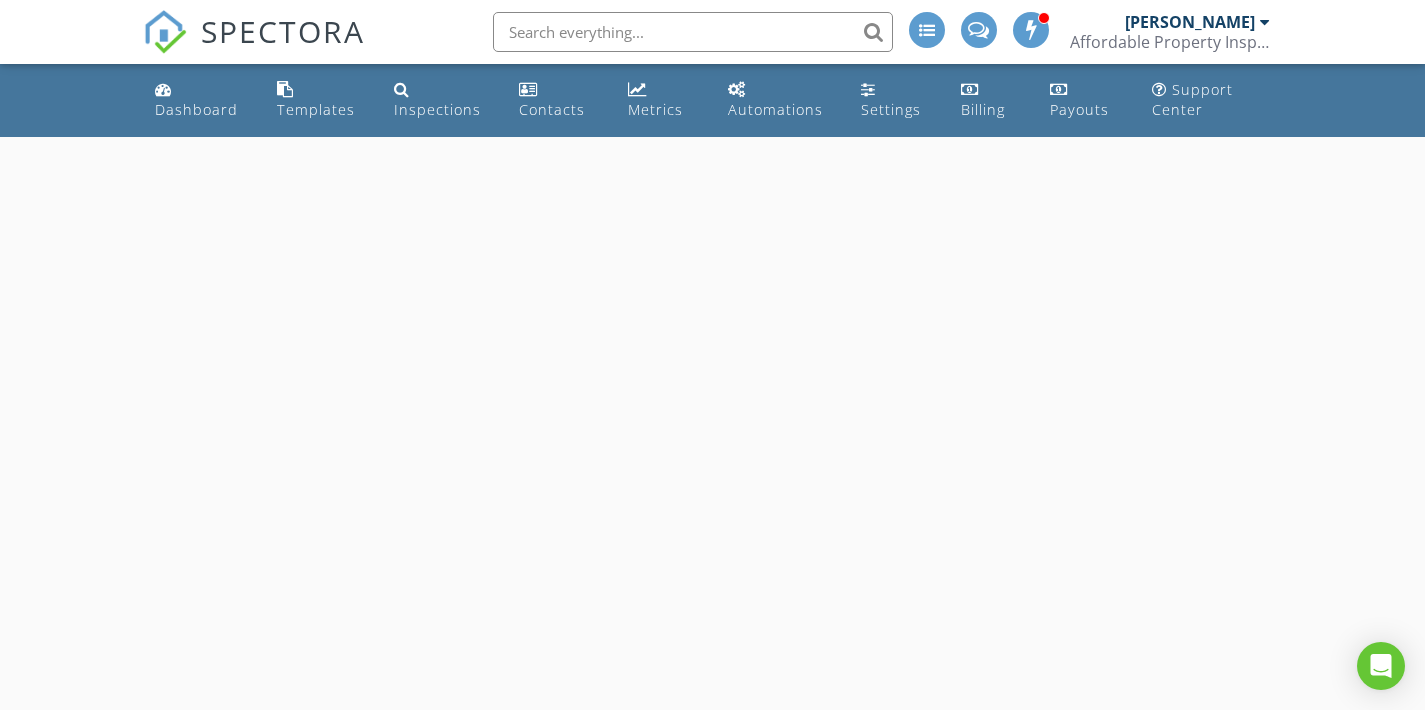 scroll, scrollTop: 0, scrollLeft: 0, axis: both 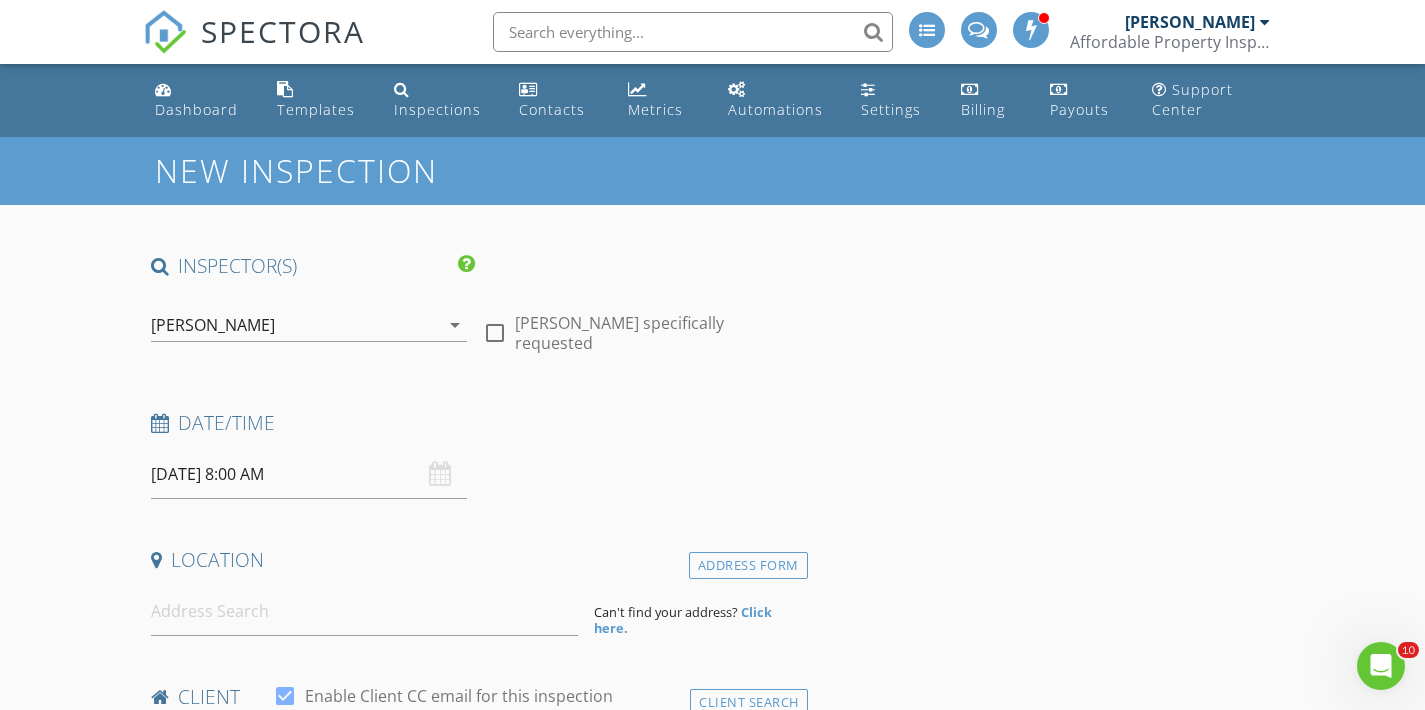 click on "[PERSON_NAME]" at bounding box center [213, 325] 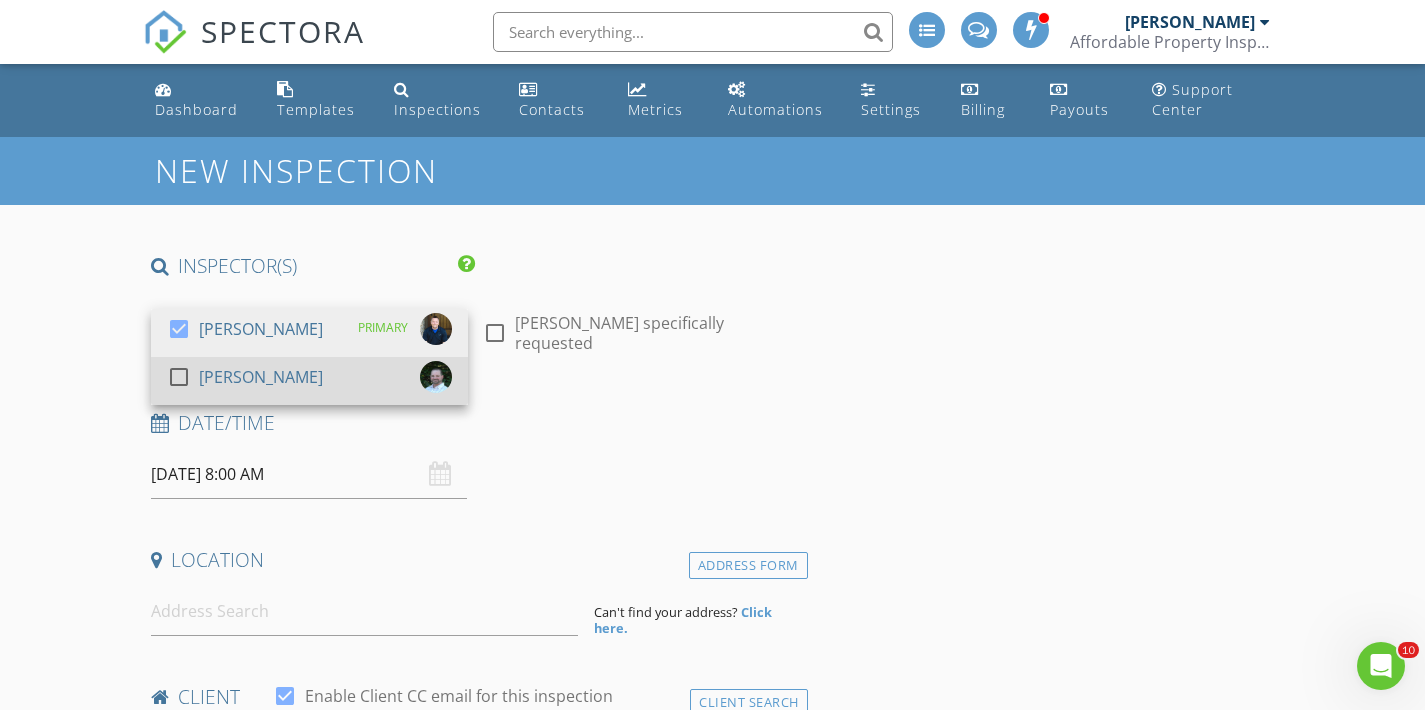 click on "[PERSON_NAME]" at bounding box center [261, 377] 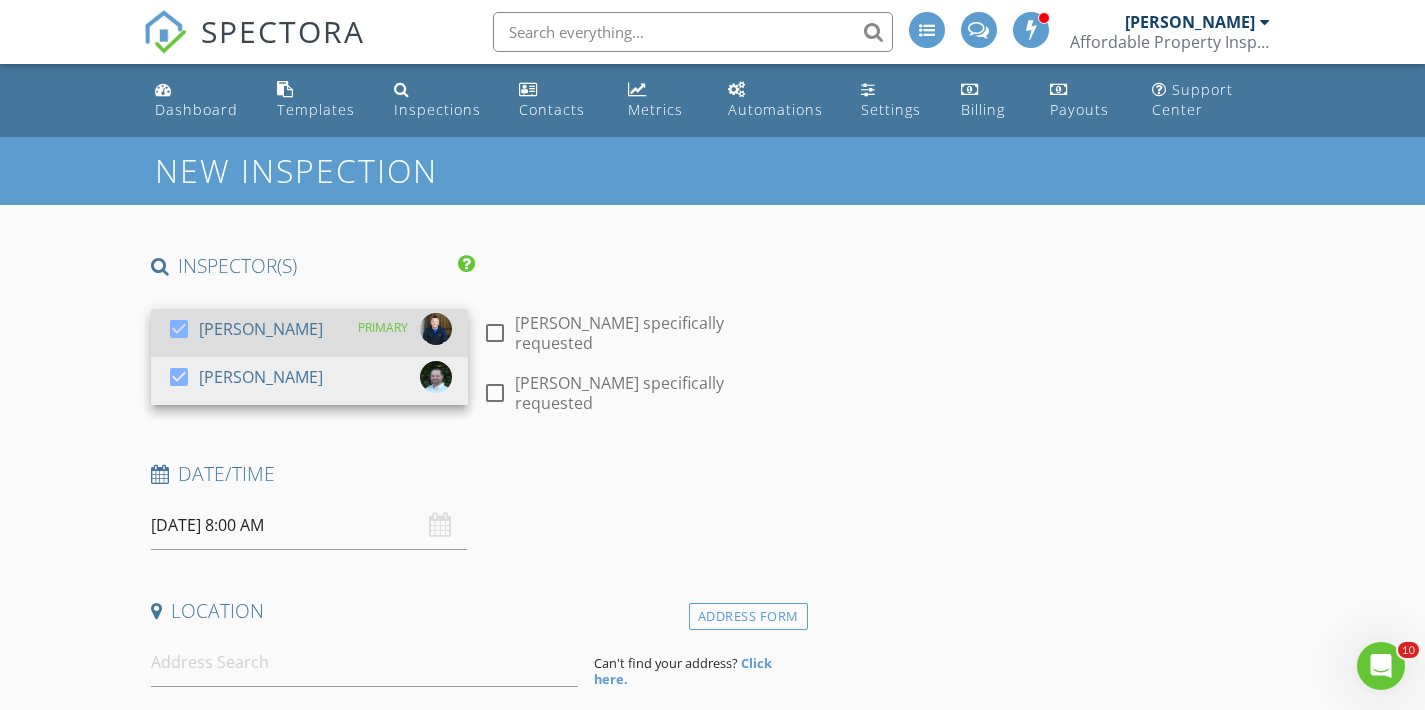 click on "[PERSON_NAME]" at bounding box center (261, 329) 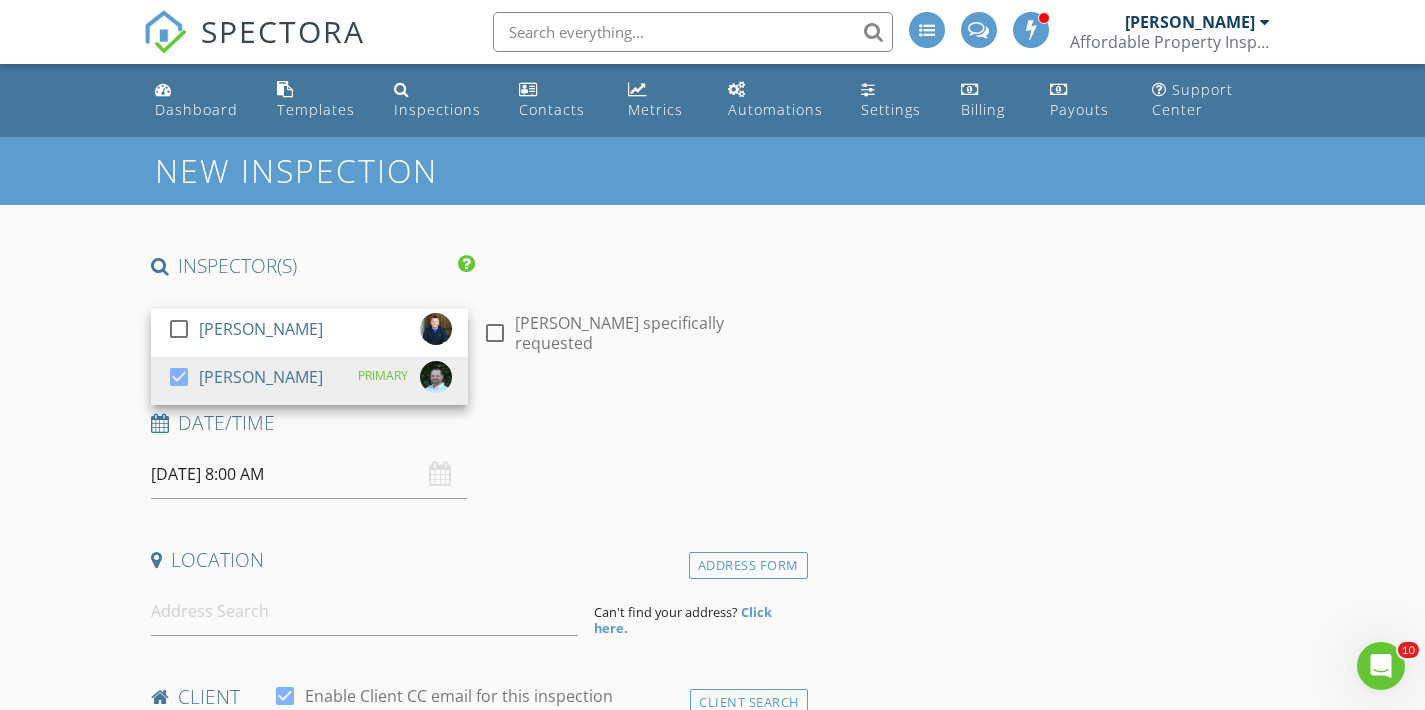 click on "New Inspection
INSPECTOR(S)
check_box_outline_blank   William McIntosh     check_box   Tim Shaw   PRIMARY   Tim Shaw arrow_drop_down   check_box_outline_blank Tim Shaw specifically requested
Date/Time
07/14/2025 8:00 AM
Location
Address Form       Can't find your address?   Click here.
client
check_box Enable Client CC email for this inspection   Client Search     check_box_outline_blank Client is a Company/Organization     First Name   Last Name   Email   CC Email   Phone         Tags         Notes   Private Notes
ADD ADDITIONAL client
SERVICES
check_box_outline_blank   Residential Inspection   Residential Inspection  check_box_outline_blank   Septic Inspection   Includes Well Inspection, Water Sample  check_box_outline_blank   Re-Inspection   check_box_outline_blank" at bounding box center [712, 1875] 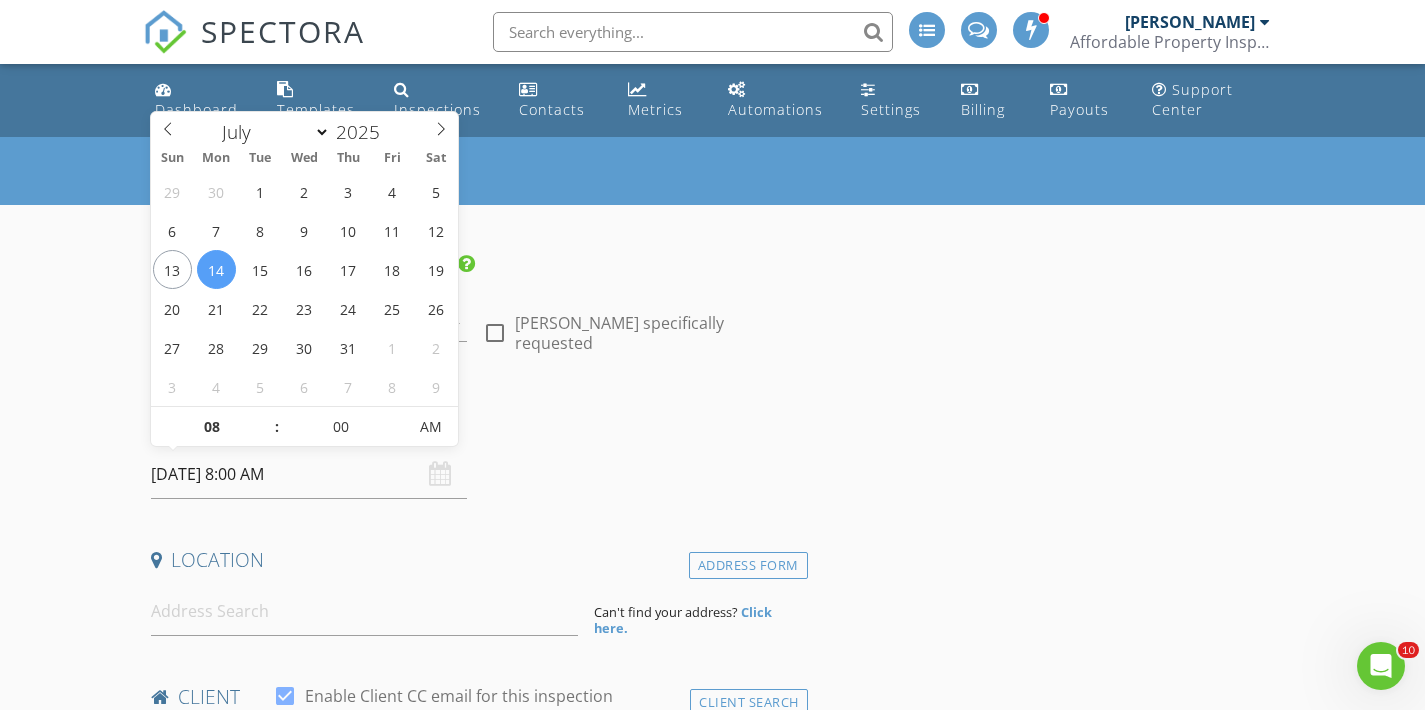 click on "07/14/2025 8:00 AM" at bounding box center (309, 474) 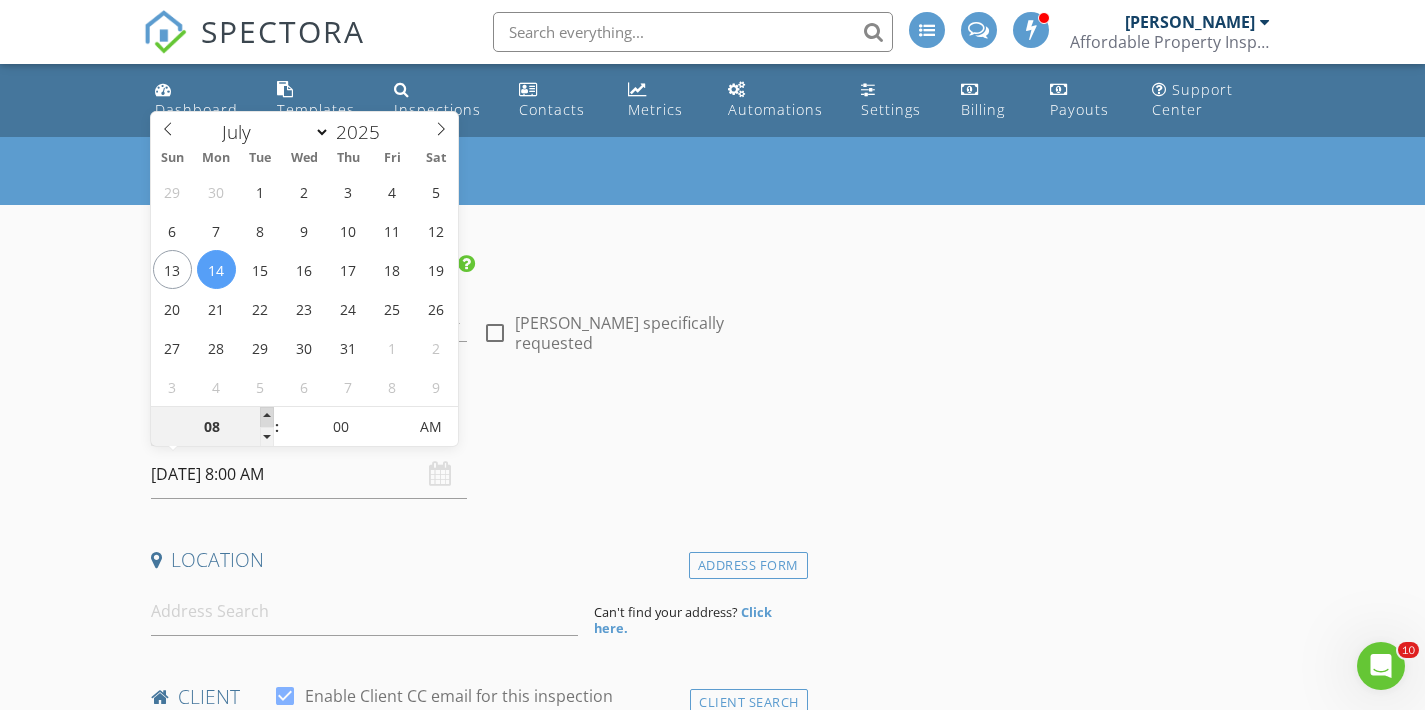 type on "09" 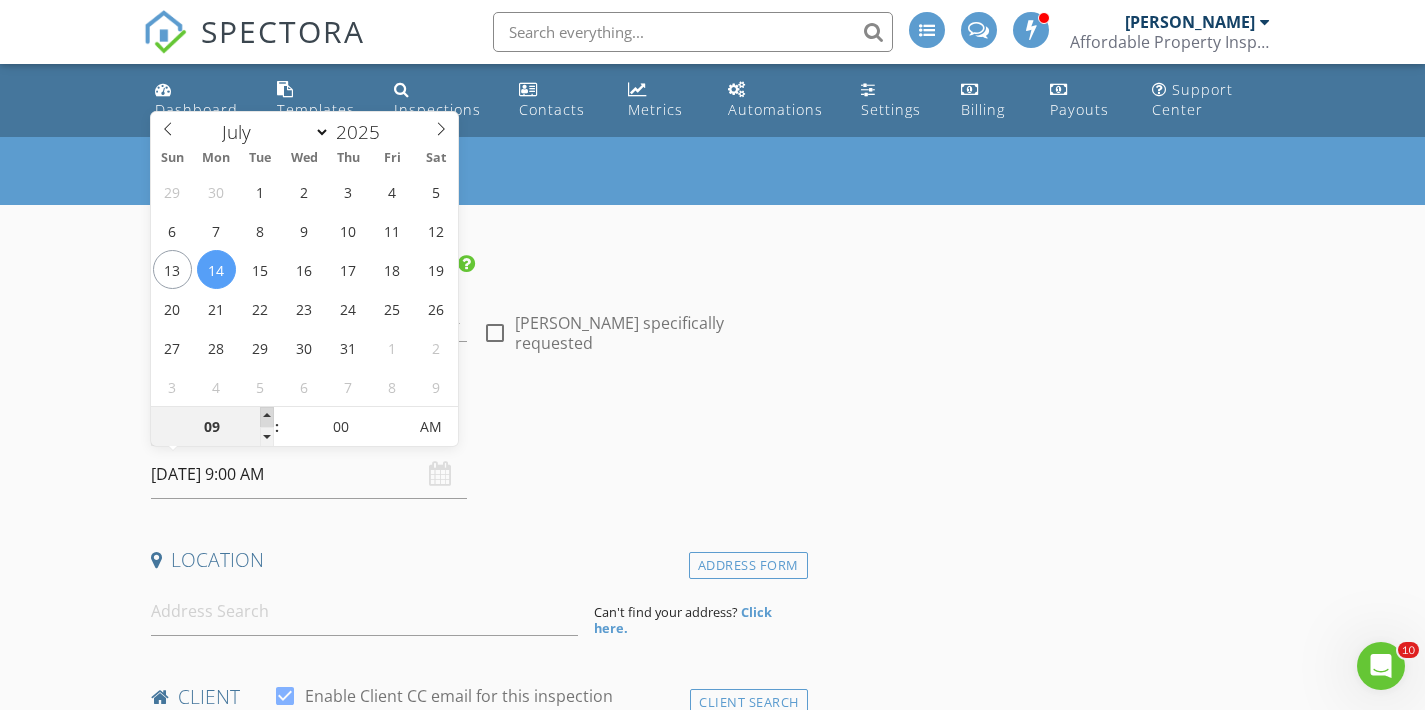 click at bounding box center (267, 417) 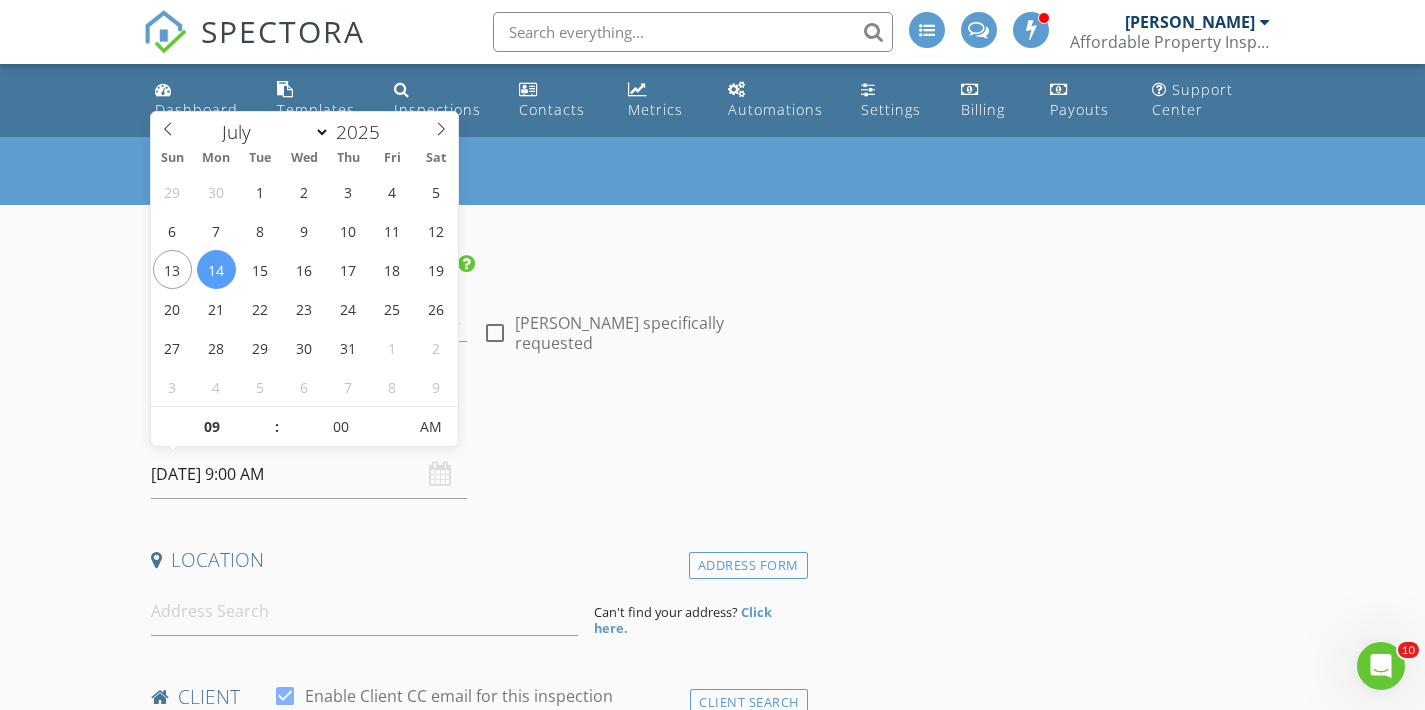 click on "New Inspection
INSPECTOR(S)
check_box_outline_blank   William McIntosh     check_box   Tim Shaw   PRIMARY   Tim Shaw arrow_drop_down   check_box_outline_blank Tim Shaw specifically requested
Date/Time
07/14/2025 9:00 AM
Location
Address Form       Can't find your address?   Click here.
client
check_box Enable Client CC email for this inspection   Client Search     check_box_outline_blank Client is a Company/Organization     First Name   Last Name   Email   CC Email   Phone         Tags         Notes   Private Notes
ADD ADDITIONAL client
SERVICES
check_box_outline_blank   Residential Inspection   Residential Inspection  check_box_outline_blank   Septic Inspection   Includes Well Inspection, Water Sample  check_box_outline_blank   Re-Inspection   check_box_outline_blank" at bounding box center [712, 1875] 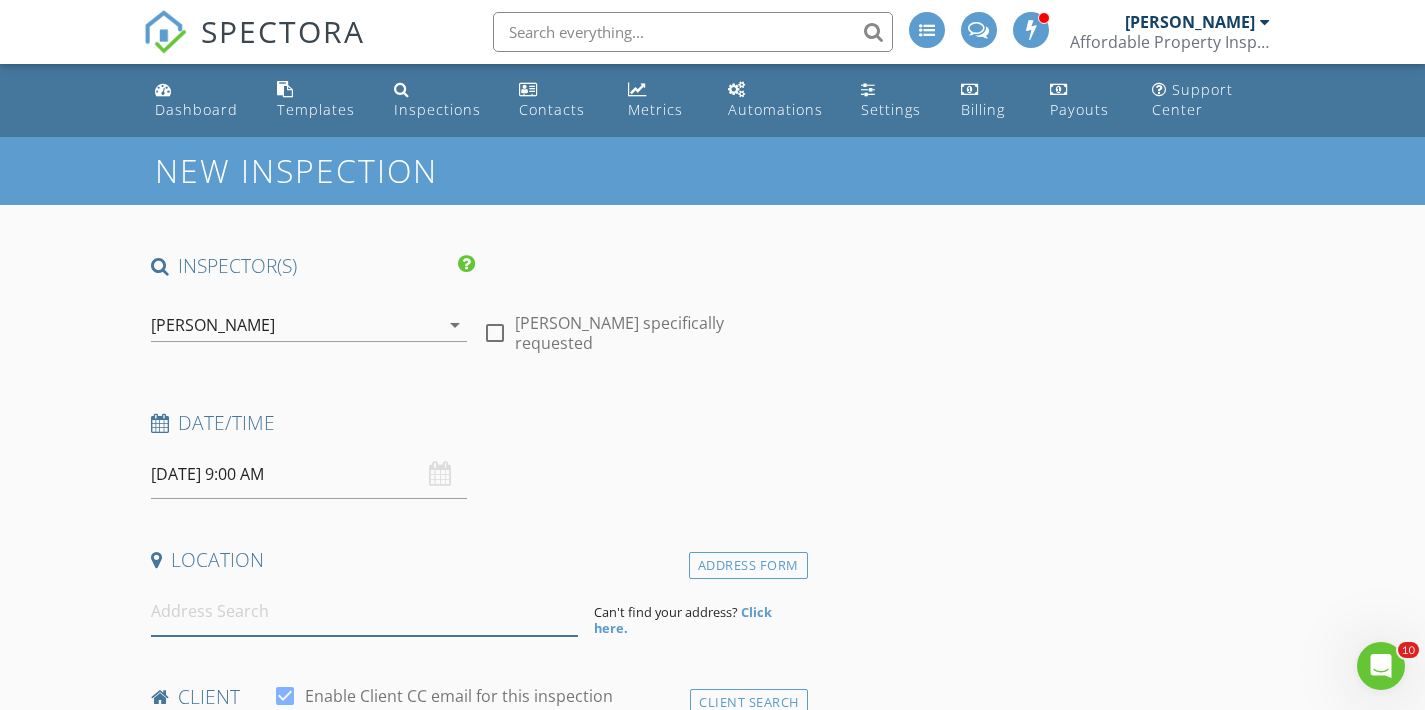 click at bounding box center [364, 611] 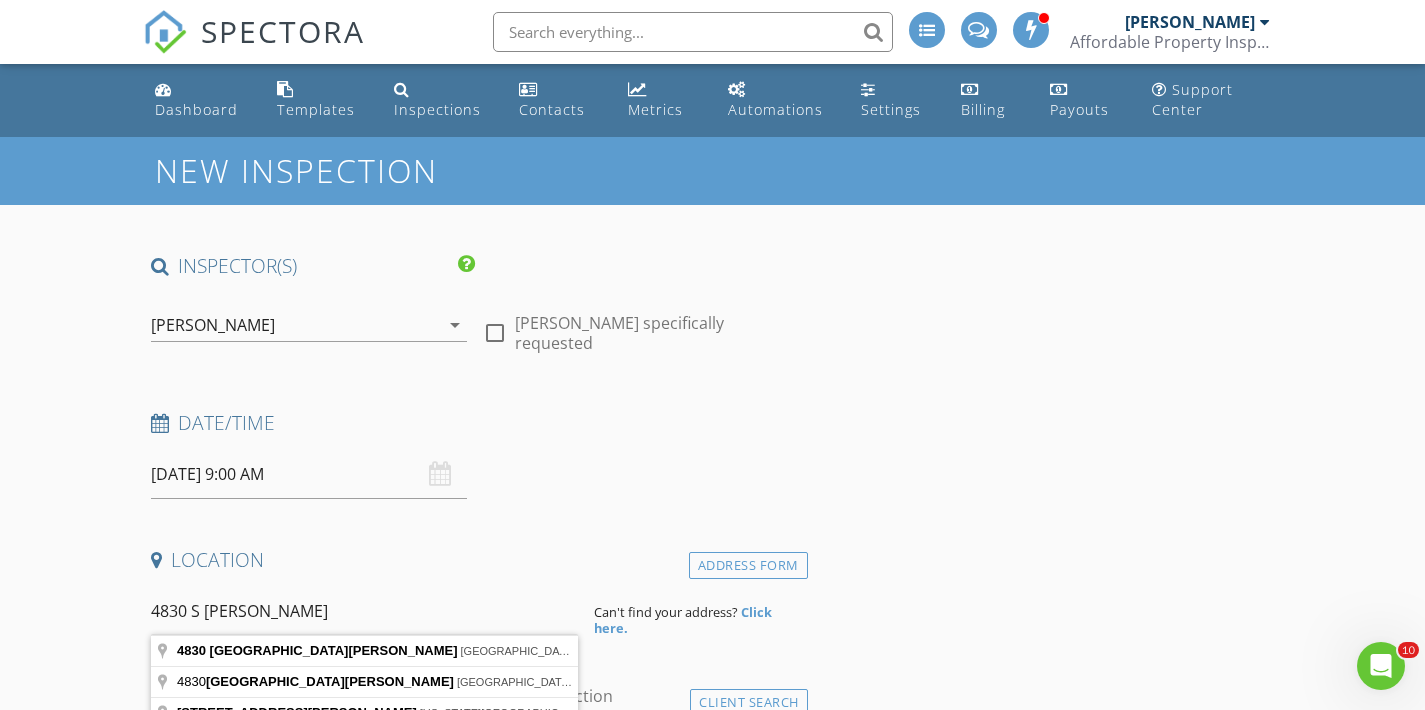 type on "4830 South Douglas Drive, Republic, MO, USA" 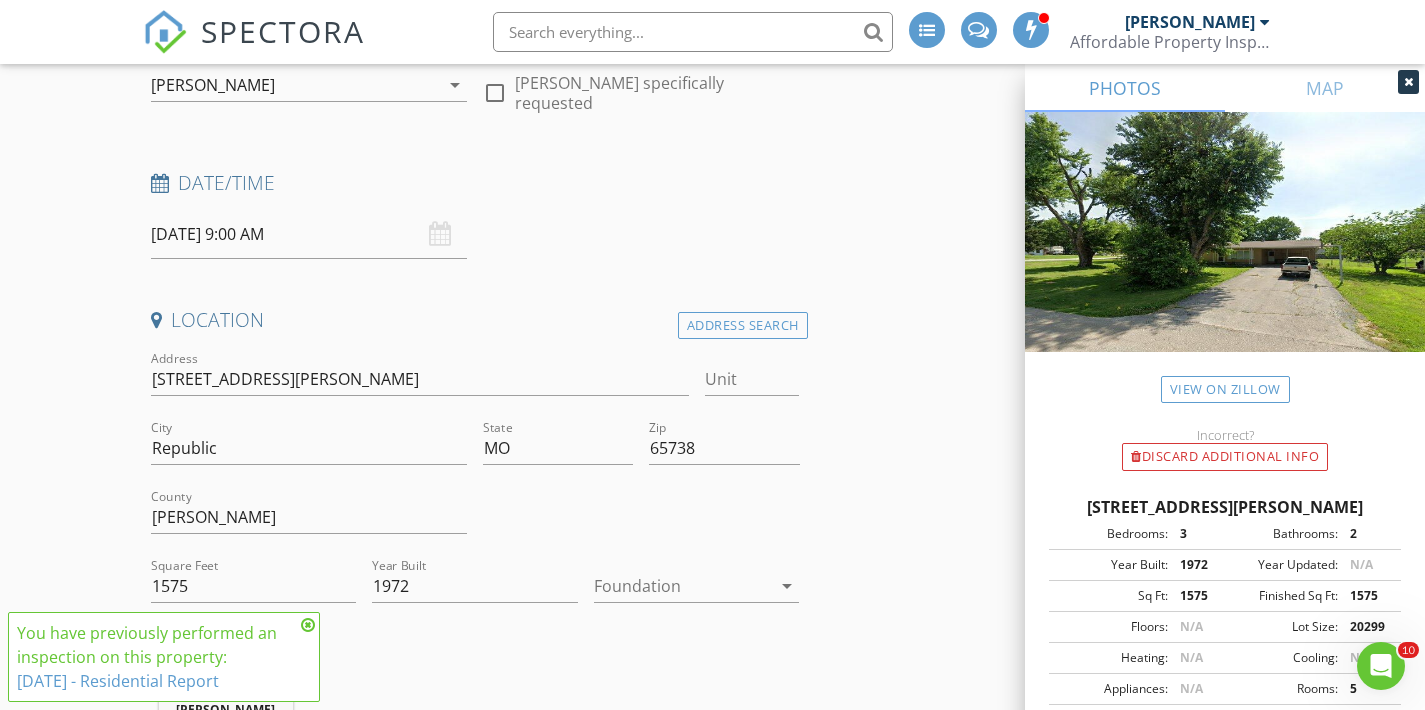 scroll, scrollTop: 267, scrollLeft: 0, axis: vertical 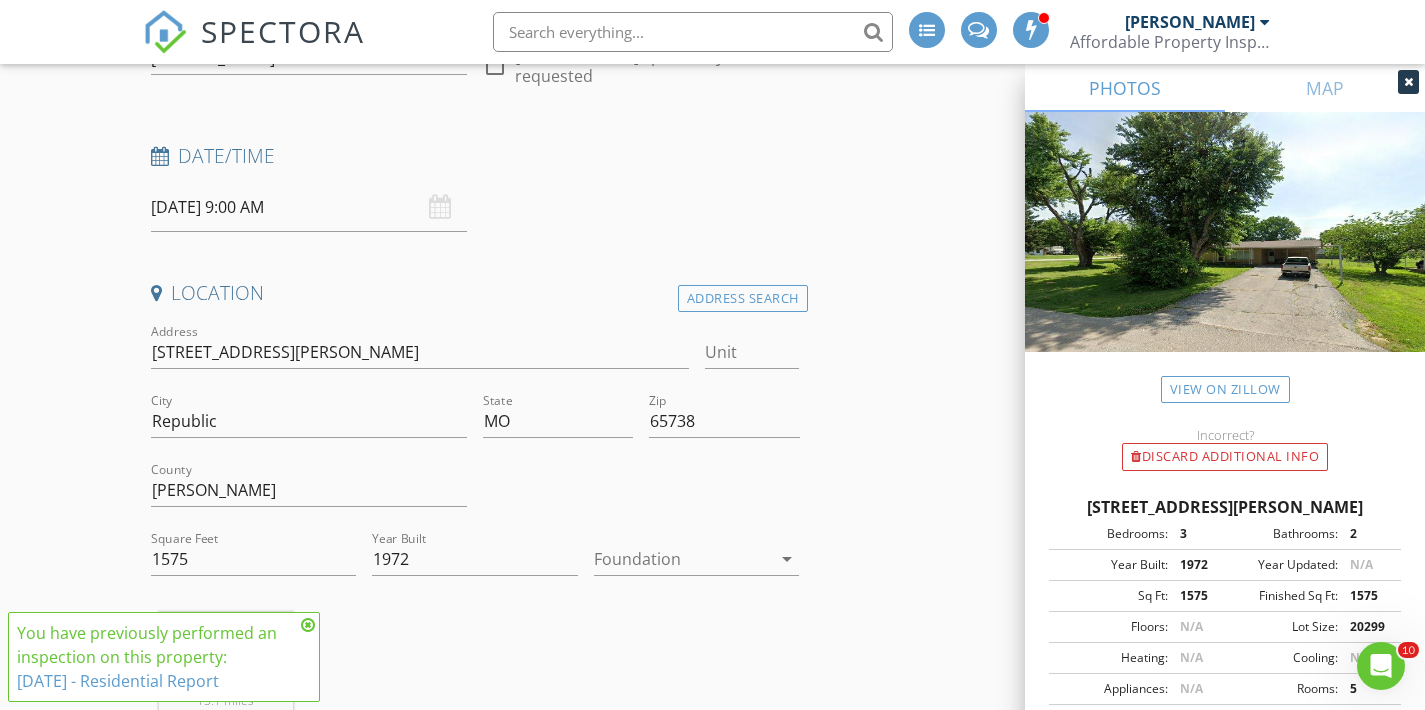 click at bounding box center (308, 625) 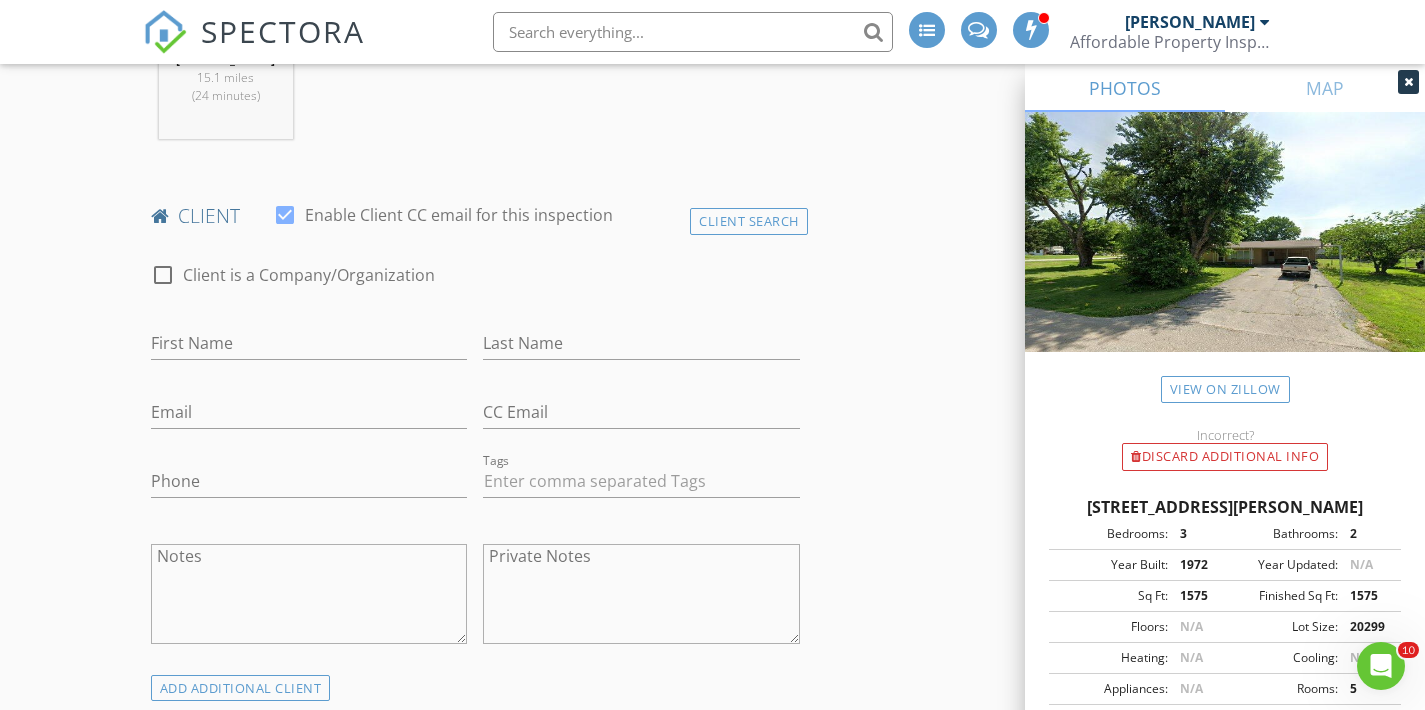 scroll, scrollTop: 918, scrollLeft: 0, axis: vertical 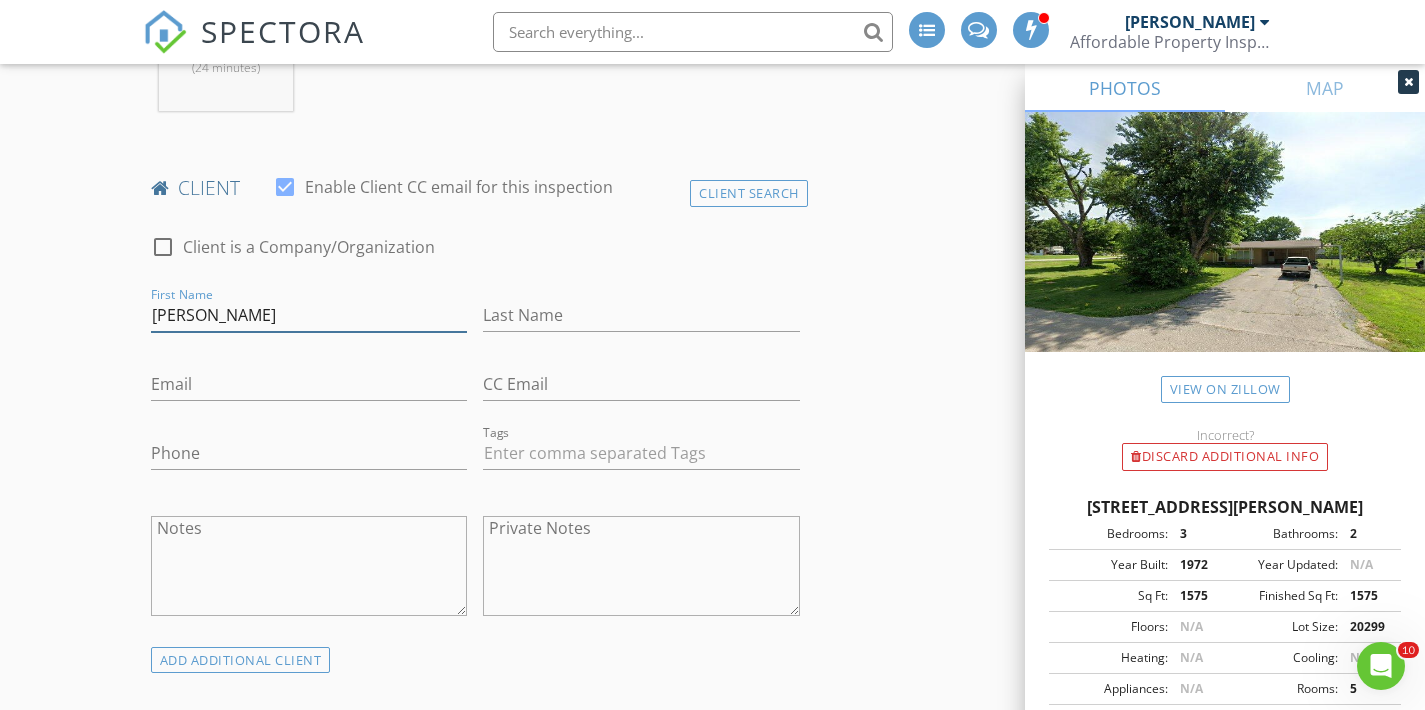 type on "Brittany" 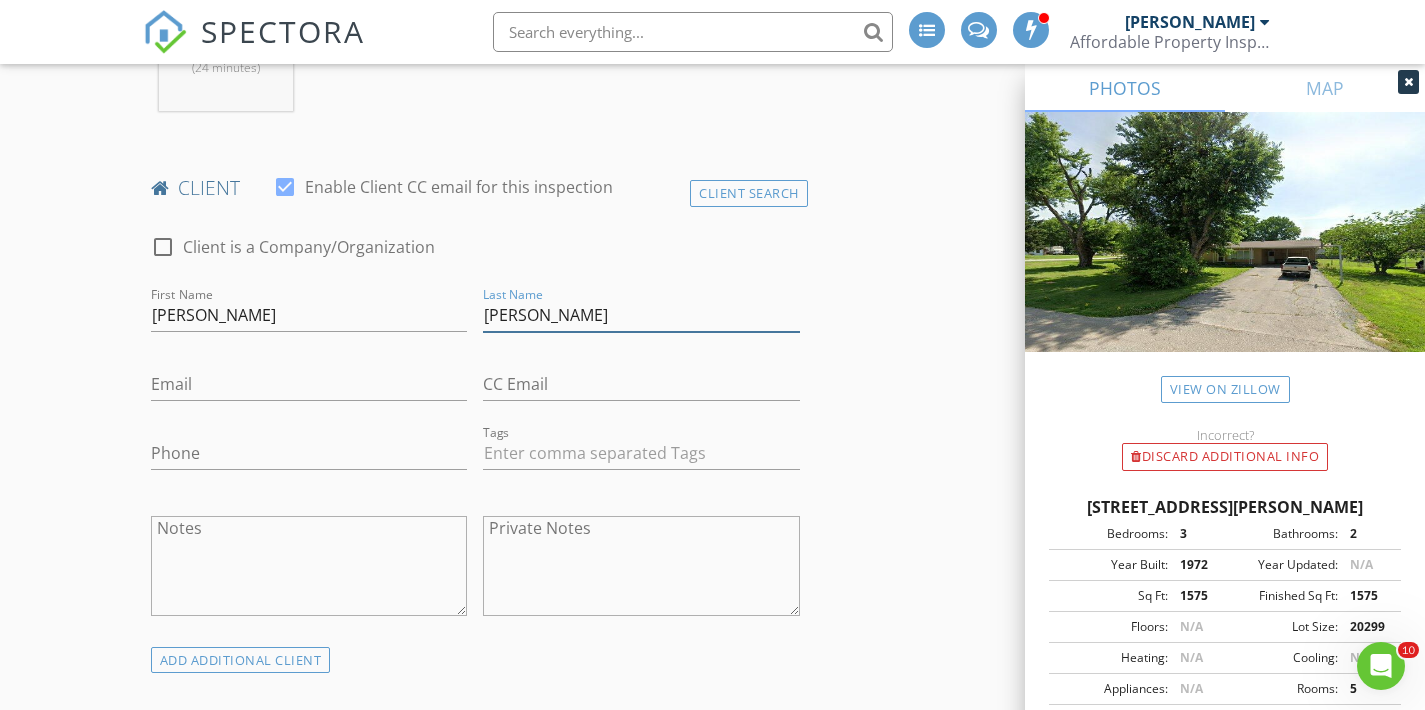 type on "Baldwin" 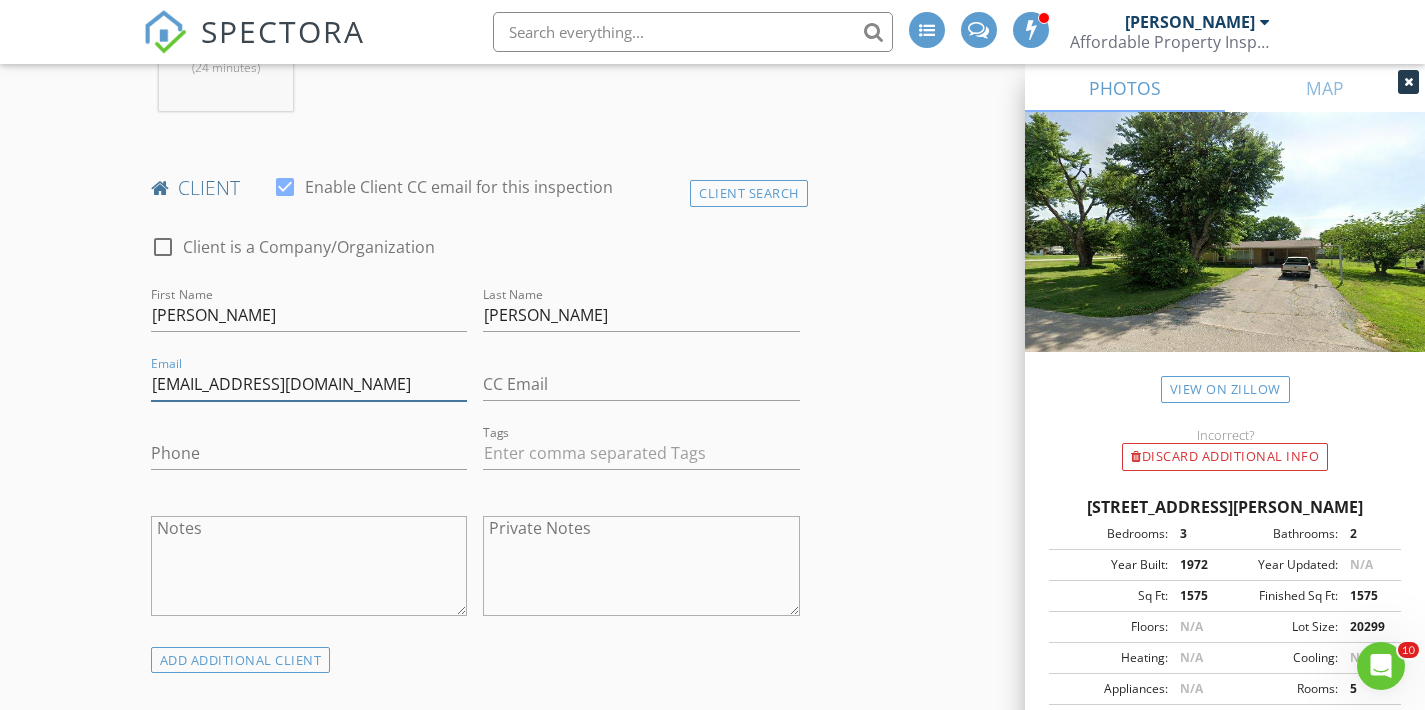 type on "brbaldwin0611@gmail.com" 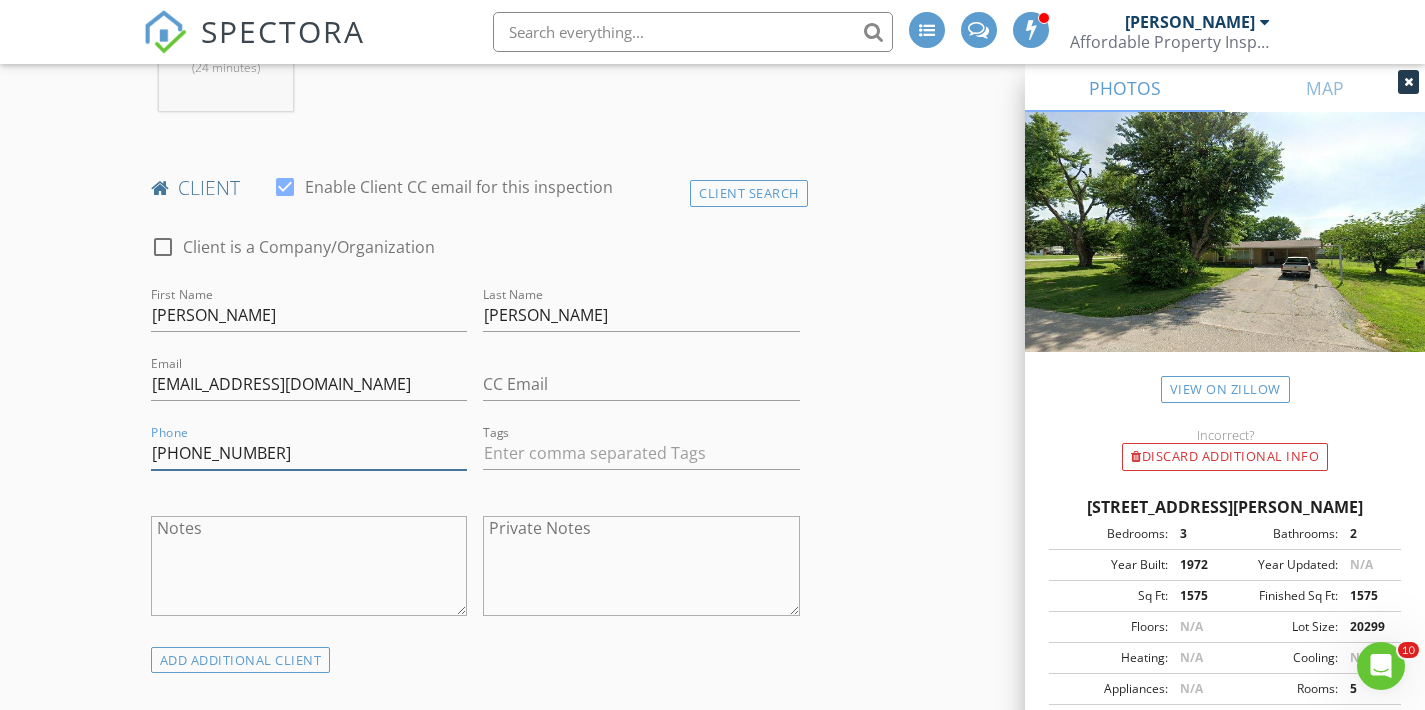 type on "417-332-5896" 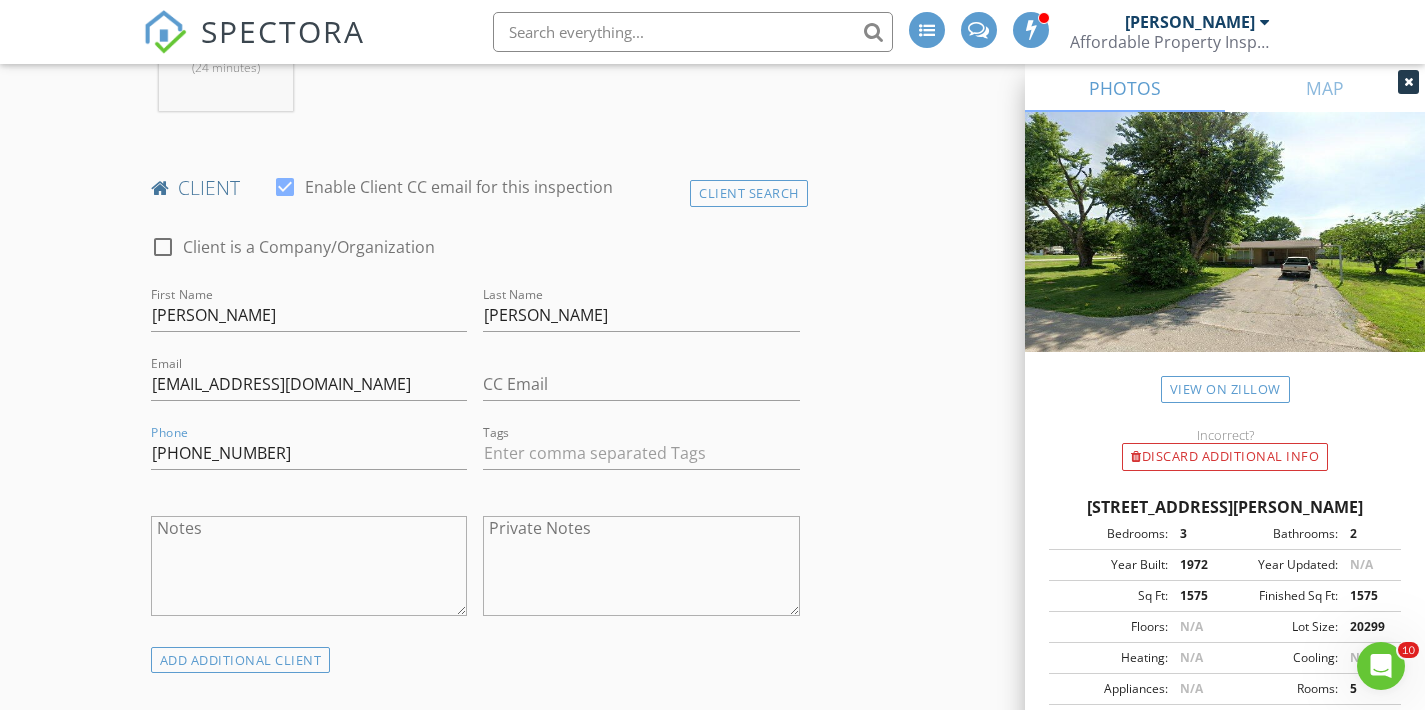 click on "New Inspection
INSPECTOR(S)
check_box_outline_blank   William McIntosh     check_box   Tim Shaw   PRIMARY   Tim Shaw arrow_drop_down   check_box_outline_blank Tim Shaw specifically requested
Date/Time
07/14/2025 9:00 AM
Location
Address Search       Address 4830 S Douglas Dr   Unit   City Republic   State MO   Zip 65738   County Greene     Square Feet 1575   Year Built 1972   Foundation arrow_drop_down     Tim Shaw     15.1 miles     (24 minutes)
client
check_box Enable Client CC email for this inspection   Client Search     check_box_outline_blank Client is a Company/Organization     First Name Brittany   Last Name Baldwin   Email brbaldwin0611@gmail.com   CC Email   Phone 417-332-5896         Tags         Notes   Private Notes
ADD ADDITIONAL client
SERVICES" at bounding box center [712, 1162] 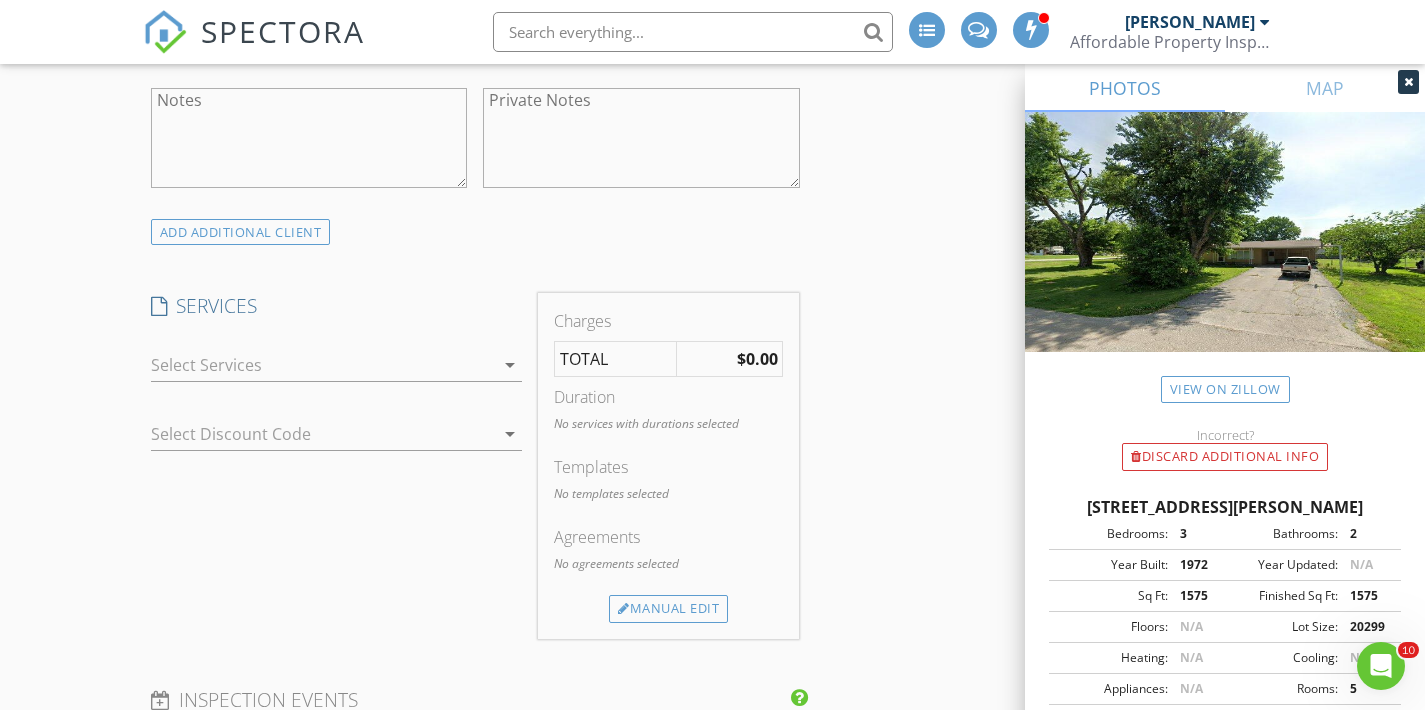 scroll, scrollTop: 1348, scrollLeft: 0, axis: vertical 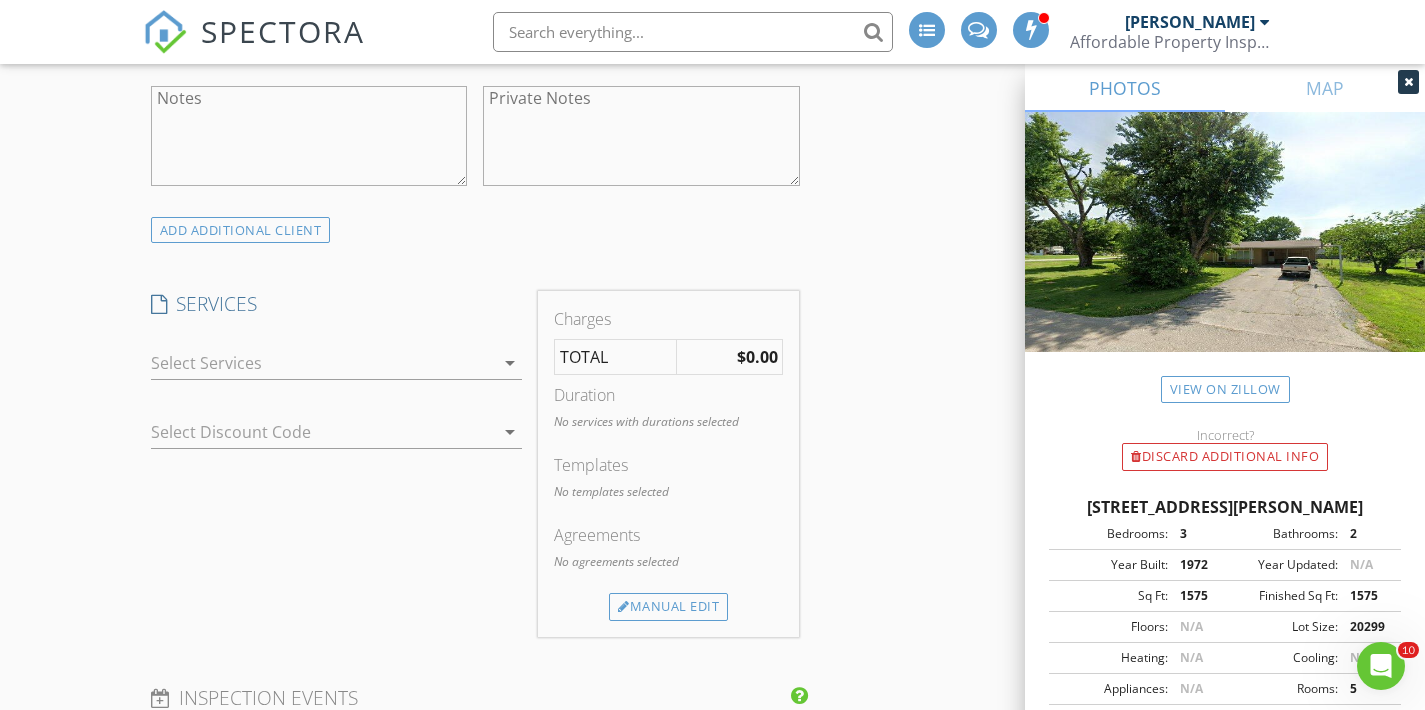 click at bounding box center [323, 363] 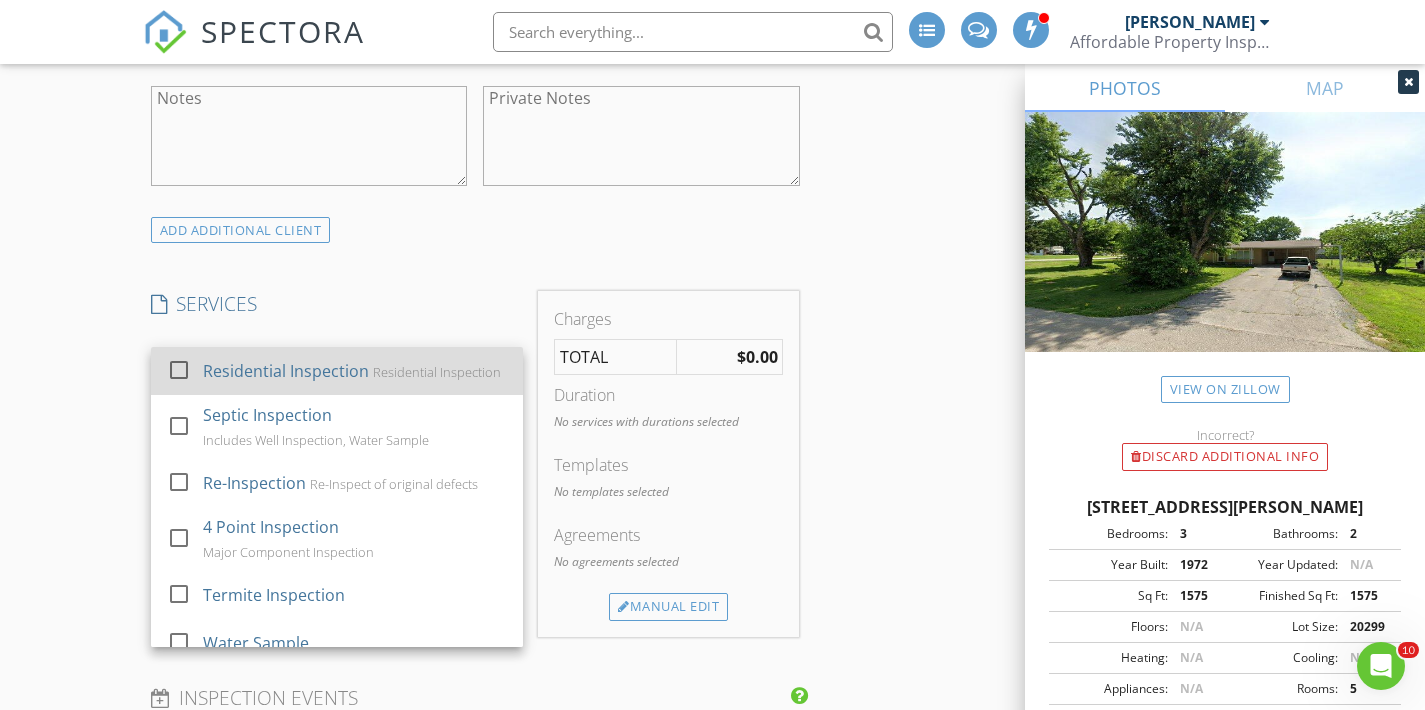 click on "Residential Inspection" at bounding box center [286, 371] 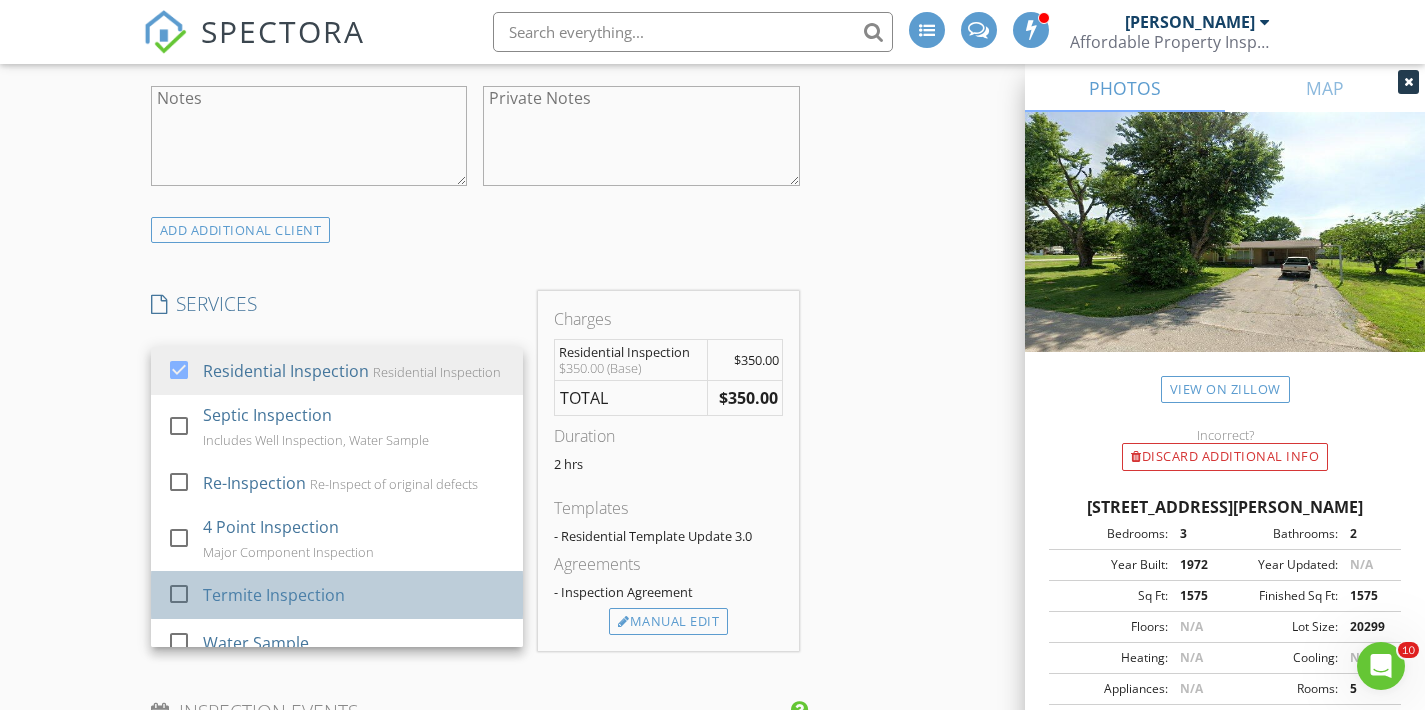 click on "Termite Inspection" at bounding box center [274, 595] 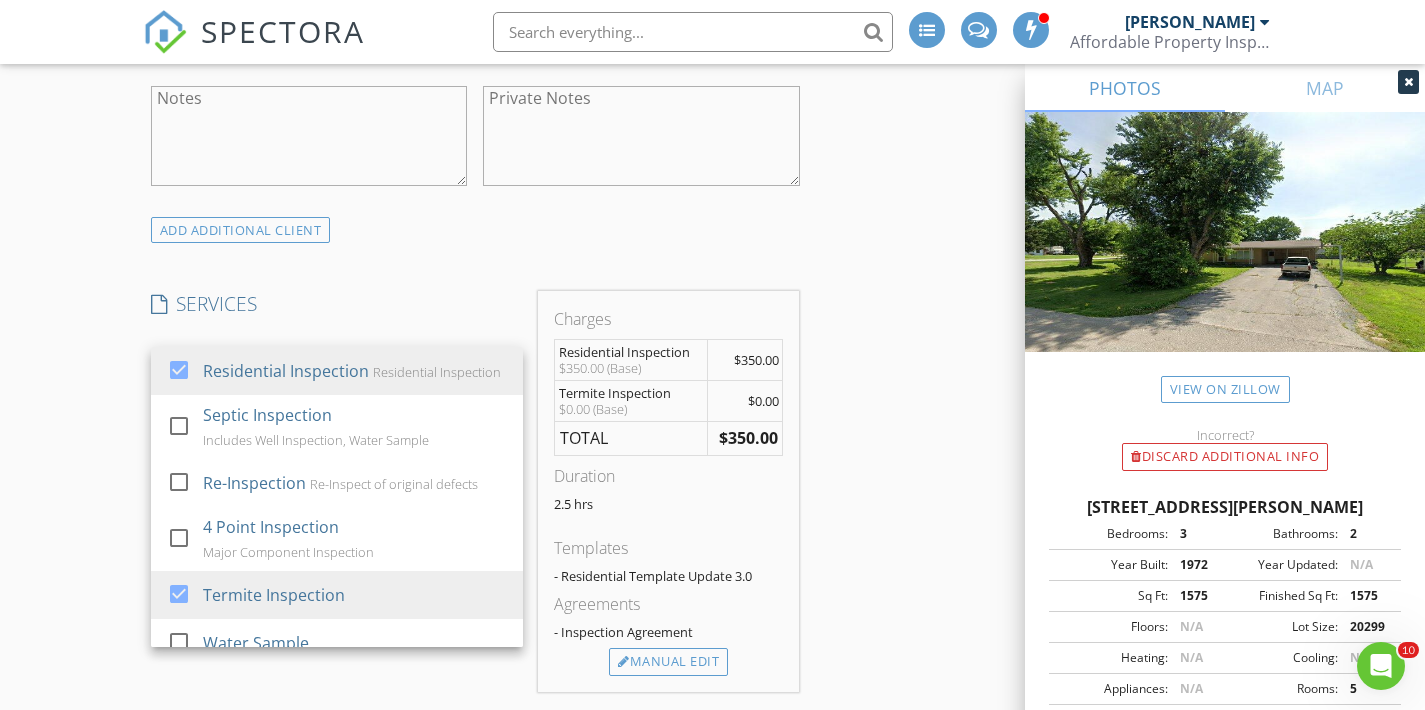 click on "New Inspection
INSPECTOR(S)
check_box_outline_blank   William McIntosh     check_box   Tim Shaw   PRIMARY   Tim Shaw arrow_drop_down   check_box_outline_blank Tim Shaw specifically requested
Date/Time
07/14/2025 9:00 AM
Location
Address Search       Address 4830 S Douglas Dr   Unit   City Republic   State MO   Zip 65738   County Greene     Square Feet 1575   Year Built 1972   Foundation arrow_drop_down     Tim Shaw     15.1 miles     (24 minutes)
client
check_box Enable Client CC email for this inspection   Client Search     check_box_outline_blank Client is a Company/Organization     First Name Brittany   Last Name Baldwin   Email brbaldwin0611@gmail.com   CC Email   Phone 417-332-5896         Tags         Notes   Private Notes
ADD ADDITIONAL client
SERVICES" at bounding box center (712, 759) 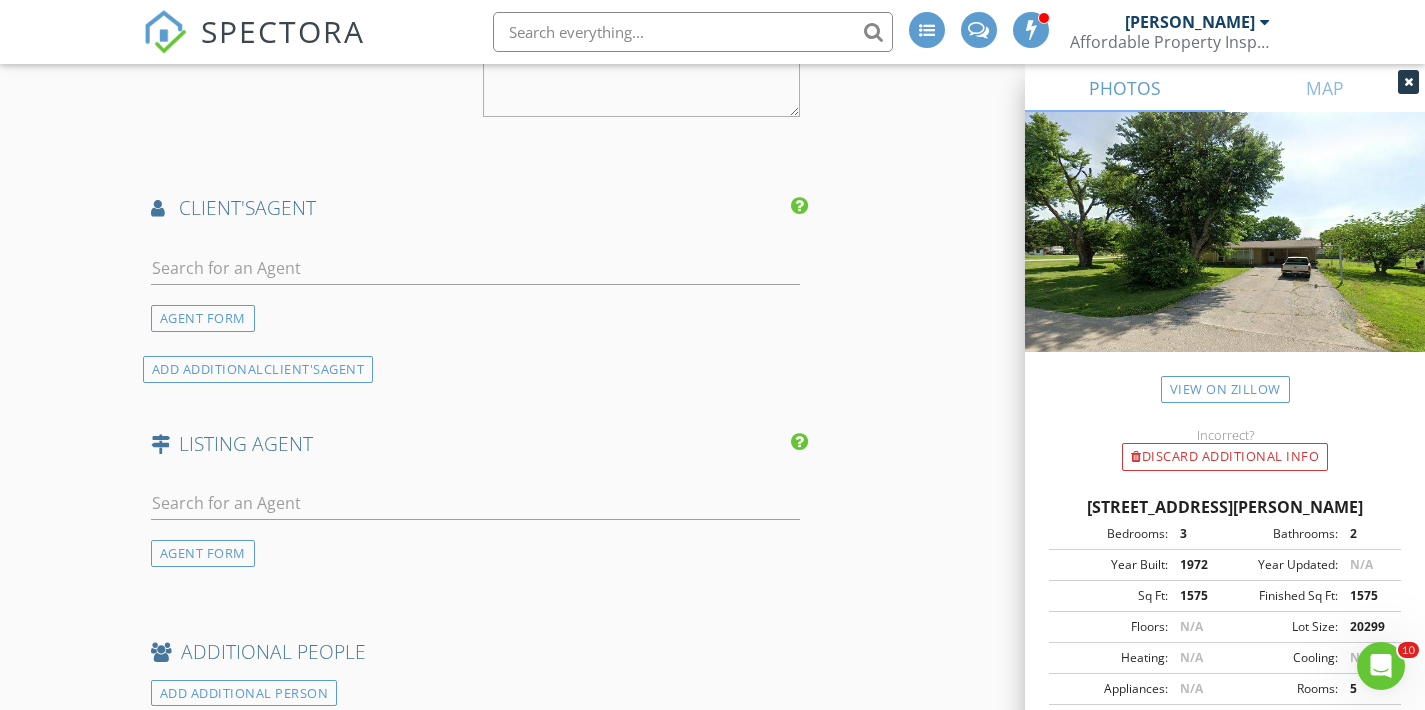 scroll, scrollTop: 2305, scrollLeft: 0, axis: vertical 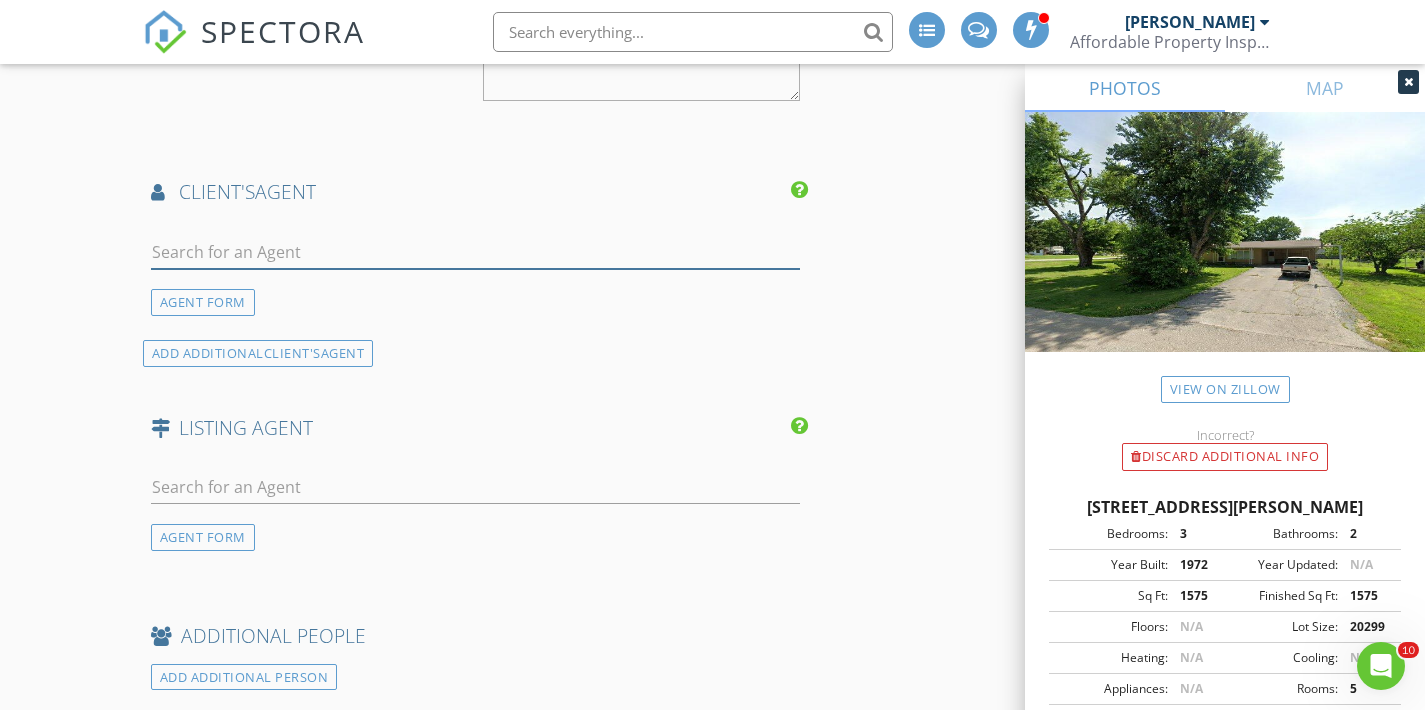 click at bounding box center (475, 252) 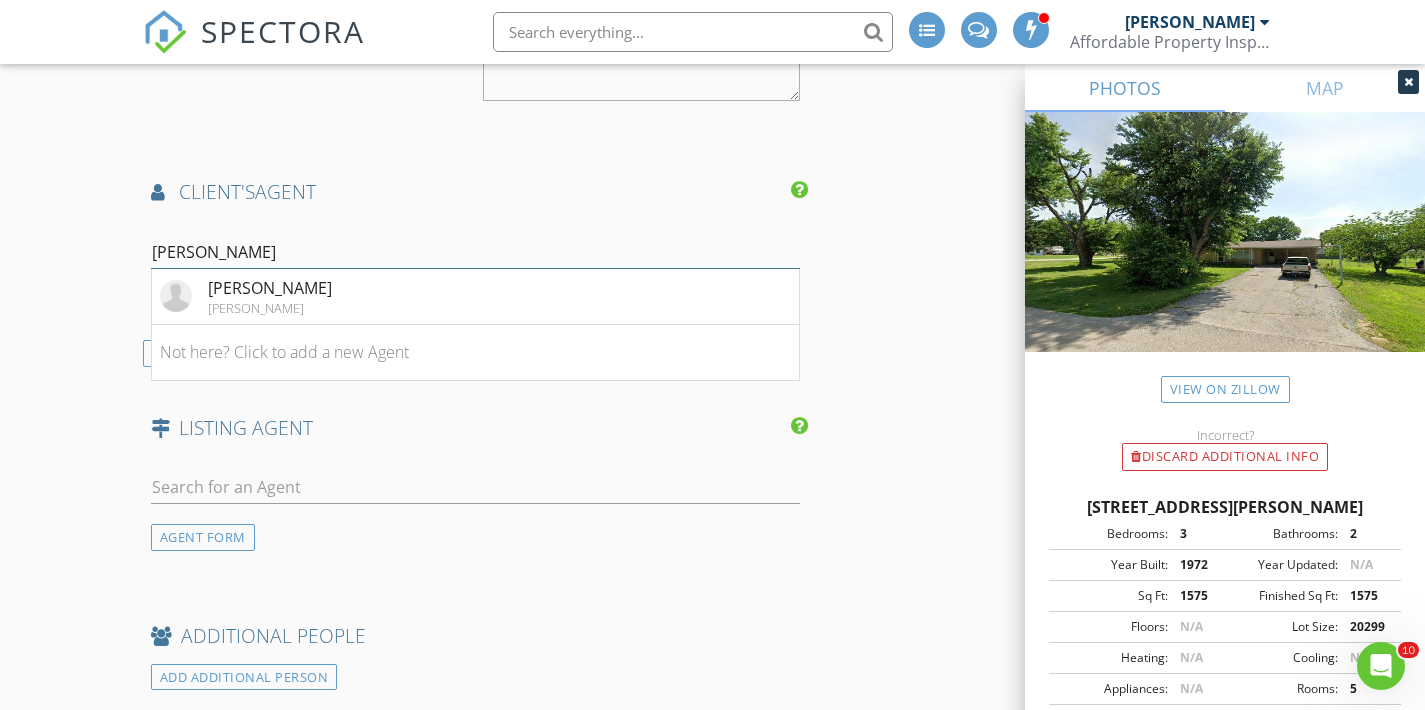 type on "Kevin woo" 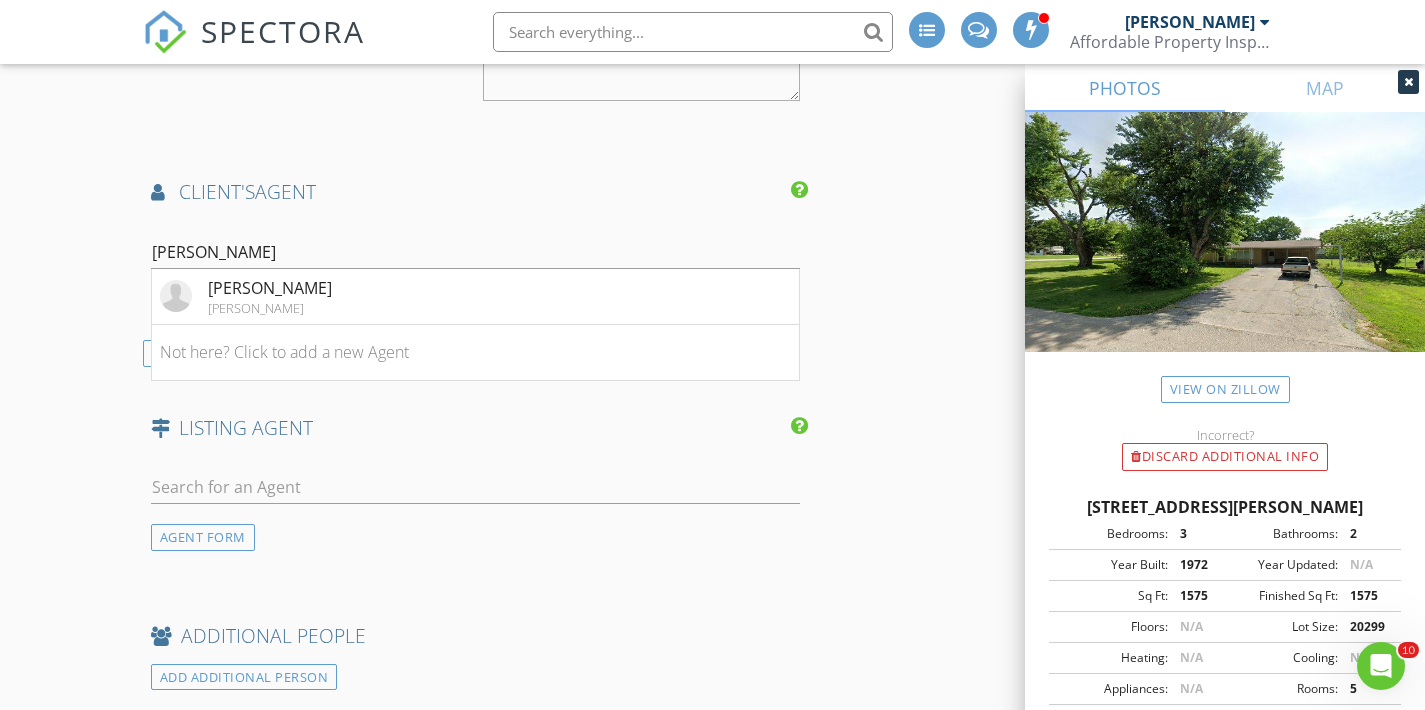 click on "New Inspection
INSPECTOR(S)
check_box_outline_blank   William McIntosh     check_box   Tim Shaw   PRIMARY   Tim Shaw arrow_drop_down   check_box_outline_blank Tim Shaw specifically requested
Date/Time
07/14/2025 9:00 AM
Location
Address Search       Address 4830 S Douglas Dr   Unit   City Republic   State MO   Zip 65738   County Greene     Square Feet 1575   Year Built 1972   Foundation arrow_drop_down     Tim Shaw     15.1 miles     (24 minutes)
client
check_box Enable Client CC email for this inspection   Client Search     check_box_outline_blank Client is a Company/Organization     First Name Brittany   Last Name Baldwin   Email brbaldwin0611@gmail.com   CC Email   Phone 417-332-5896         Tags         Notes   Private Notes
ADD ADDITIONAL client
SERVICES" at bounding box center (712, -198) 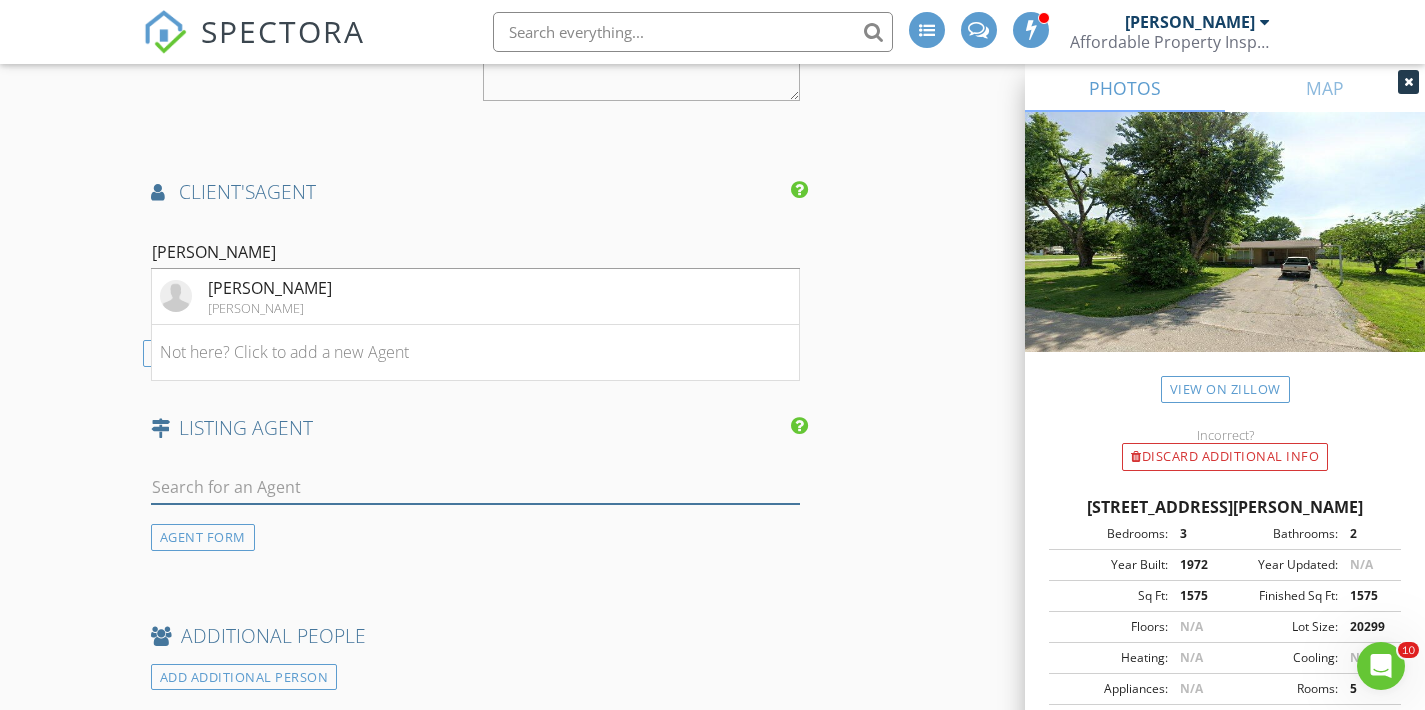click at bounding box center [475, 487] 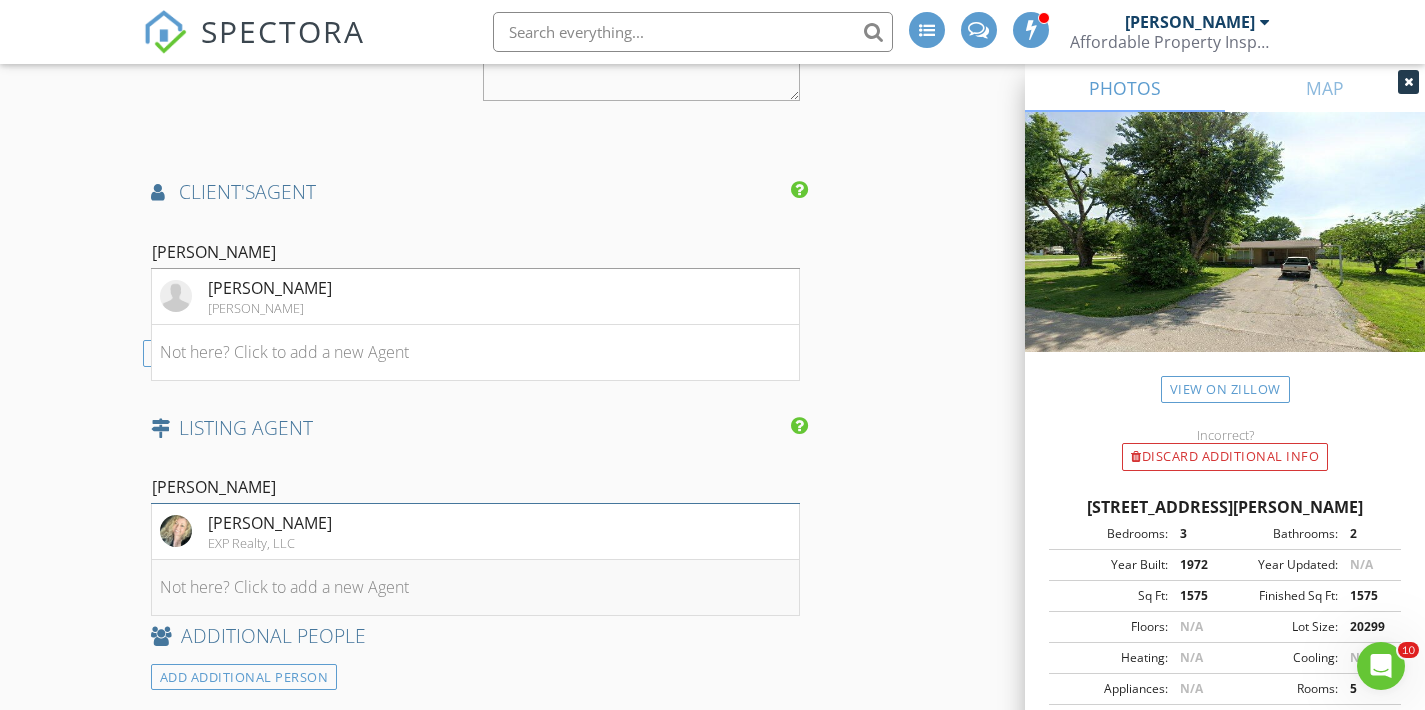 type on "Tiffany l" 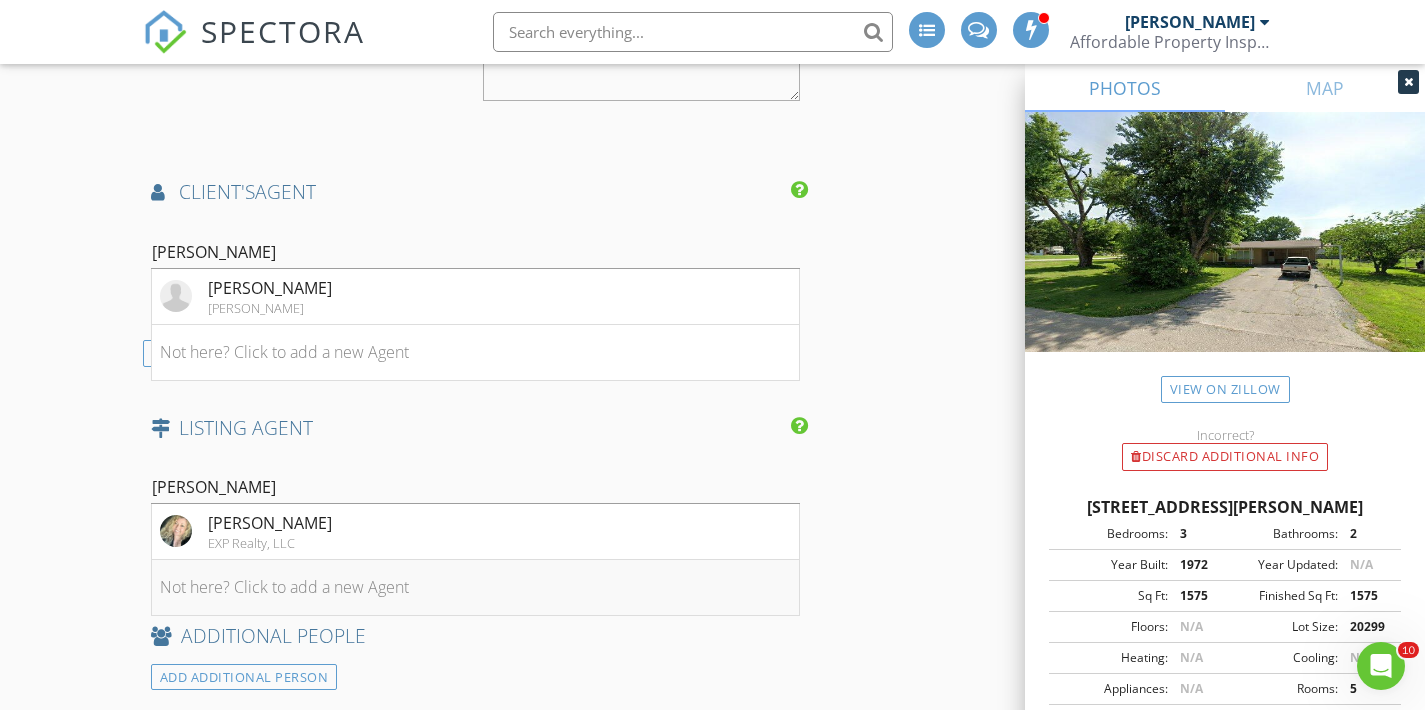 click on "Not here? Click to add a new Agent" at bounding box center (475, 588) 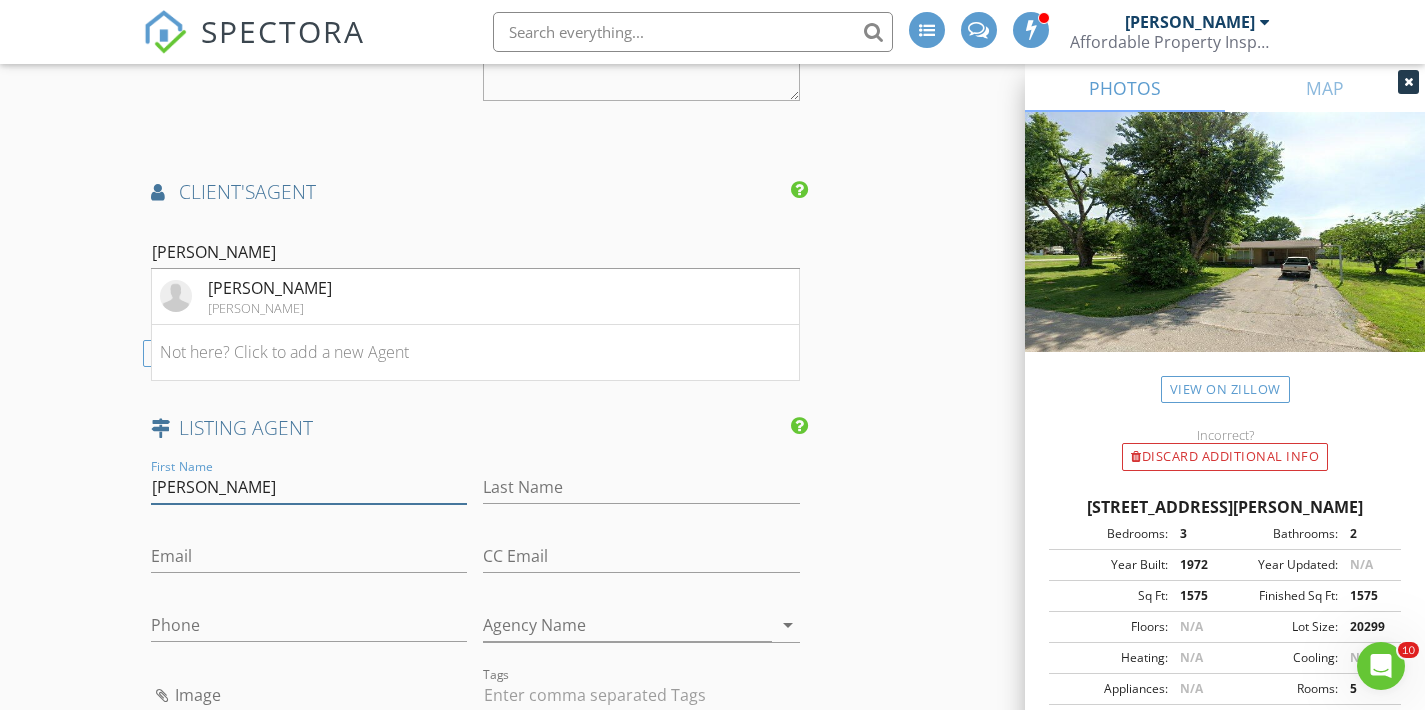 type on "Tiffany" 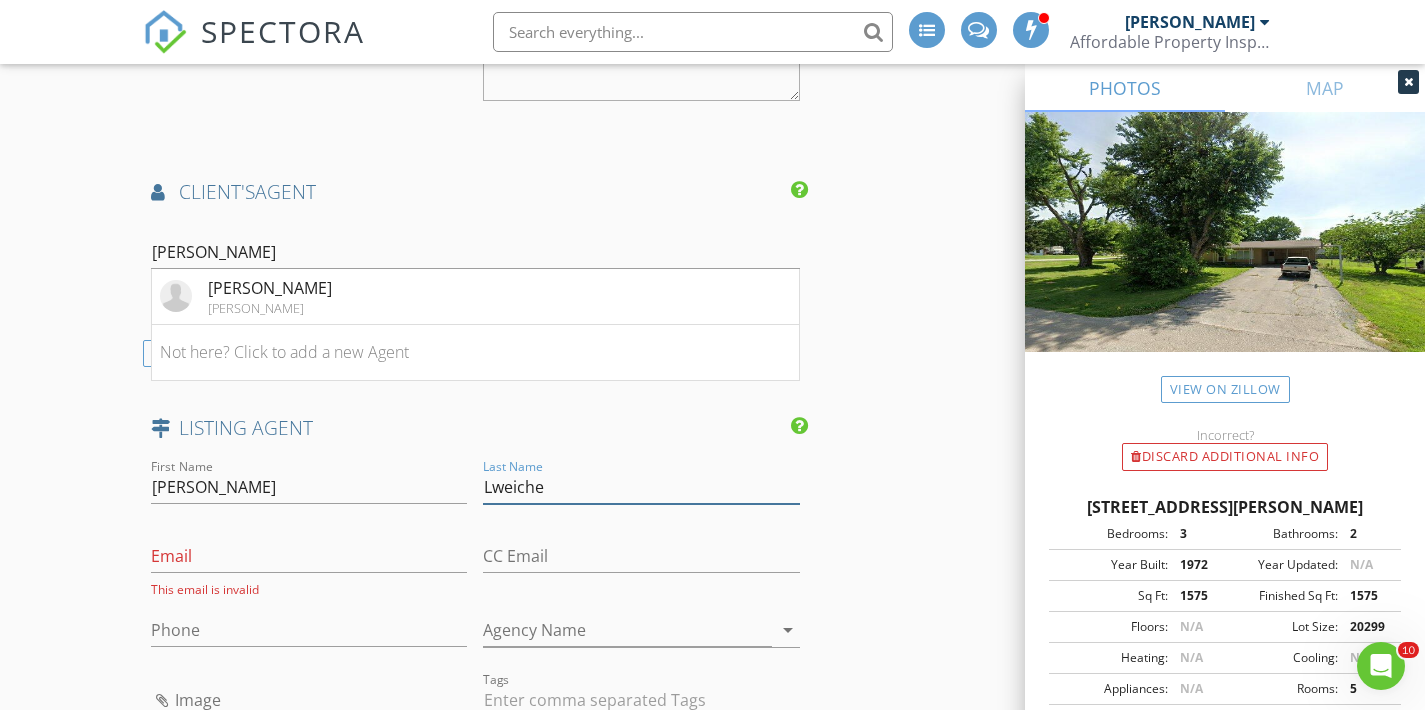 click on "Lweiche" at bounding box center (641, 487) 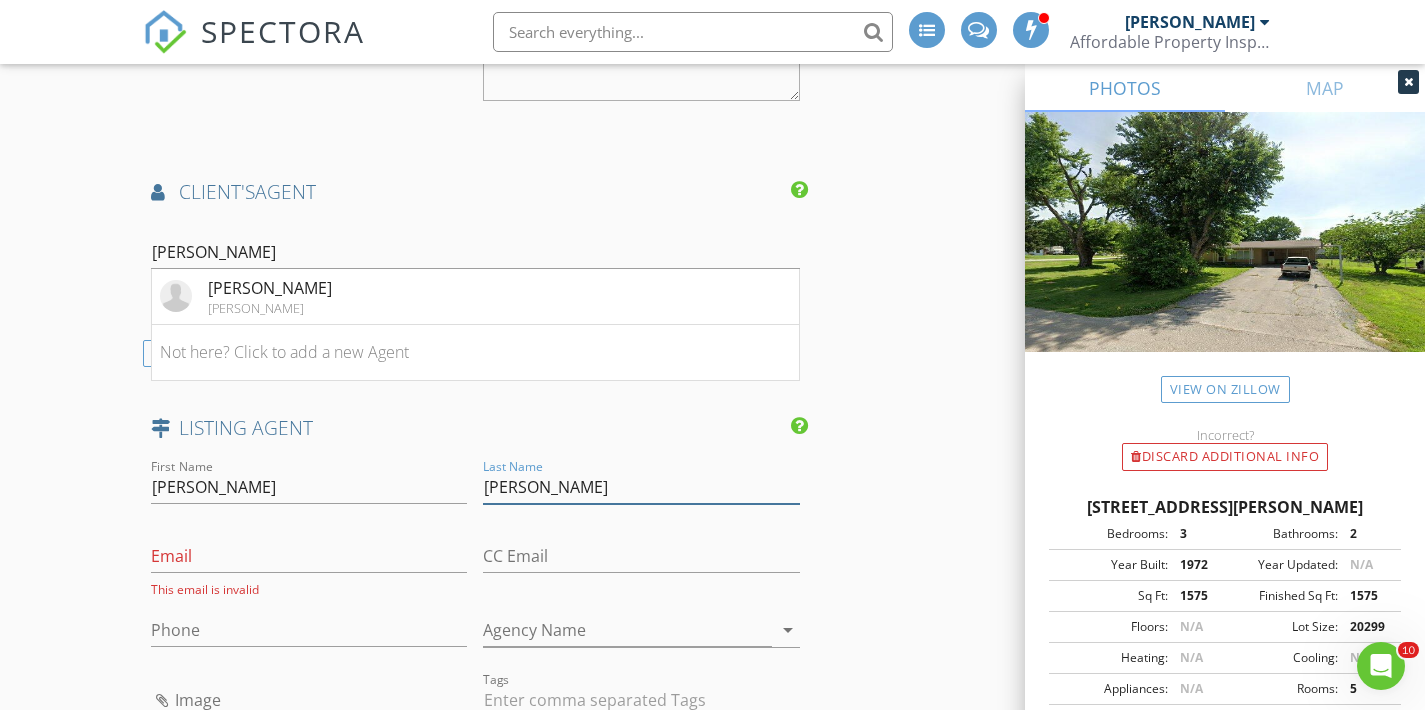 type on "Leriche" 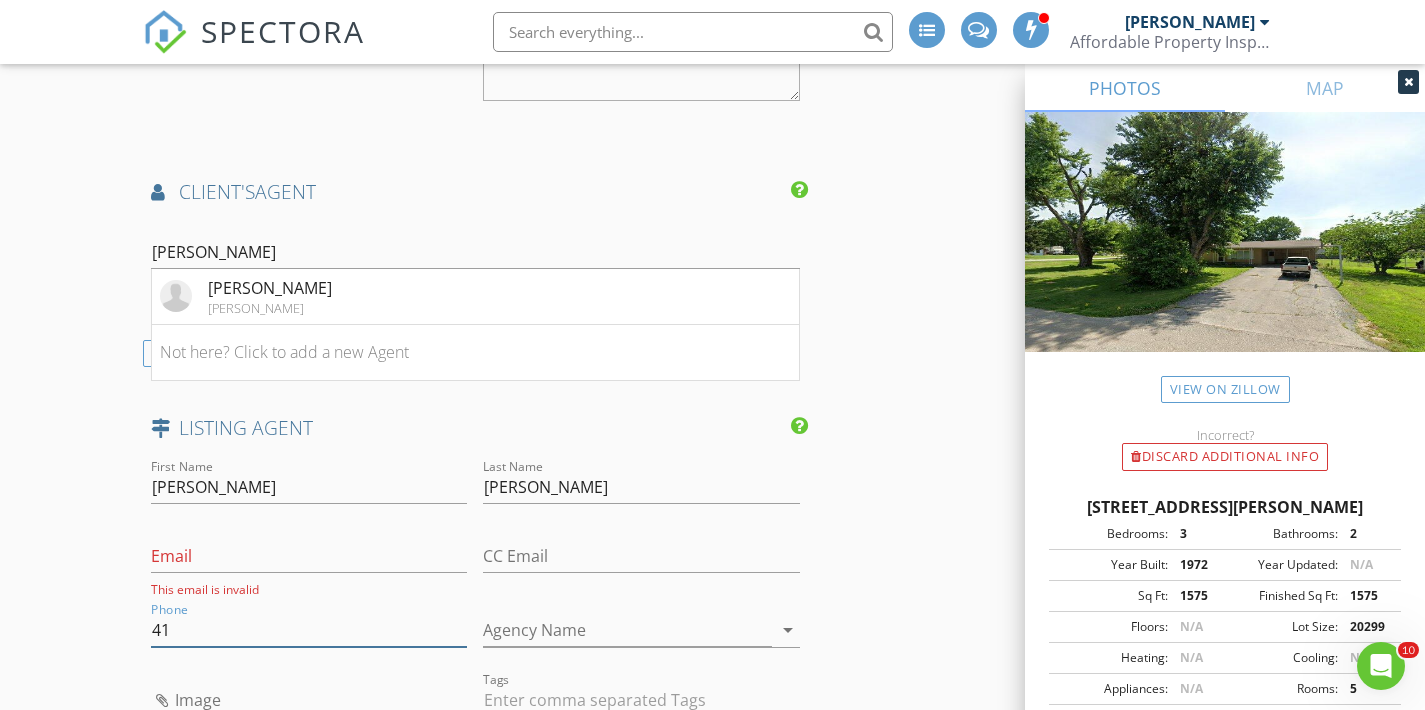 type on "4" 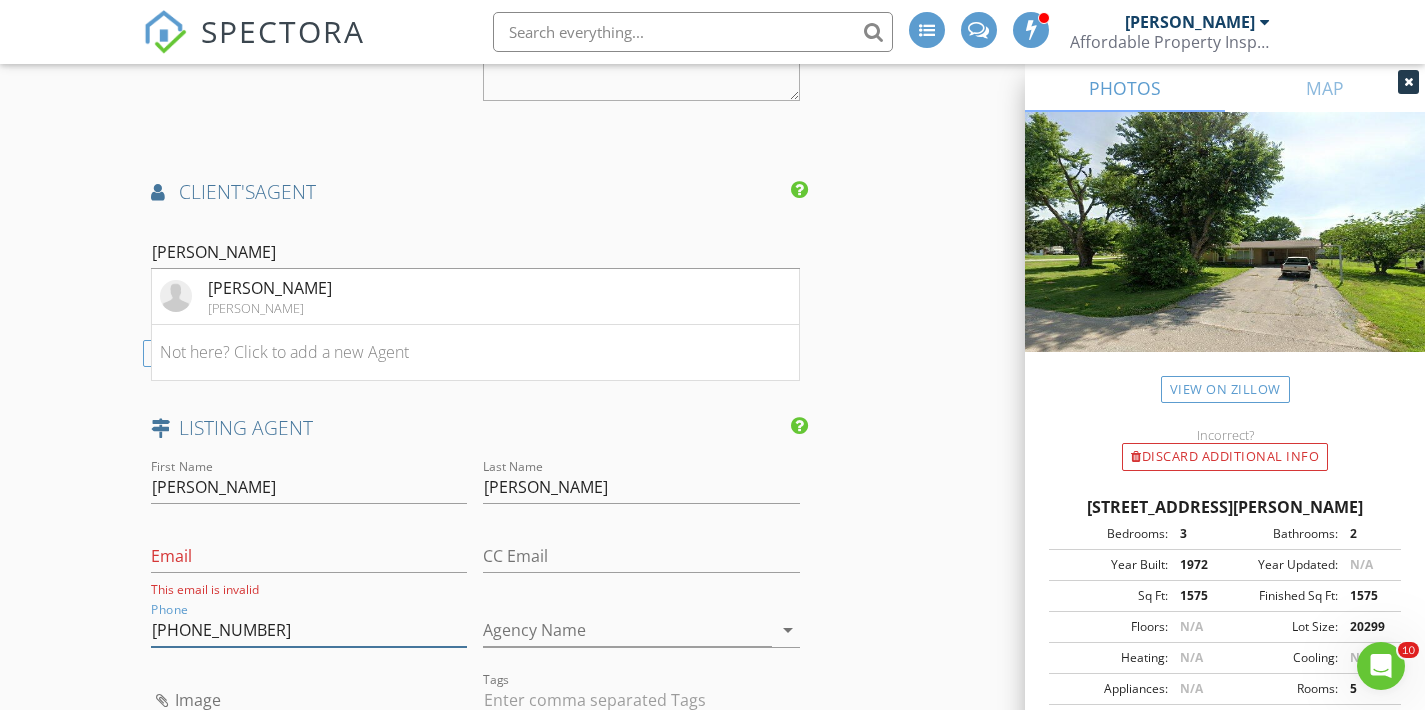 type on "314-482-8451" 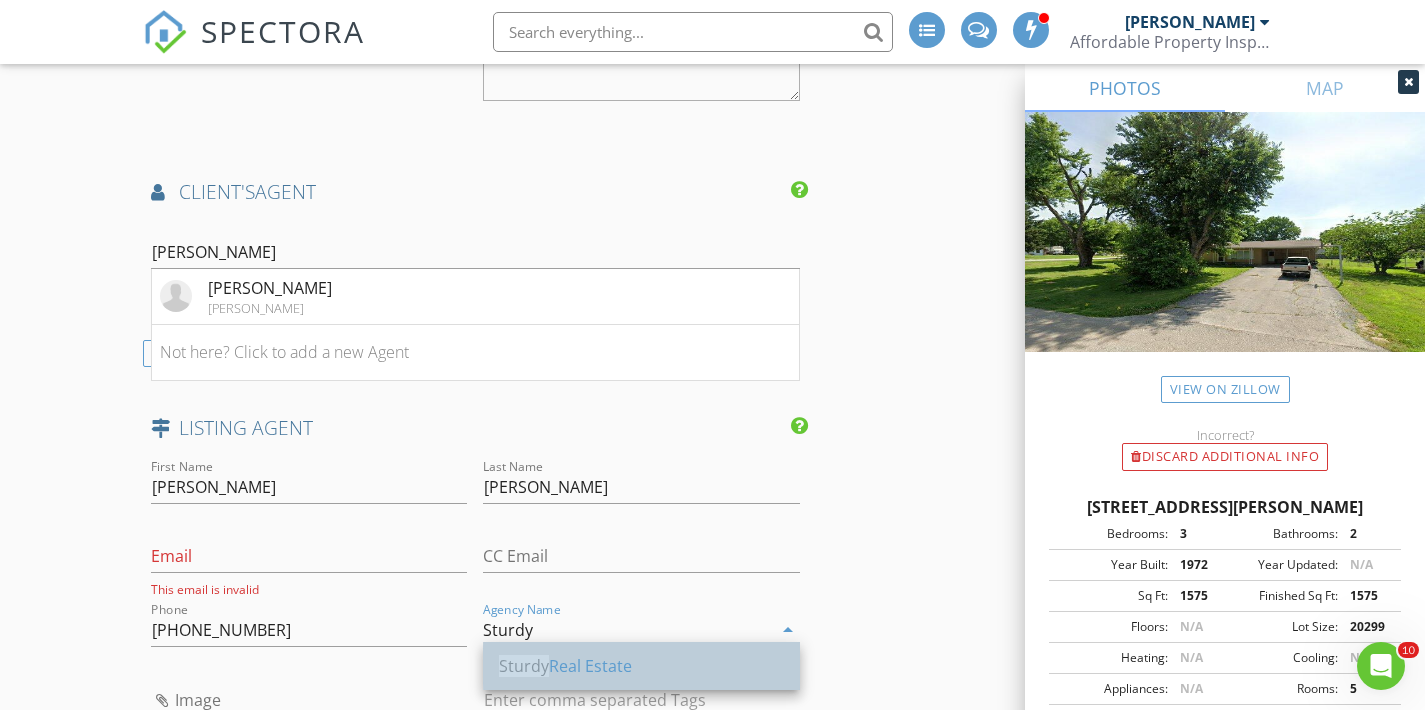 click on "Sturdy  Real Estate" at bounding box center [641, 666] 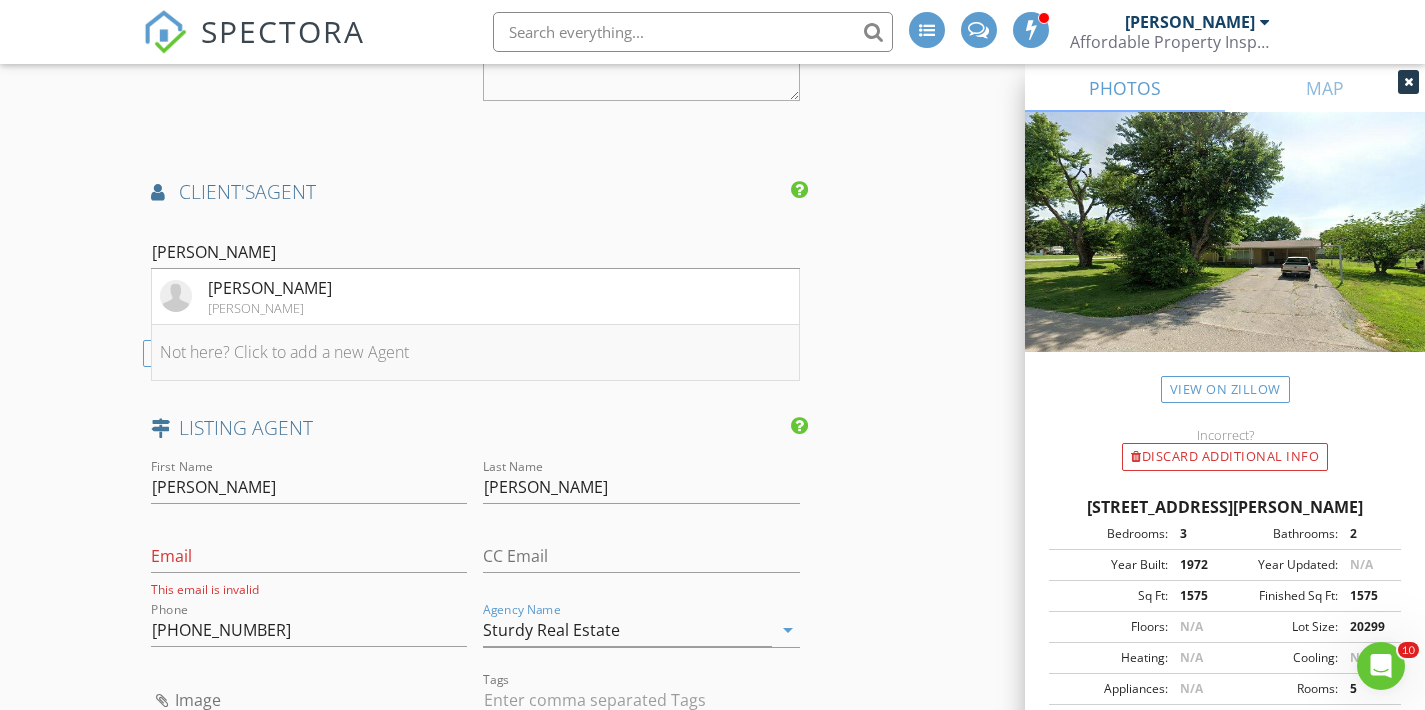click on "Not here? Click to add a new Agent" at bounding box center [475, 353] 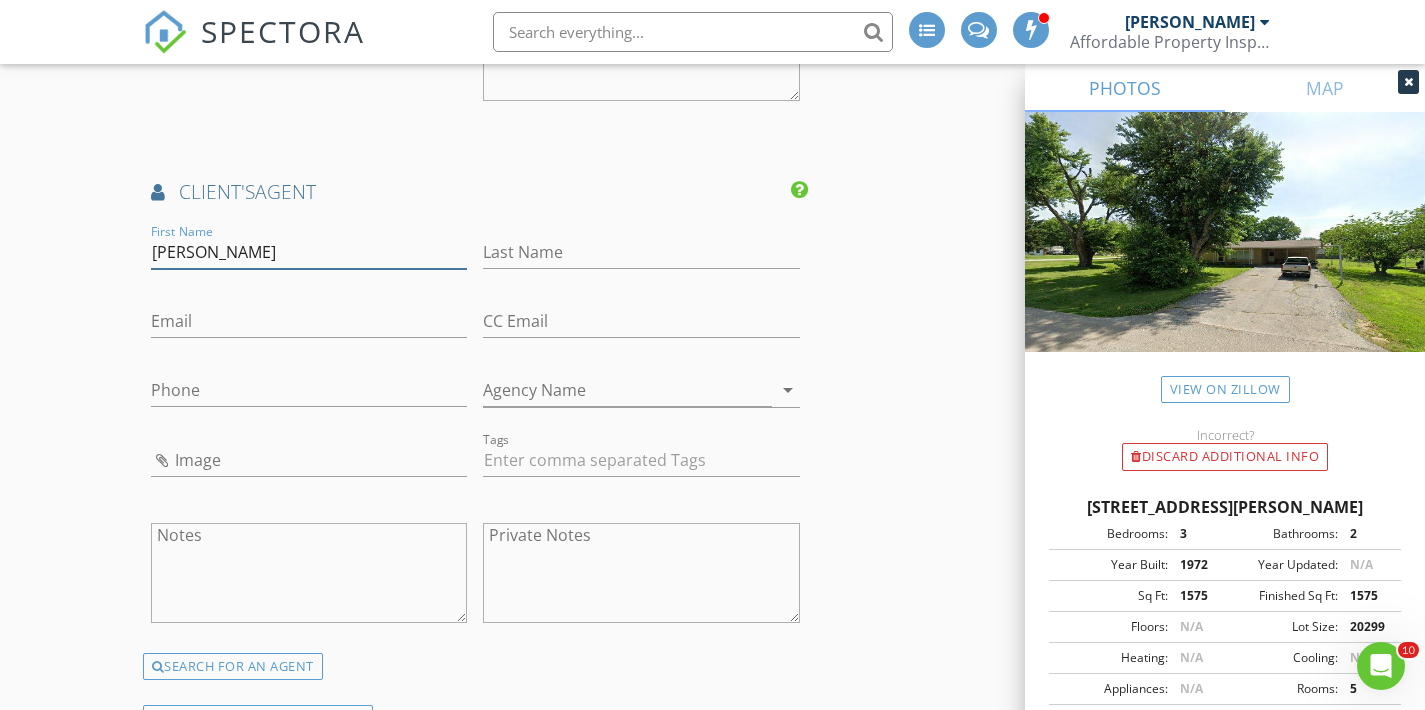 type on "Kevin" 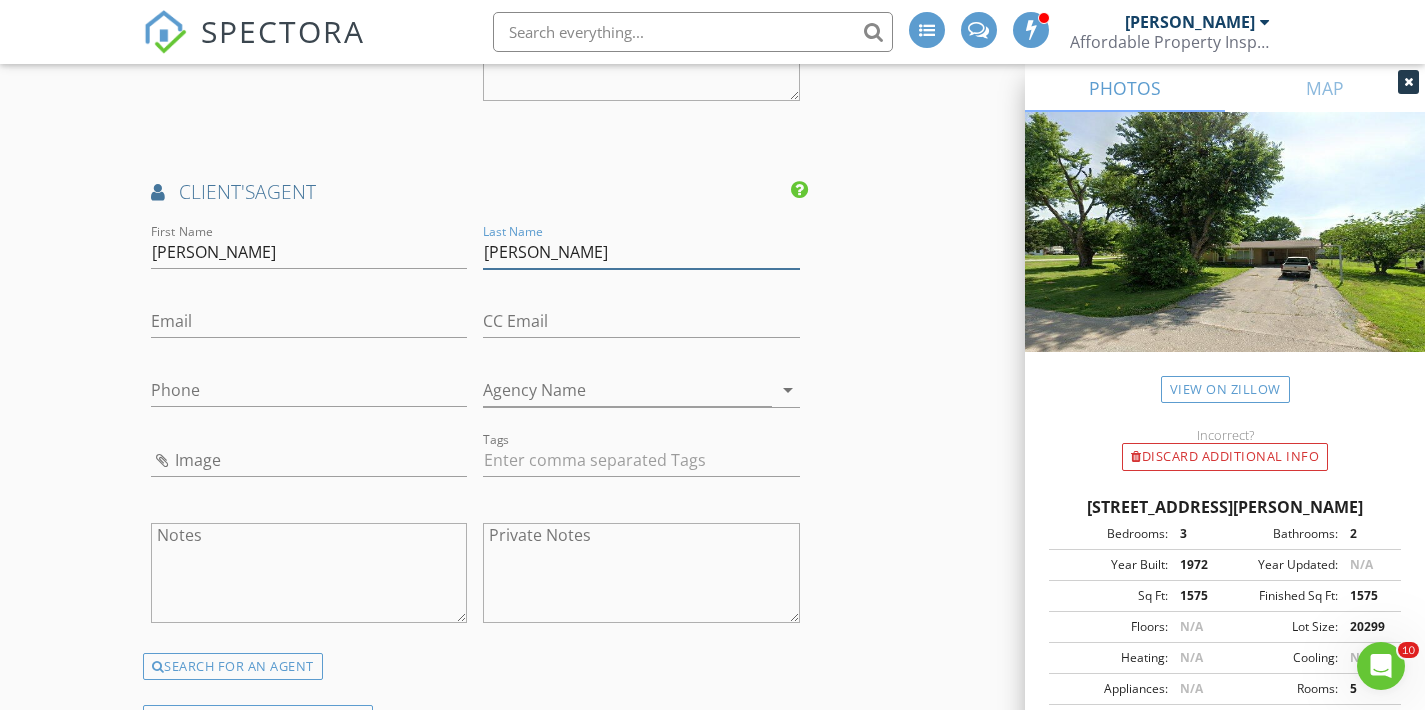 type on "Woods" 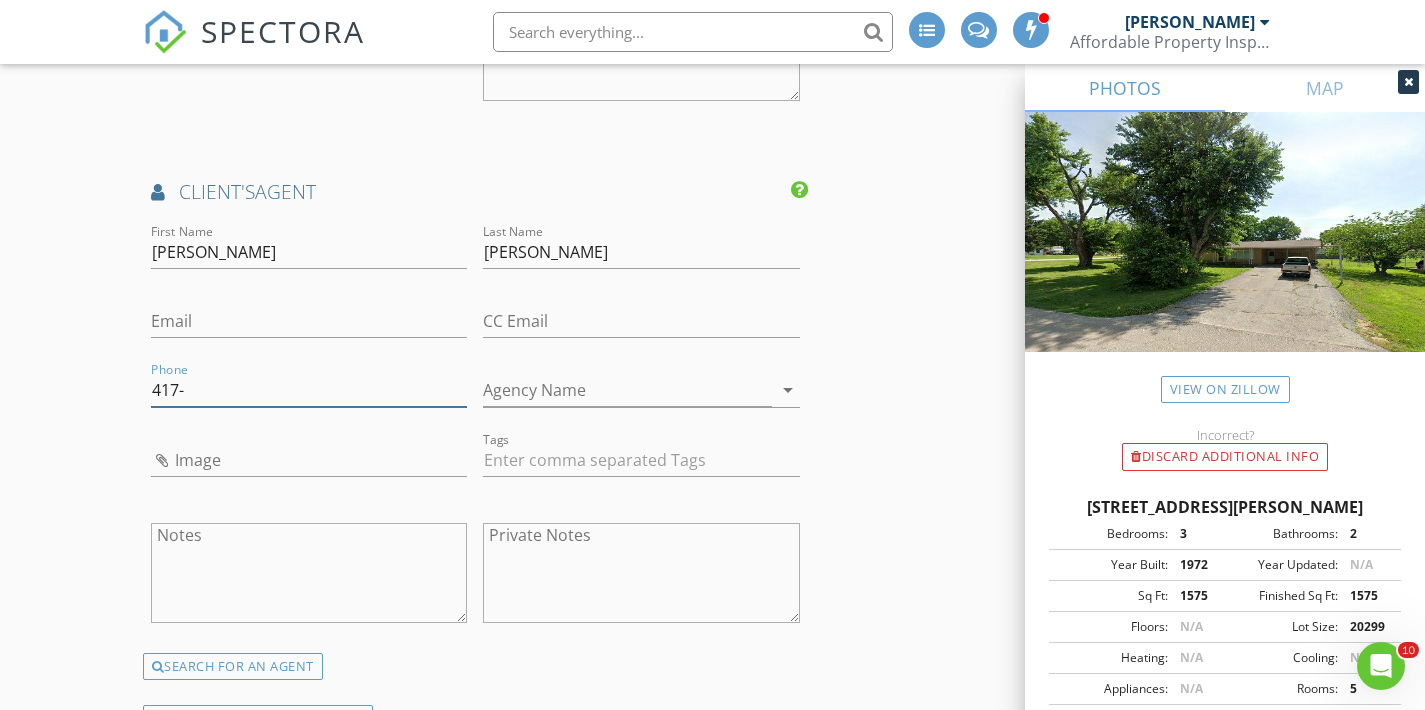 type on "417-" 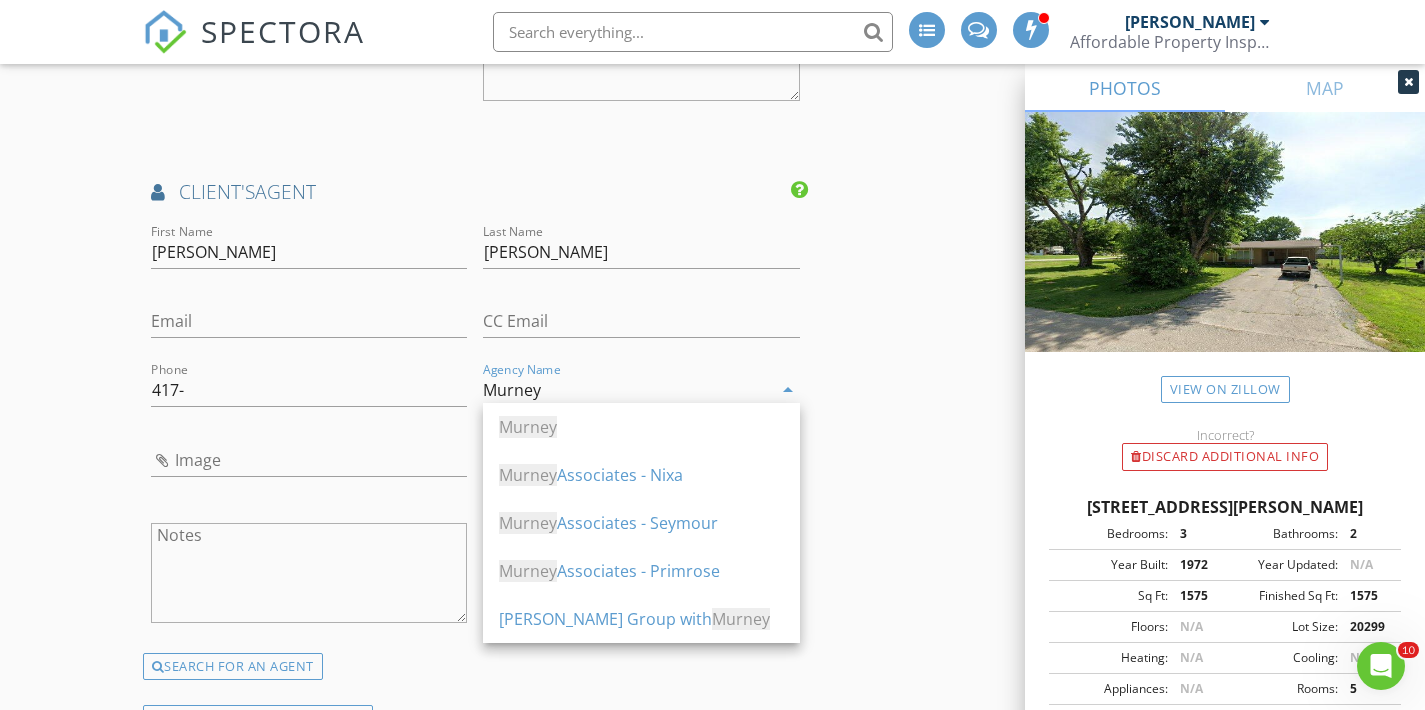 type on "Murney" 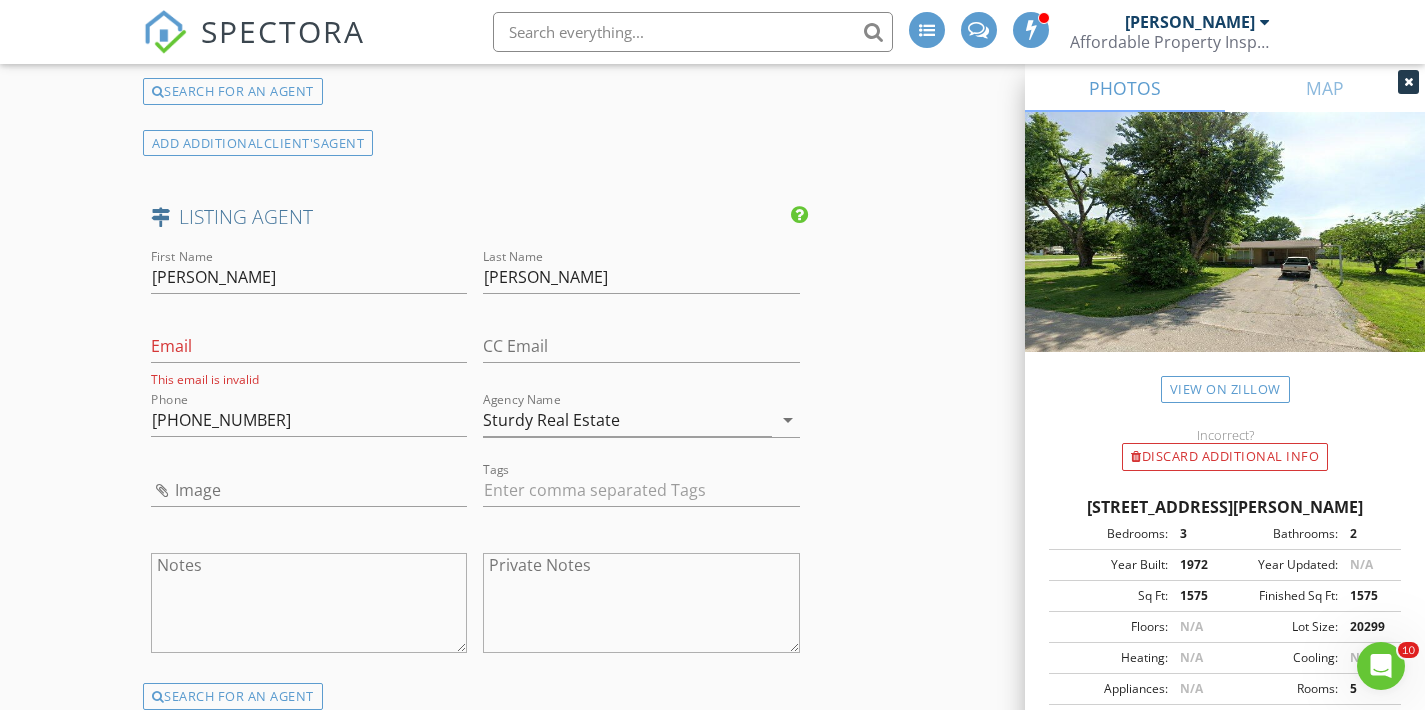 scroll, scrollTop: 2969, scrollLeft: 0, axis: vertical 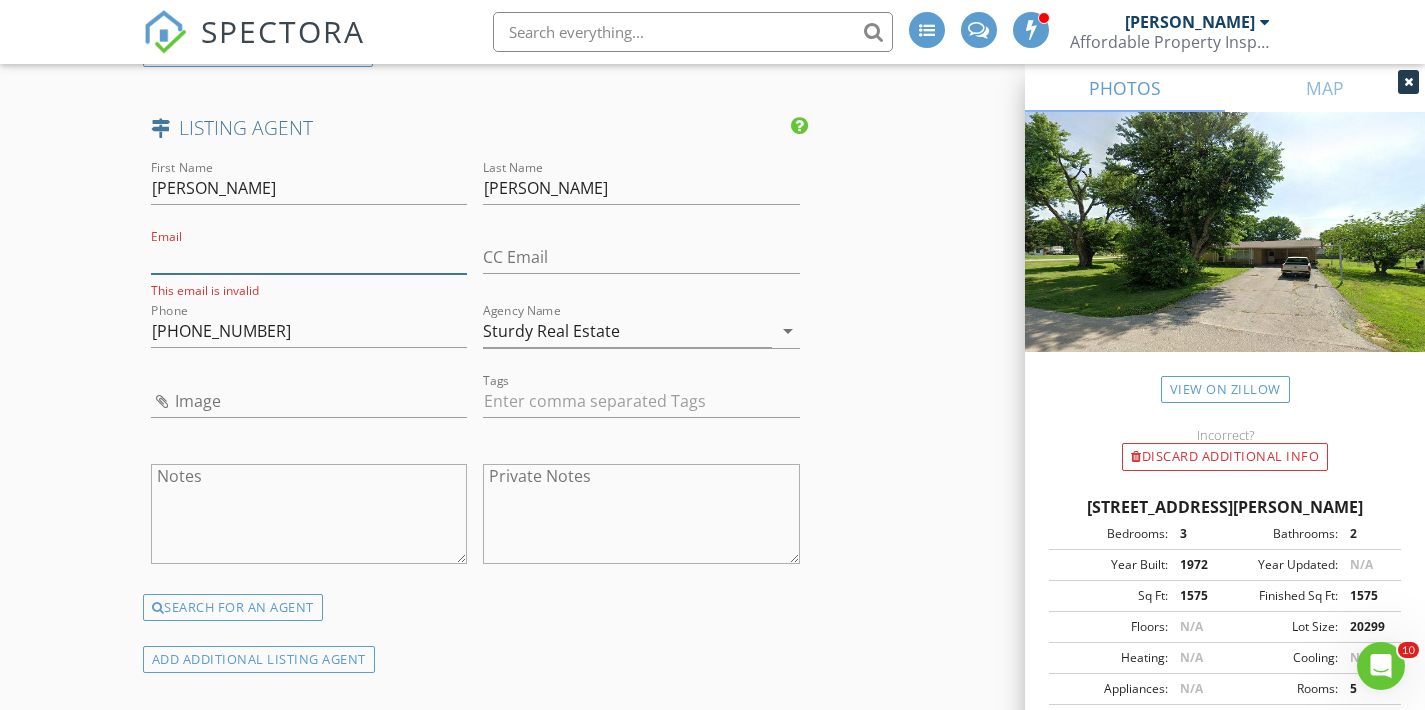 click on "Email" at bounding box center (309, 257) 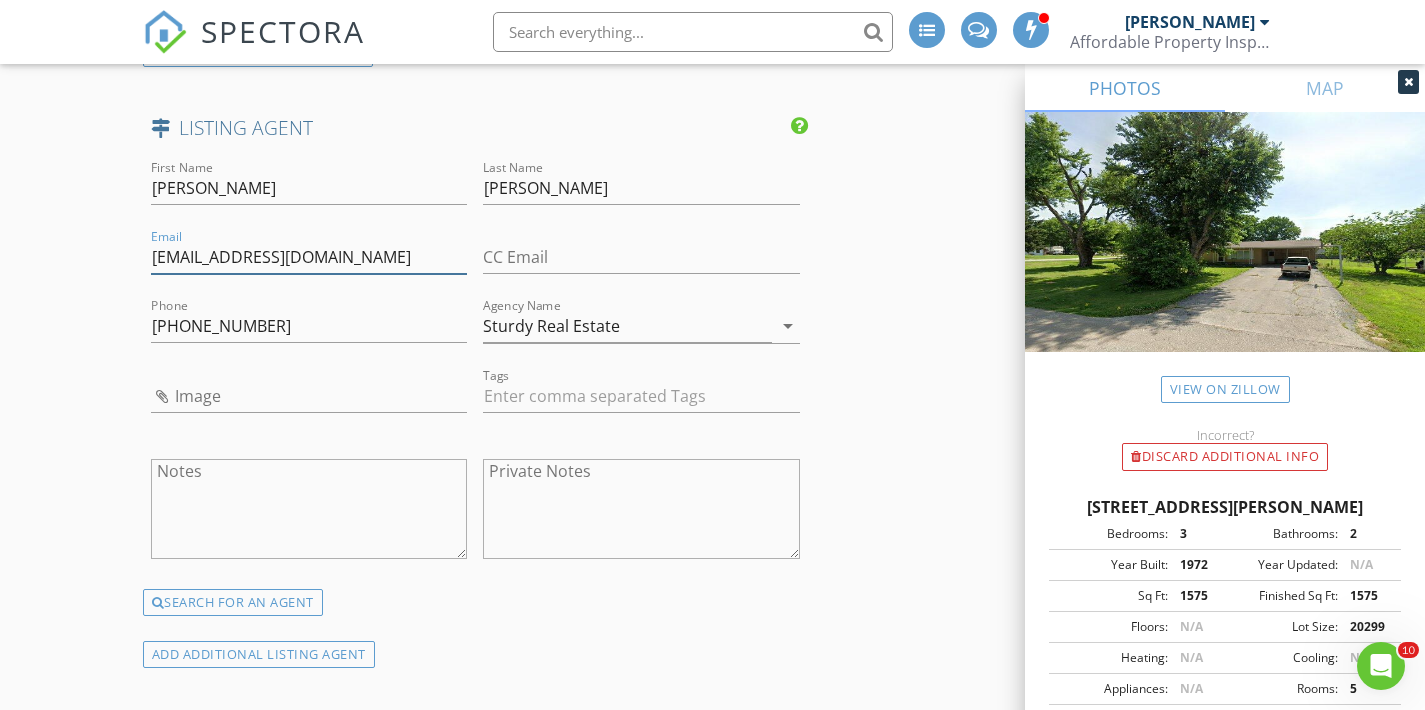 type on "tiffleriche@gmail.com" 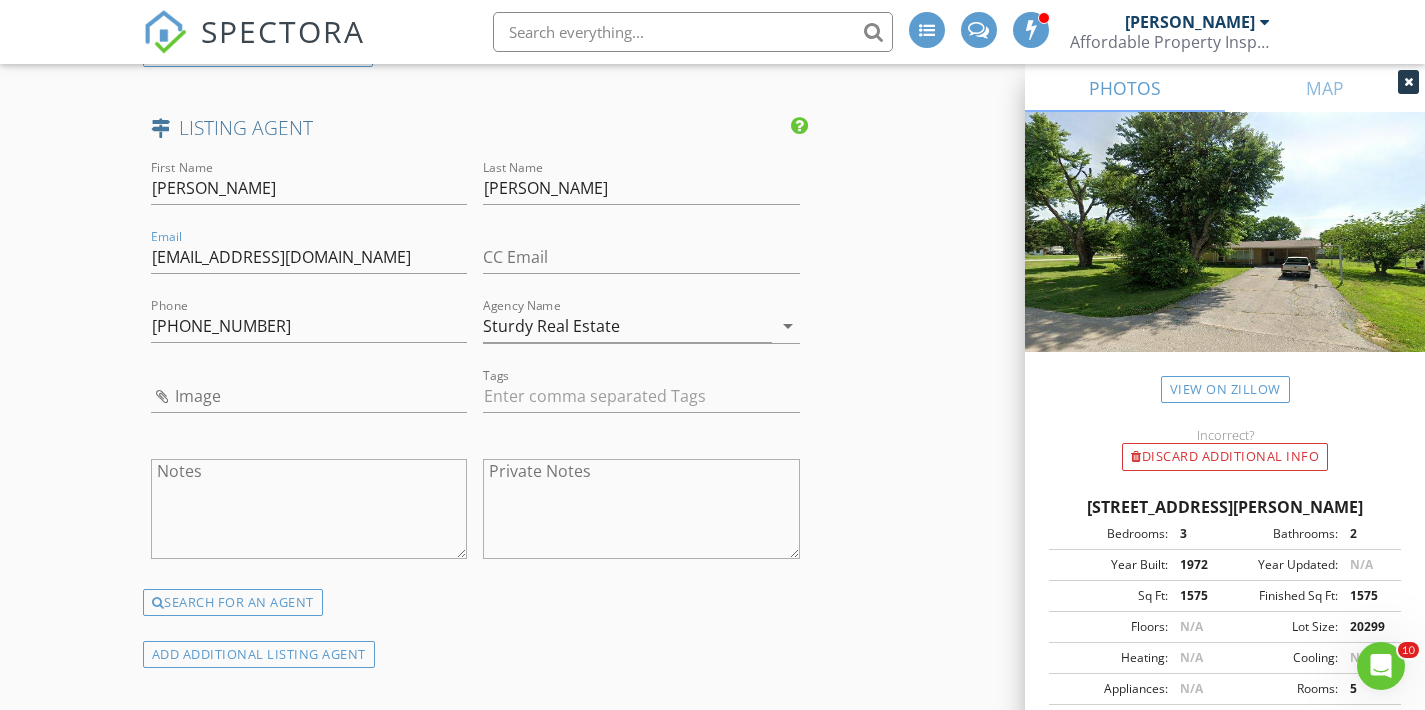 click on "New Inspection
INSPECTOR(S)
check_box_outline_blank   William McIntosh     check_box   Tim Shaw   PRIMARY   Tim Shaw arrow_drop_down   check_box_outline_blank Tim Shaw specifically requested
Date/Time
07/14/2025 9:00 AM
Location
Address Search       Address 4830 S Douglas Dr   Unit   City Republic   State MO   Zip 65738   County Greene     Square Feet 1575   Year Built 1972   Foundation arrow_drop_down     Tim Shaw     15.1 miles     (24 minutes)
client
check_box Enable Client CC email for this inspection   Client Search     check_box_outline_blank Client is a Company/Organization     First Name Brittany   Last Name Baldwin   Email brbaldwin0611@gmail.com   CC Email   Phone 417-332-5896         Tags         Notes   Private Notes
ADD ADDITIONAL client
SERVICES" at bounding box center (712, -483) 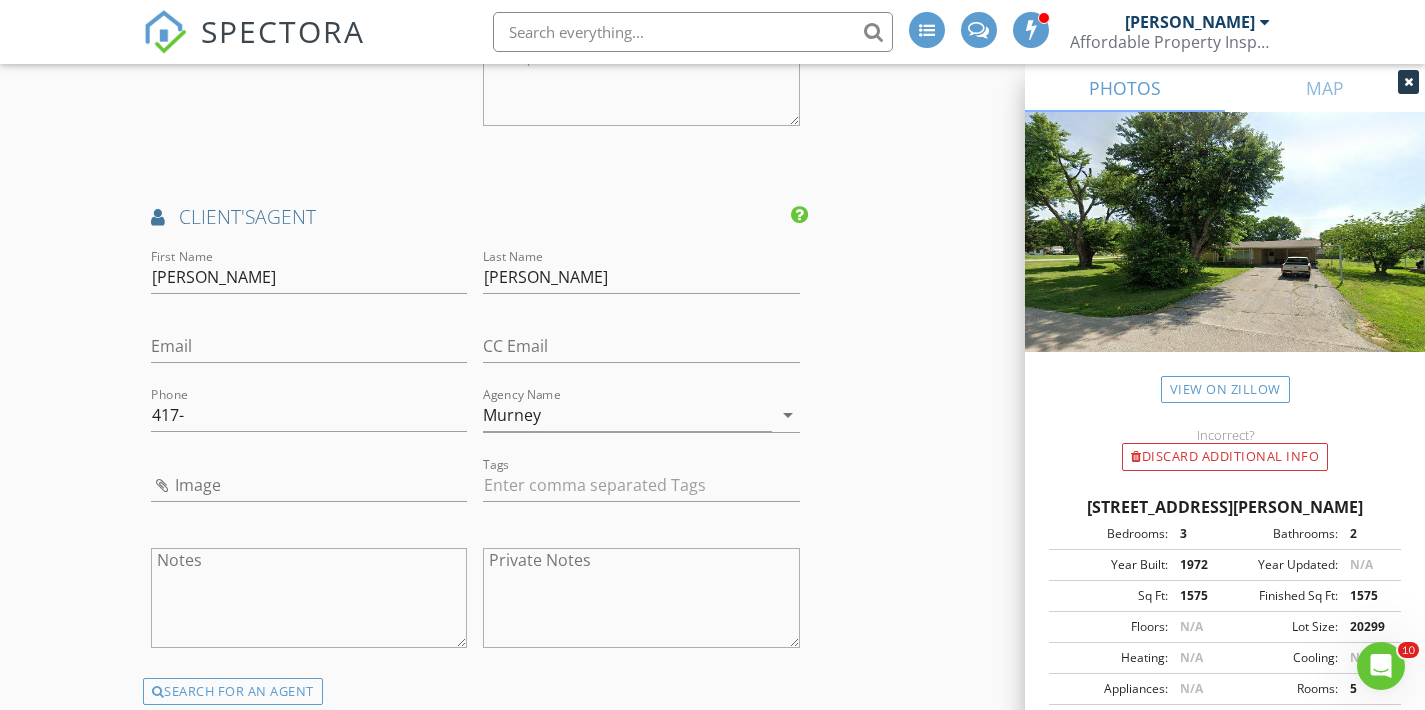 scroll, scrollTop: 2279, scrollLeft: 0, axis: vertical 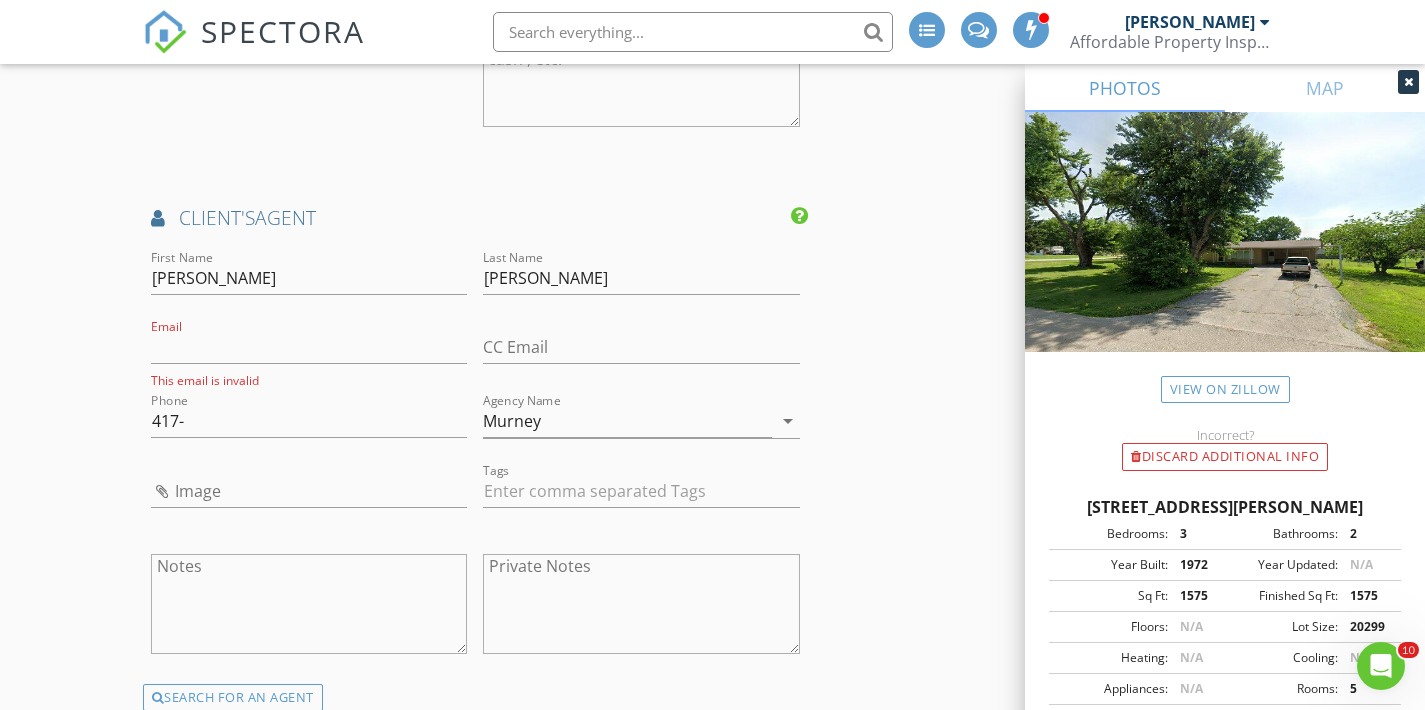 click on "New Inspection
INSPECTOR(S)
check_box_outline_blank   William McIntosh     check_box   Tim Shaw   PRIMARY   Tim Shaw arrow_drop_down   check_box_outline_blank Tim Shaw specifically requested
Date/Time
07/14/2025 9:00 AM
Location
Address Search       Address 4830 S Douglas Dr   Unit   City Republic   State MO   Zip 65738   County Greene     Square Feet 1575   Year Built 1972   Foundation arrow_drop_down     Tim Shaw     15.1 miles     (24 minutes)
client
check_box Enable Client CC email for this inspection   Client Search     check_box_outline_blank Client is a Company/Organization     First Name Brittany   Last Name Baldwin   Email brbaldwin0611@gmail.com   CC Email   Phone 417-332-5896         Tags         Notes   Private Notes
ADD ADDITIONAL client
SERVICES" at bounding box center [712, 209] 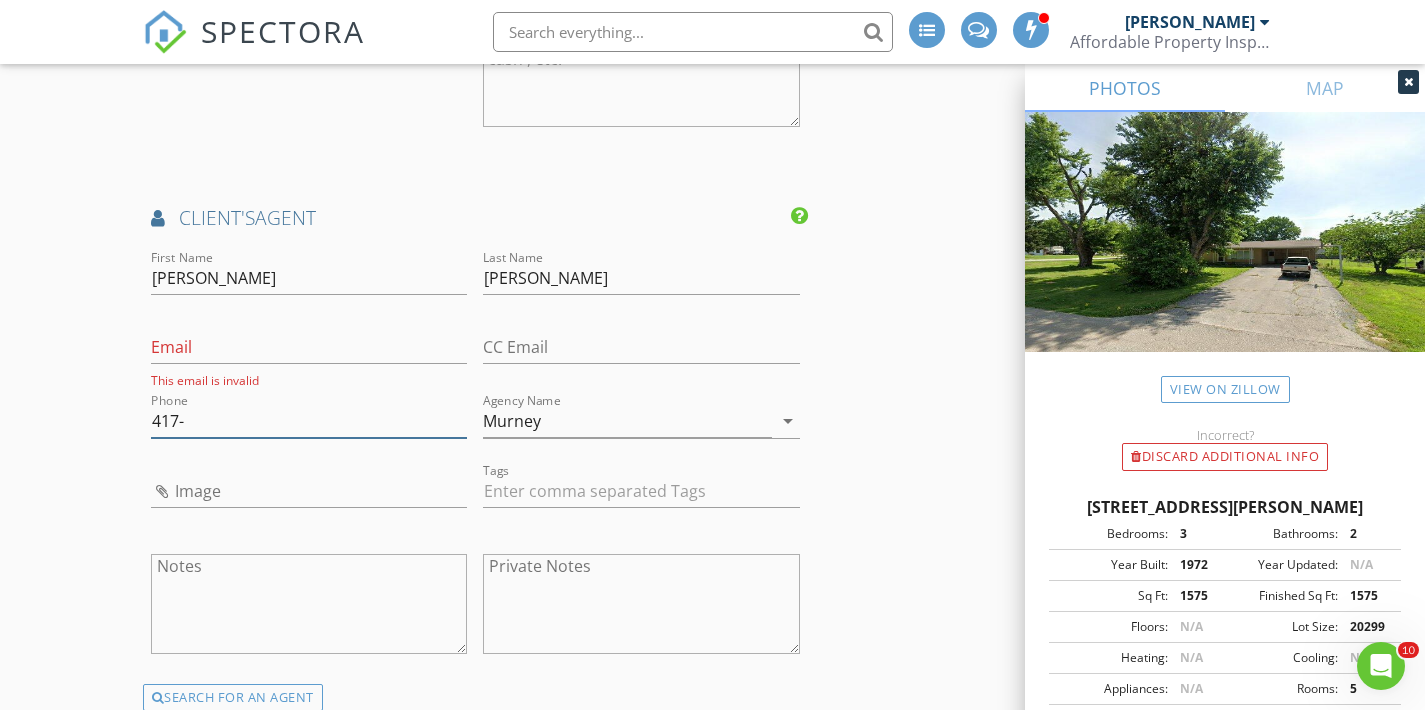 click on "417-" at bounding box center (309, 421) 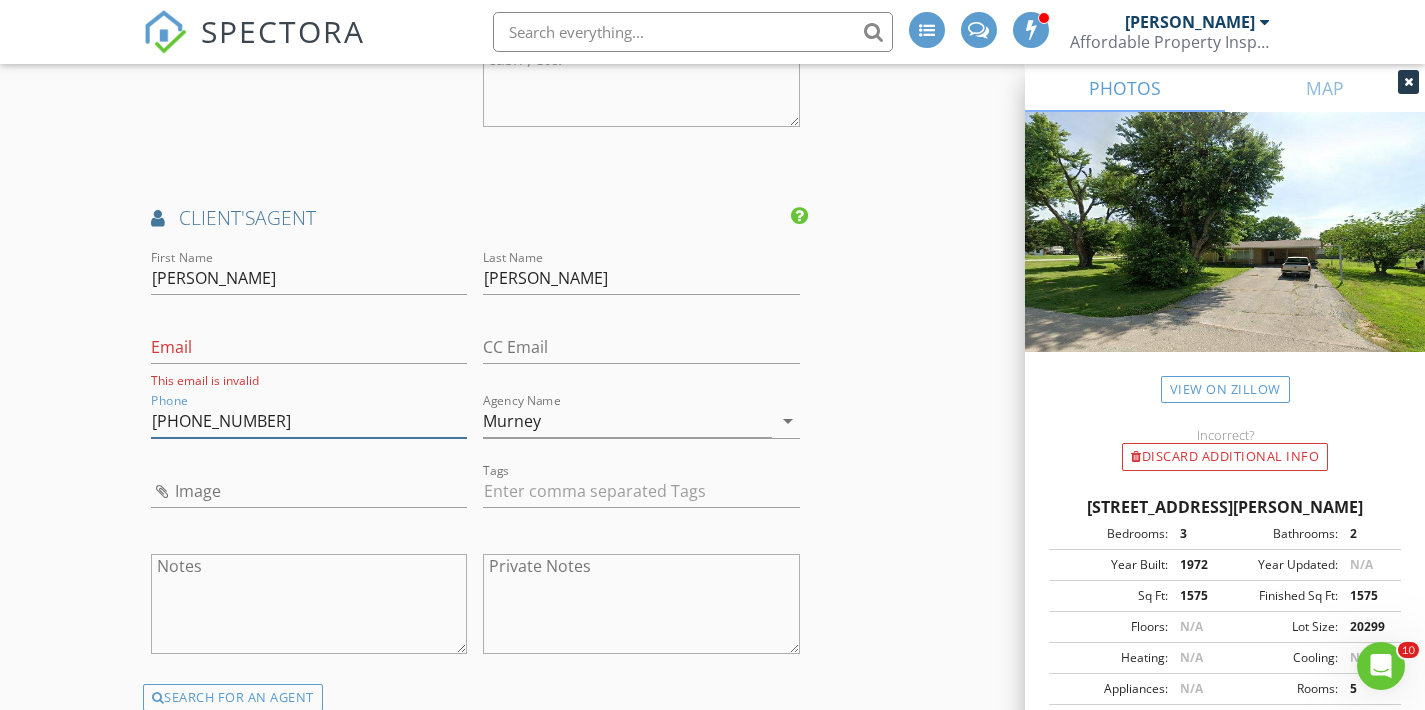 type on "417-812-4902" 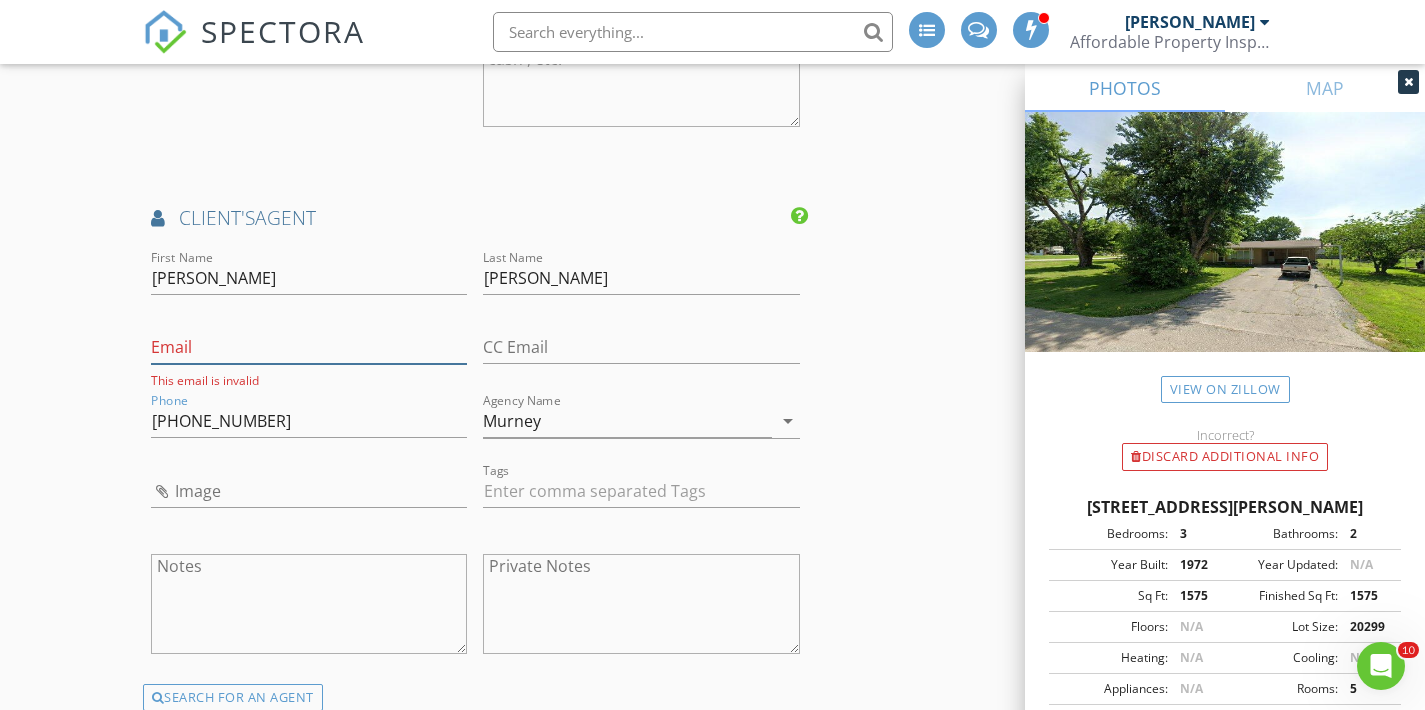 click on "Email" at bounding box center [309, 347] 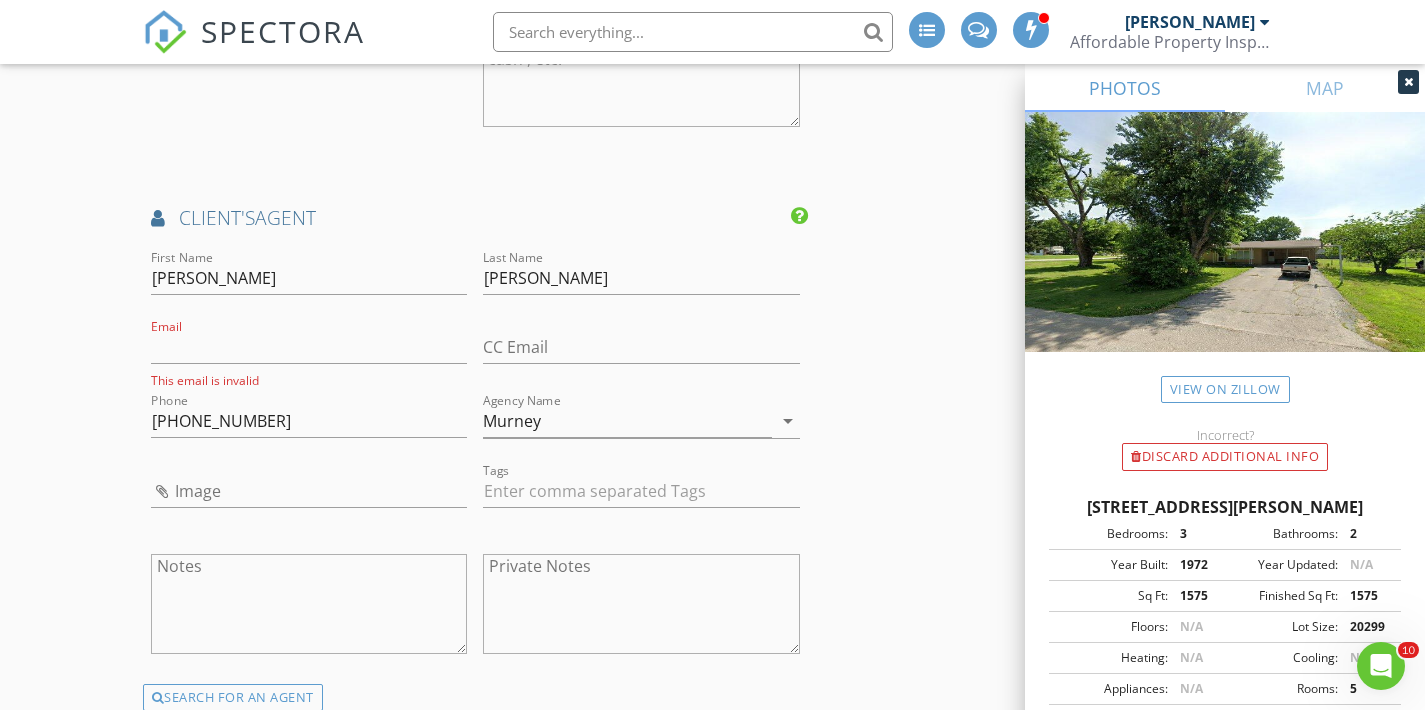 click on "New Inspection
INSPECTOR(S)
check_box_outline_blank   William McIntosh     check_box   Tim Shaw   PRIMARY   Tim Shaw arrow_drop_down   check_box_outline_blank Tim Shaw specifically requested
Date/Time
07/14/2025 9:00 AM
Location
Address Search       Address 4830 S Douglas Dr   Unit   City Republic   State MO   Zip 65738   County Greene     Square Feet 1575   Year Built 1972   Foundation arrow_drop_down     Tim Shaw     15.1 miles     (24 minutes)
client
check_box Enable Client CC email for this inspection   Client Search     check_box_outline_blank Client is a Company/Organization     First Name Brittany   Last Name Baldwin   Email brbaldwin0611@gmail.com   CC Email   Phone 417-332-5896         Tags         Notes   Private Notes
ADD ADDITIONAL client
SERVICES" at bounding box center [712, 209] 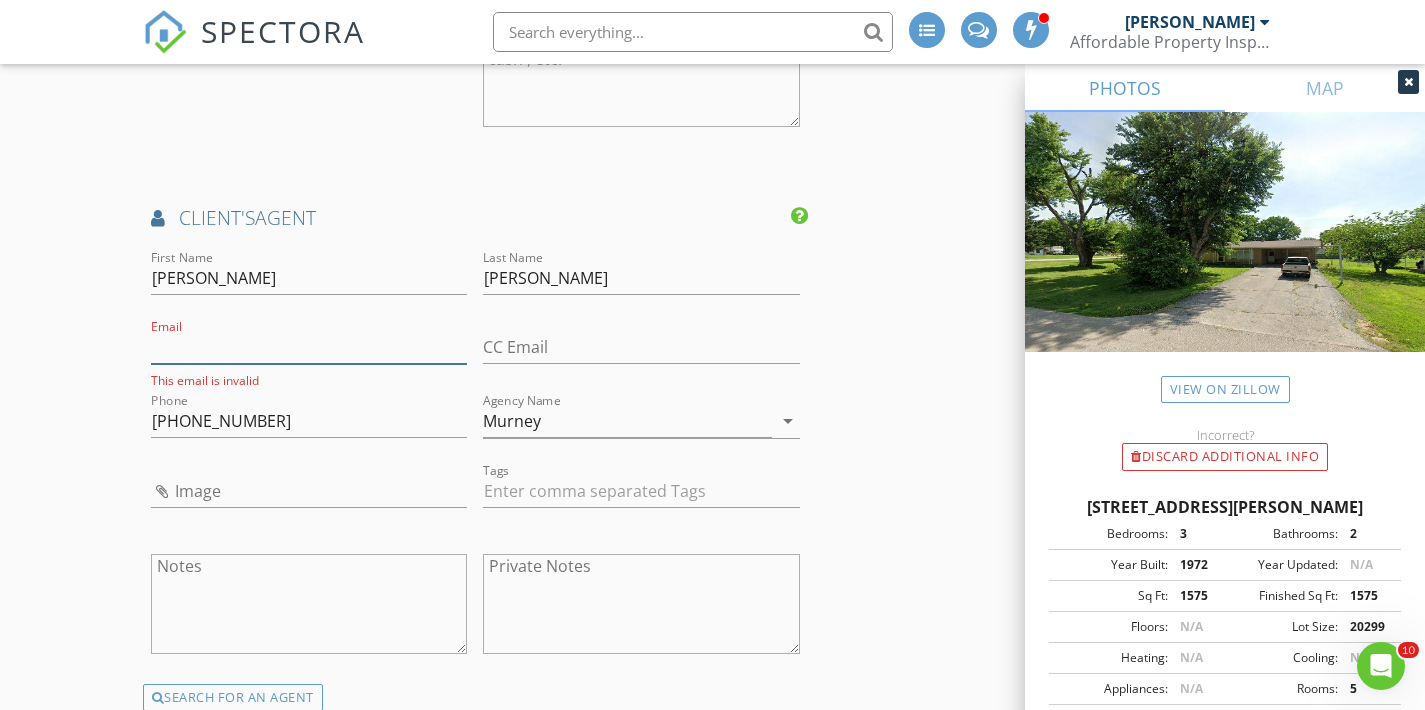 click on "Email" at bounding box center (309, 347) 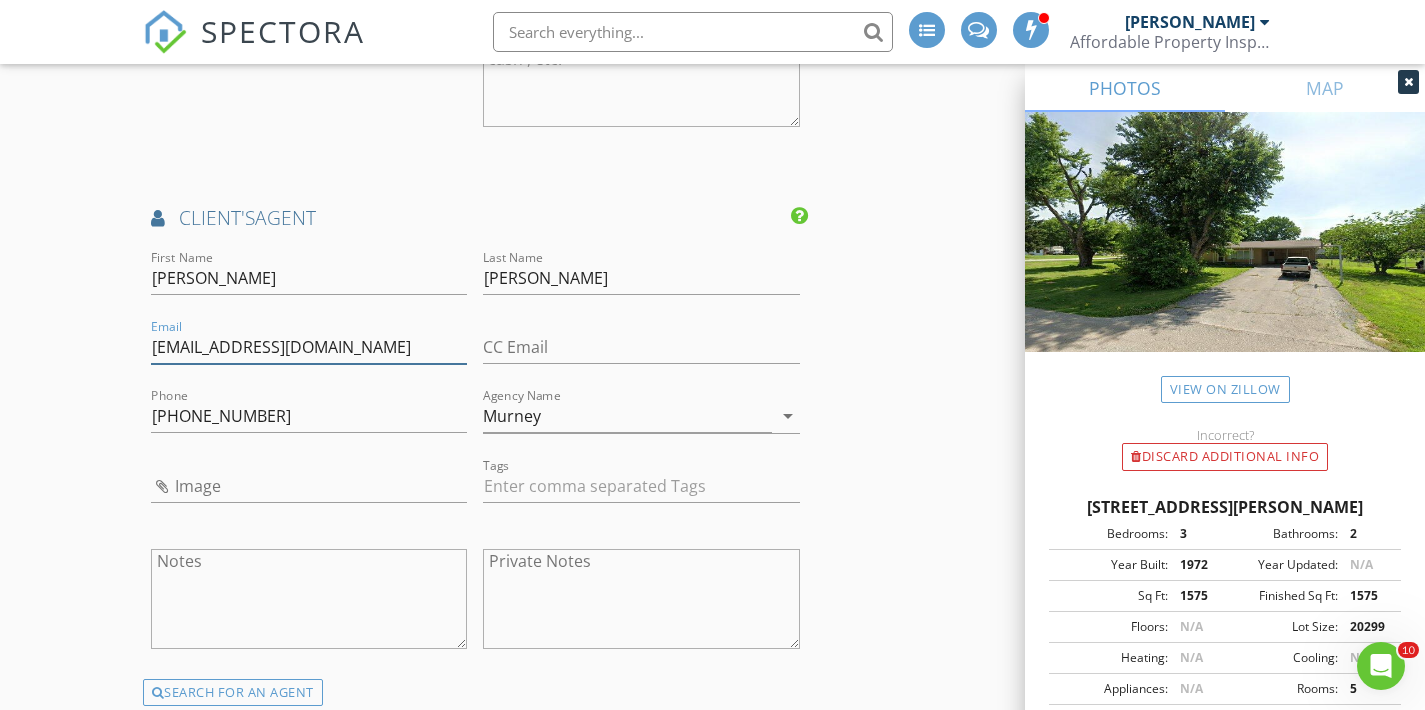 type on "kwood@murney.com" 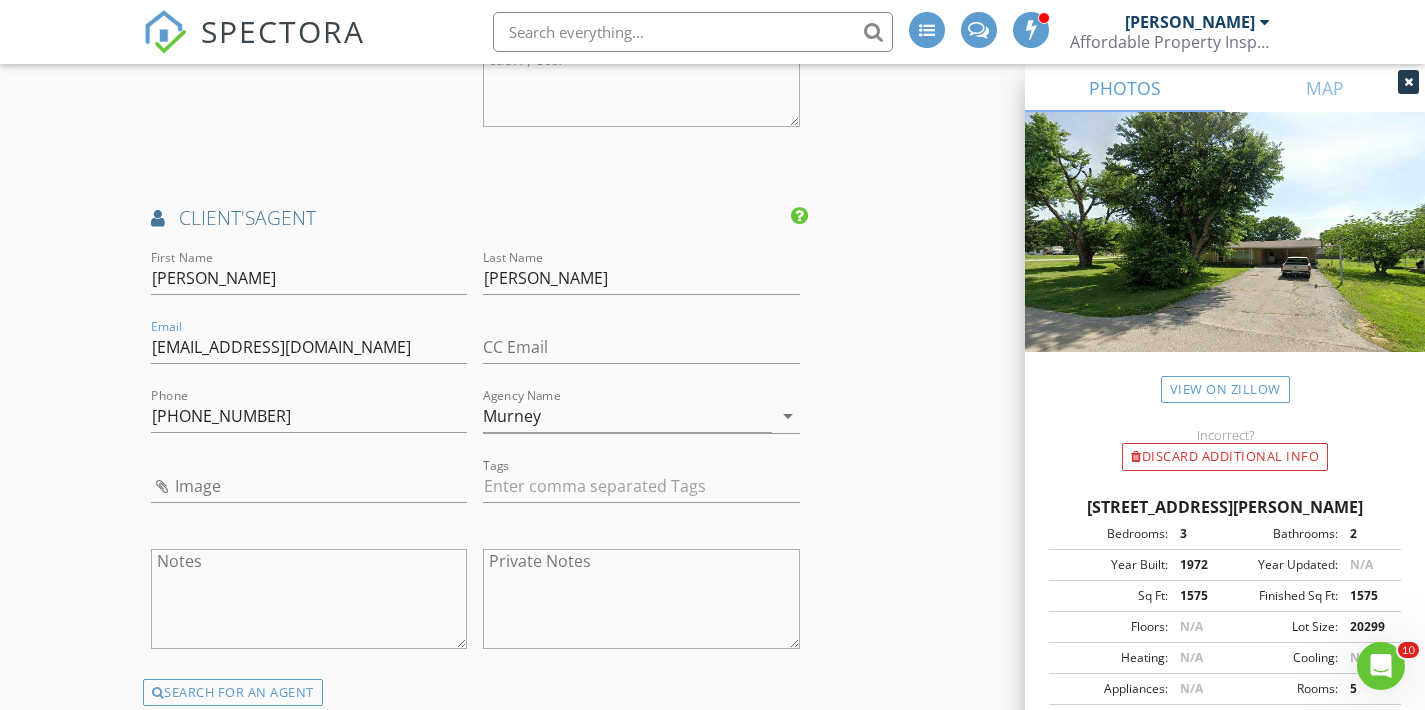 click on "New Inspection
INSPECTOR(S)
check_box_outline_blank   William McIntosh     check_box   Tim Shaw   PRIMARY   Tim Shaw arrow_drop_down   check_box_outline_blank Tim Shaw specifically requested
Date/Time
07/14/2025 9:00 AM
Location
Address Search       Address 4830 S Douglas Dr   Unit   City Republic   State MO   Zip 65738   County Greene     Square Feet 1575   Year Built 1972   Foundation arrow_drop_down     Tim Shaw     15.1 miles     (24 minutes)
client
check_box Enable Client CC email for this inspection   Client Search     check_box_outline_blank Client is a Company/Organization     First Name Brittany   Last Name Baldwin   Email brbaldwin0611@gmail.com   CC Email   Phone 417-332-5896         Tags         Notes   Private Notes
ADD ADDITIONAL client
SERVICES" at bounding box center [712, 207] 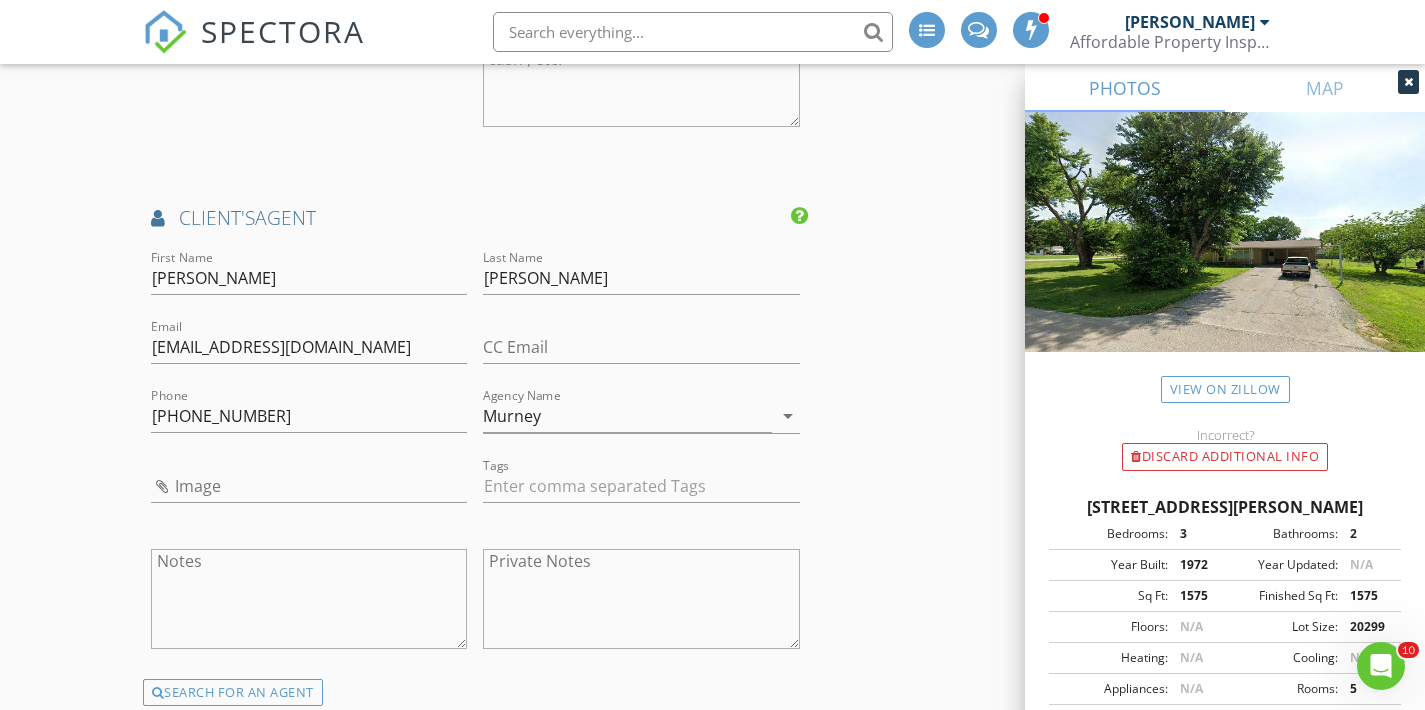 click on "New Inspection
INSPECTOR(S)
check_box_outline_blank   William McIntosh     check_box   Tim Shaw   PRIMARY   Tim Shaw arrow_drop_down   check_box_outline_blank Tim Shaw specifically requested
Date/Time
07/14/2025 9:00 AM
Location
Address Search       Address 4830 S Douglas Dr   Unit   City Republic   State MO   Zip 65738   County Greene     Square Feet 1575   Year Built 1972   Foundation arrow_drop_down     Tim Shaw     15.1 miles     (24 minutes)
client
check_box Enable Client CC email for this inspection   Client Search     check_box_outline_blank Client is a Company/Organization     First Name Brittany   Last Name Baldwin   Email brbaldwin0611@gmail.com   CC Email   Phone 417-332-5896         Tags         Notes   Private Notes
ADD ADDITIONAL client
SERVICES" at bounding box center (712, 207) 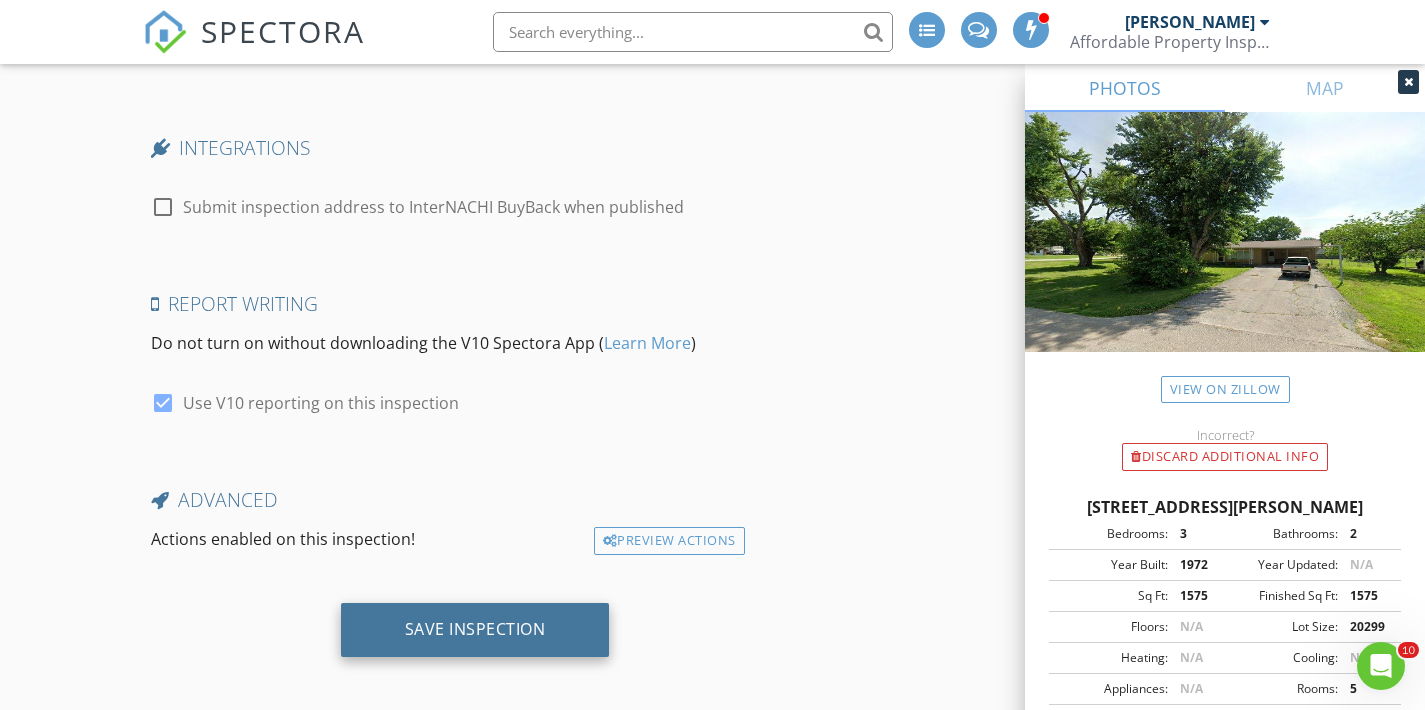scroll, scrollTop: 4113, scrollLeft: 0, axis: vertical 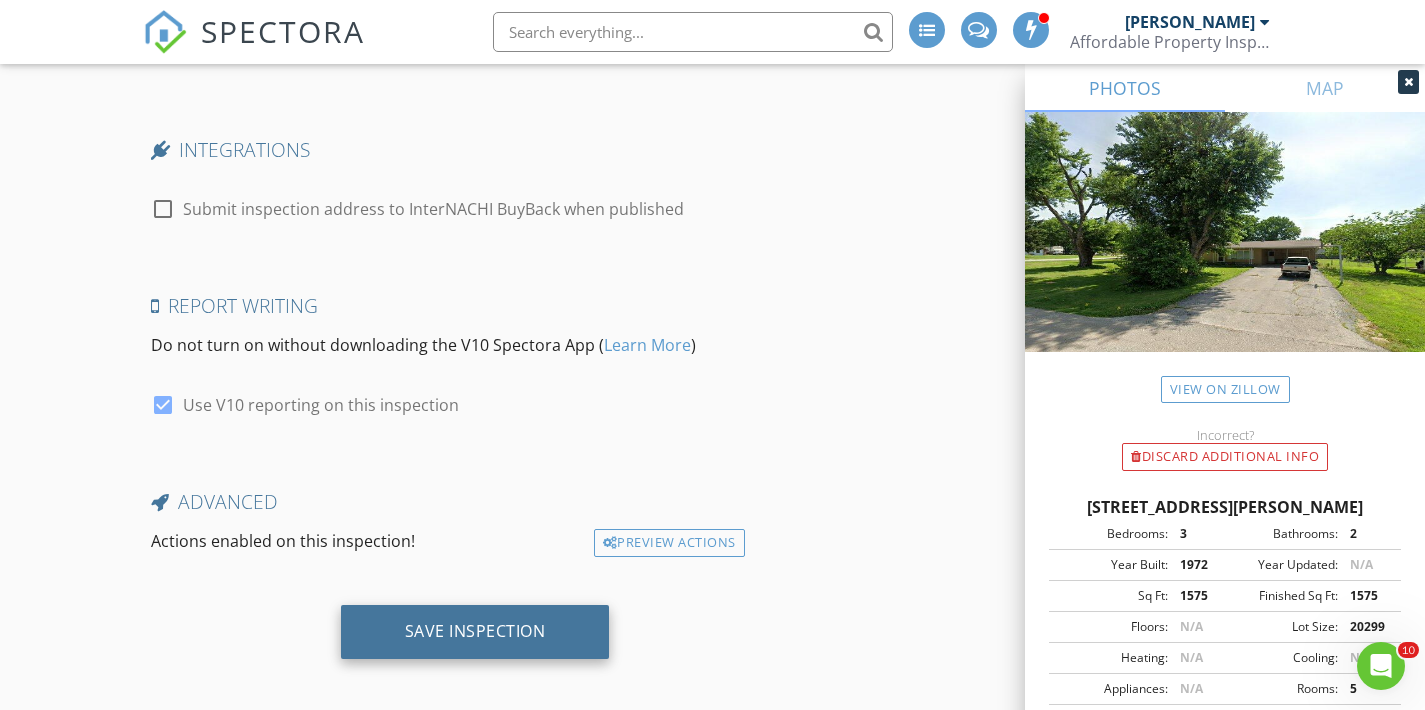 click on "Save Inspection" at bounding box center [475, 631] 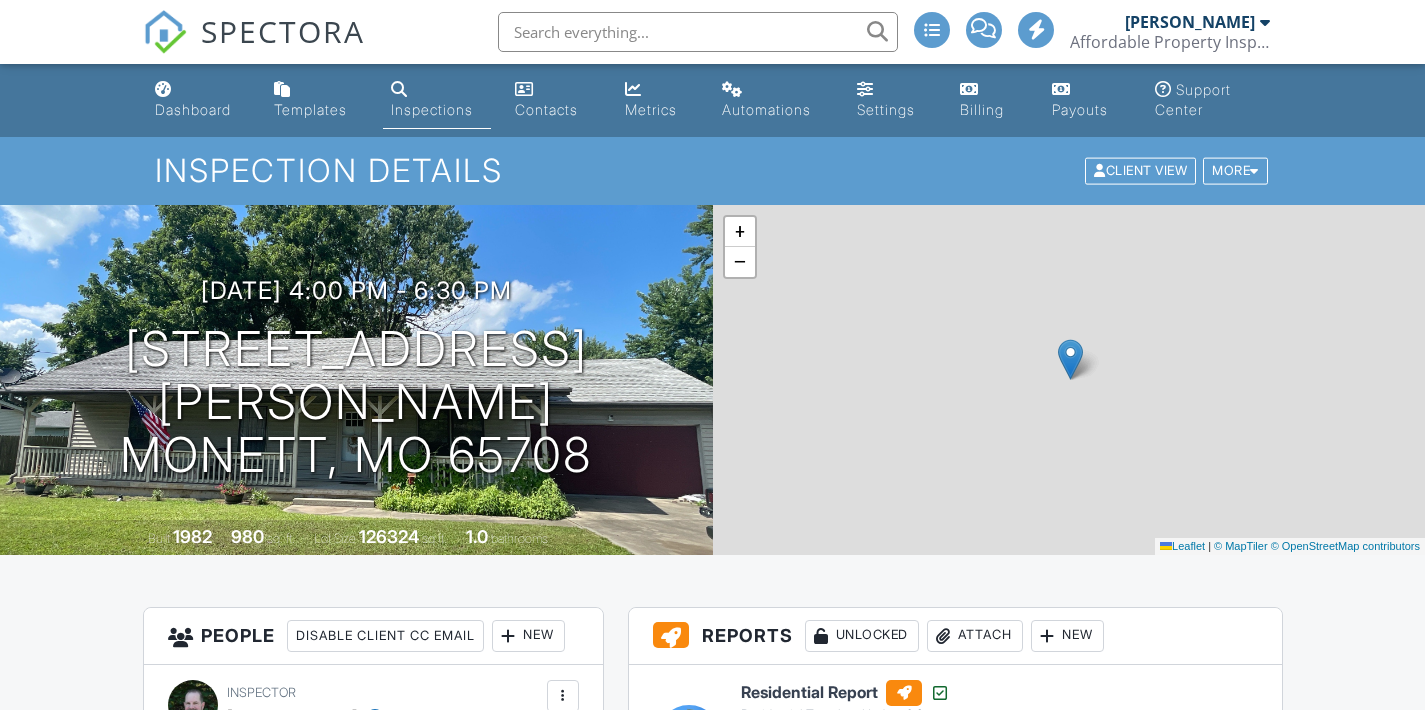 scroll, scrollTop: 0, scrollLeft: 0, axis: both 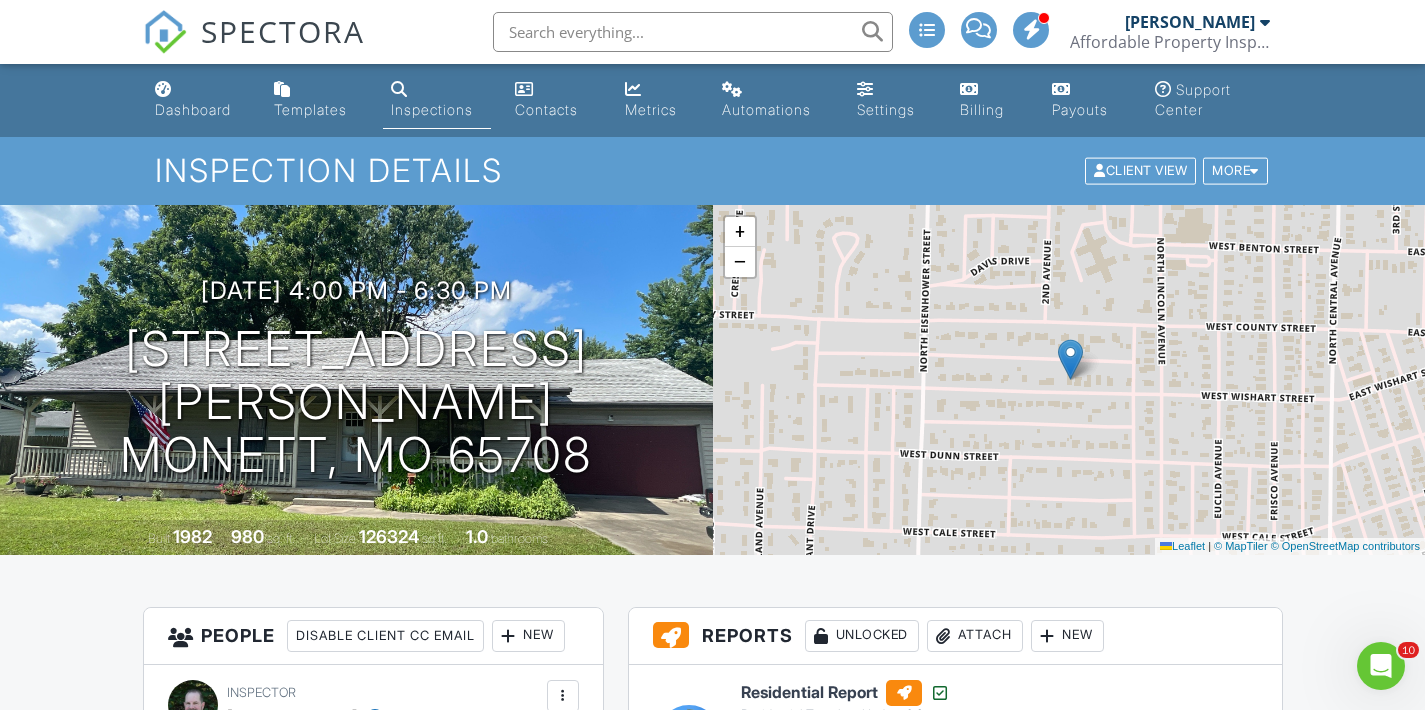 click on "Inspections" at bounding box center (437, 100) 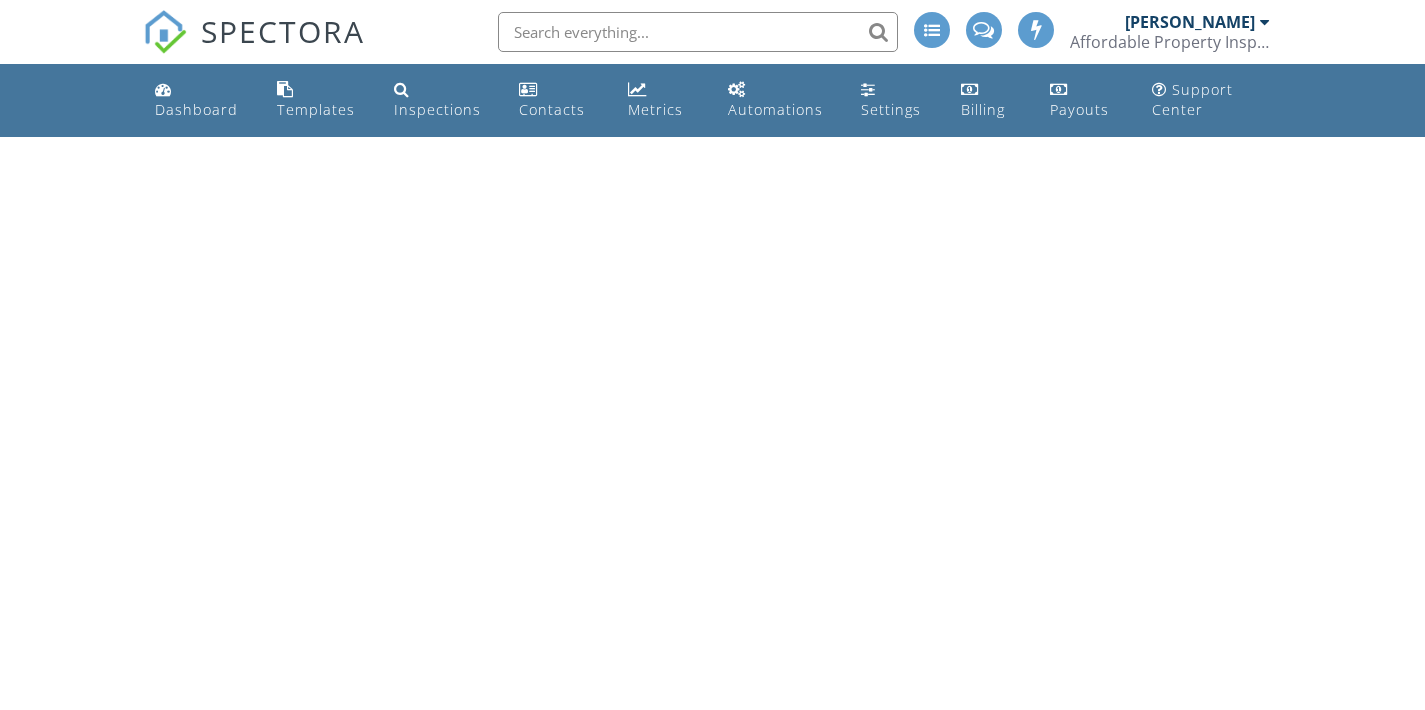 scroll, scrollTop: 0, scrollLeft: 0, axis: both 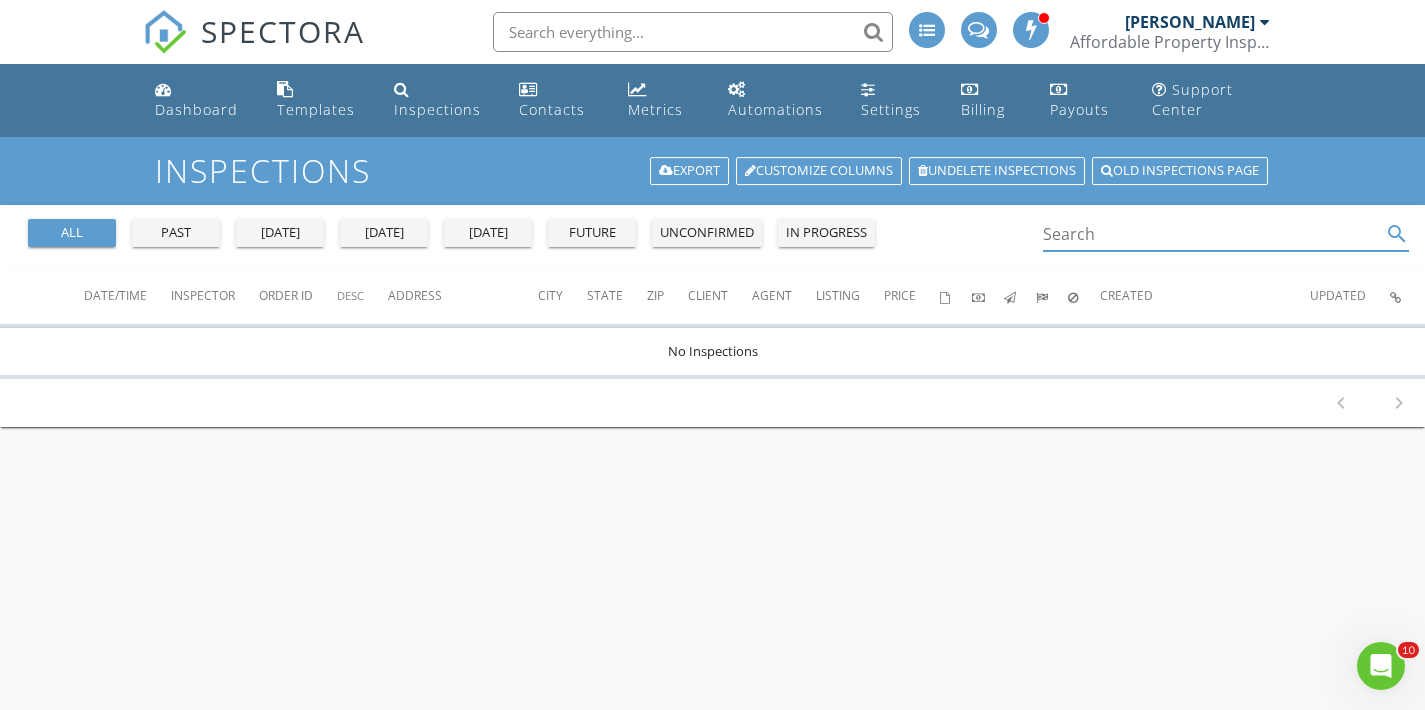 click at bounding box center (1212, 234) 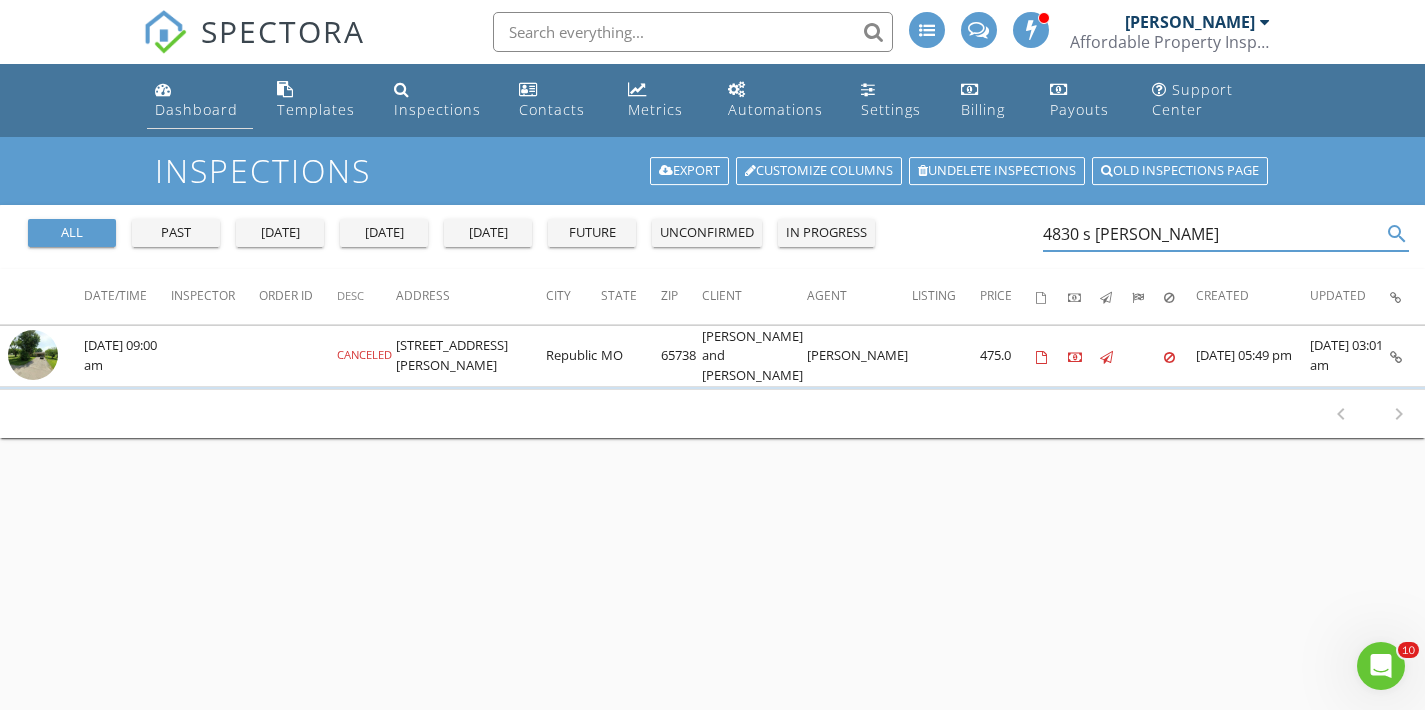 type on "4830 s Doug" 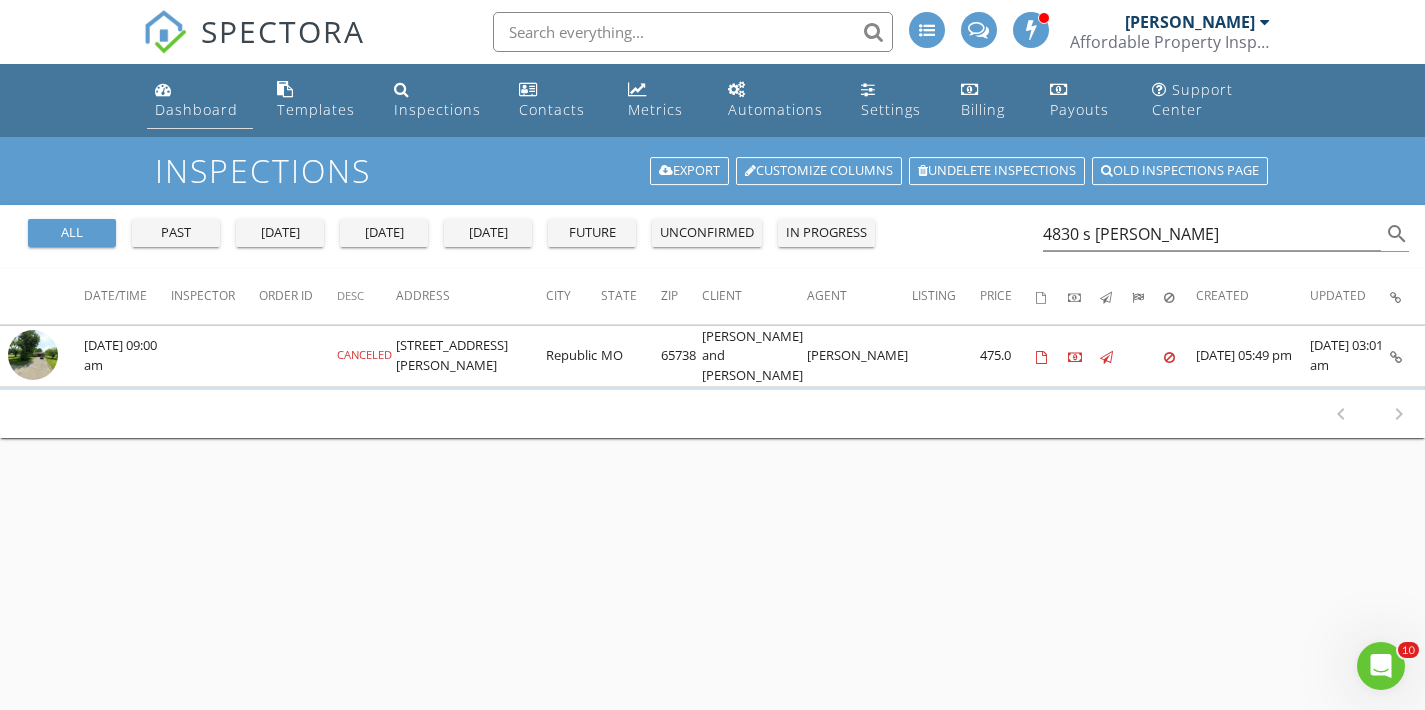 click on "Dashboard" at bounding box center [196, 109] 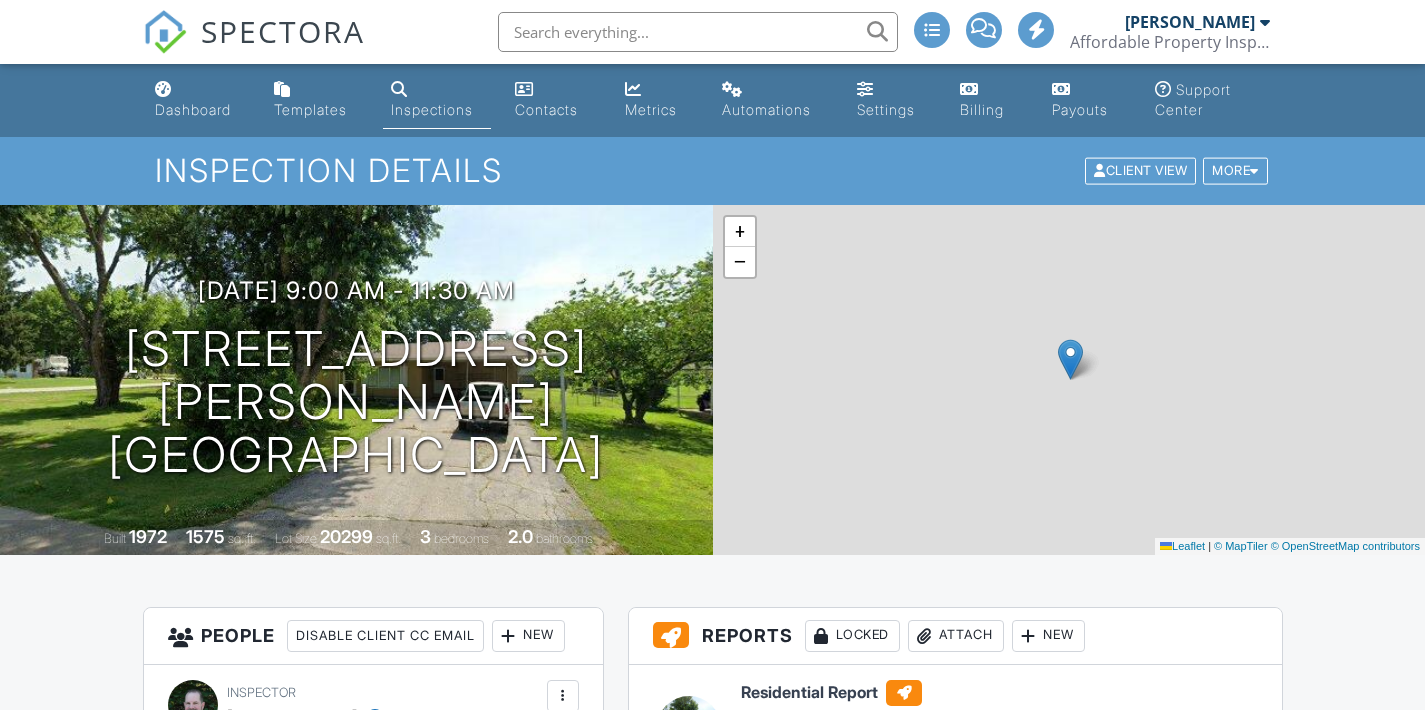 scroll, scrollTop: 0, scrollLeft: 0, axis: both 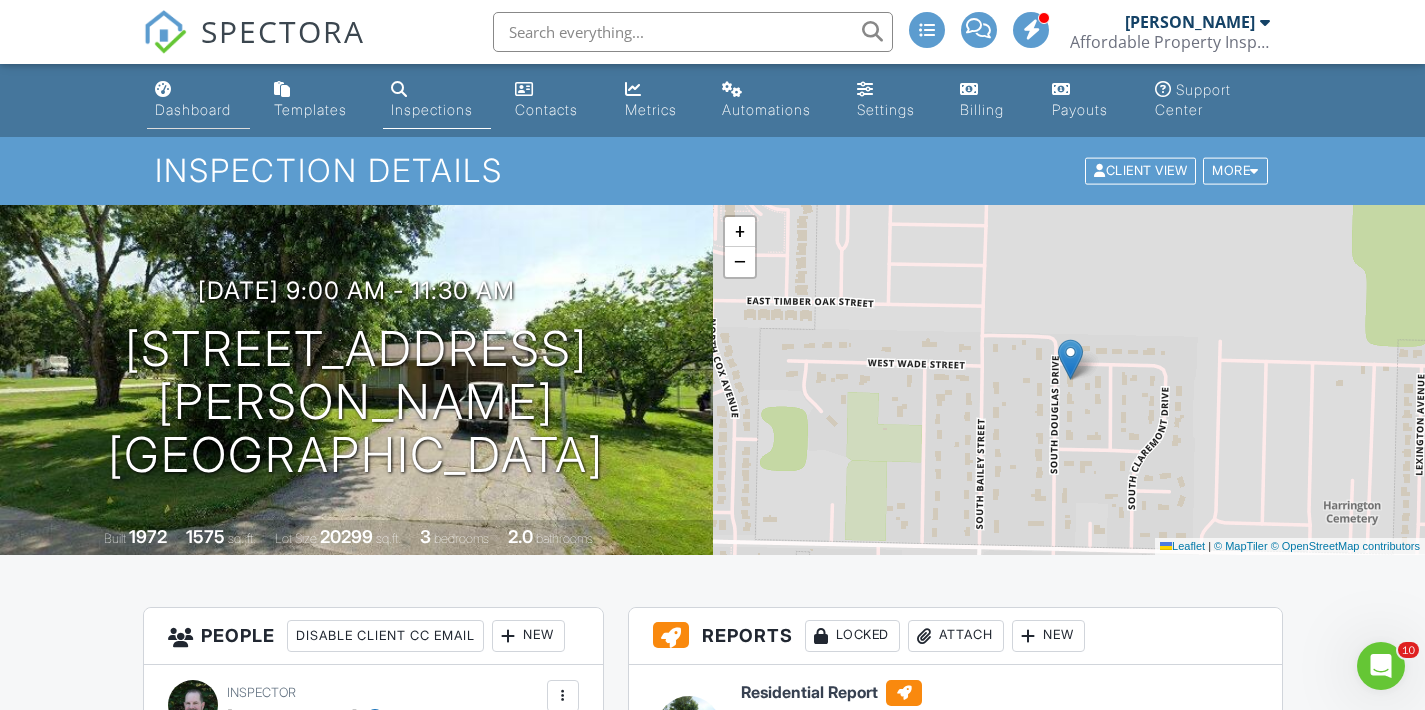 click on "Dashboard" at bounding box center [193, 109] 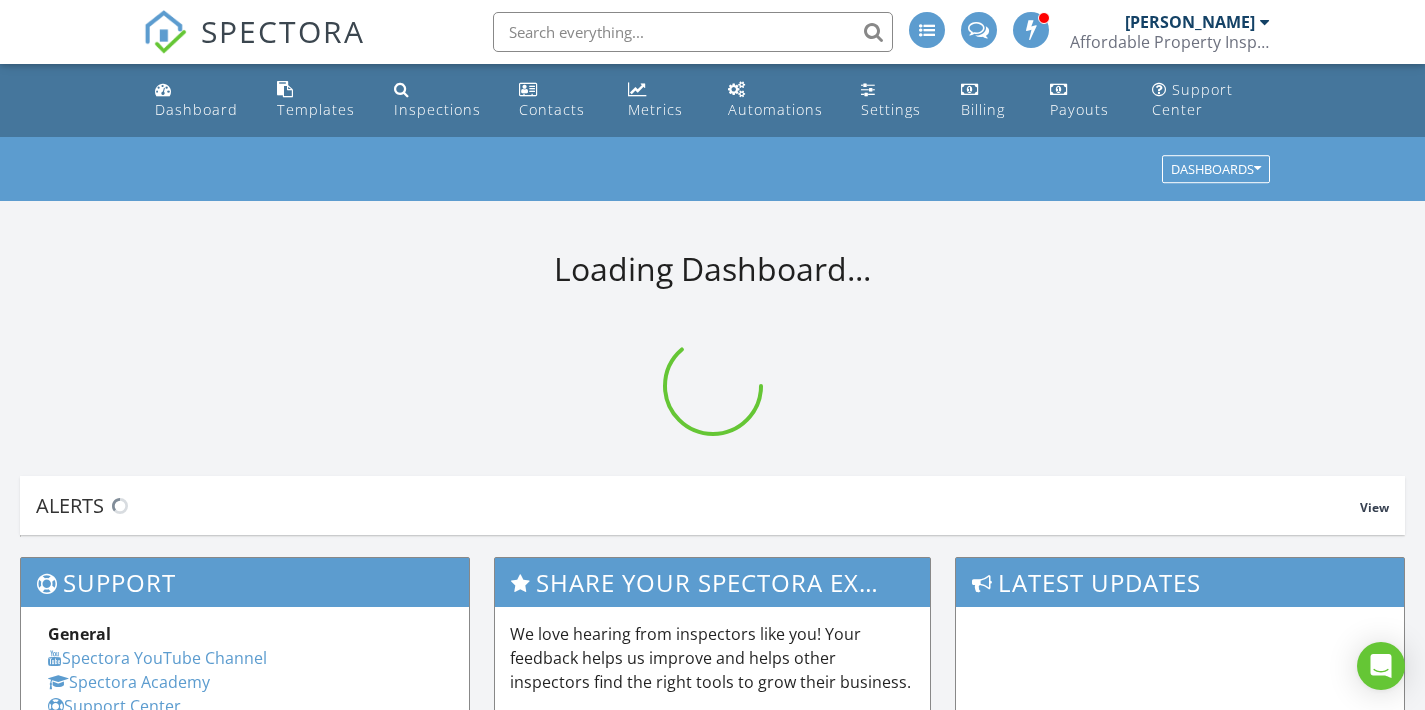 scroll, scrollTop: 0, scrollLeft: 0, axis: both 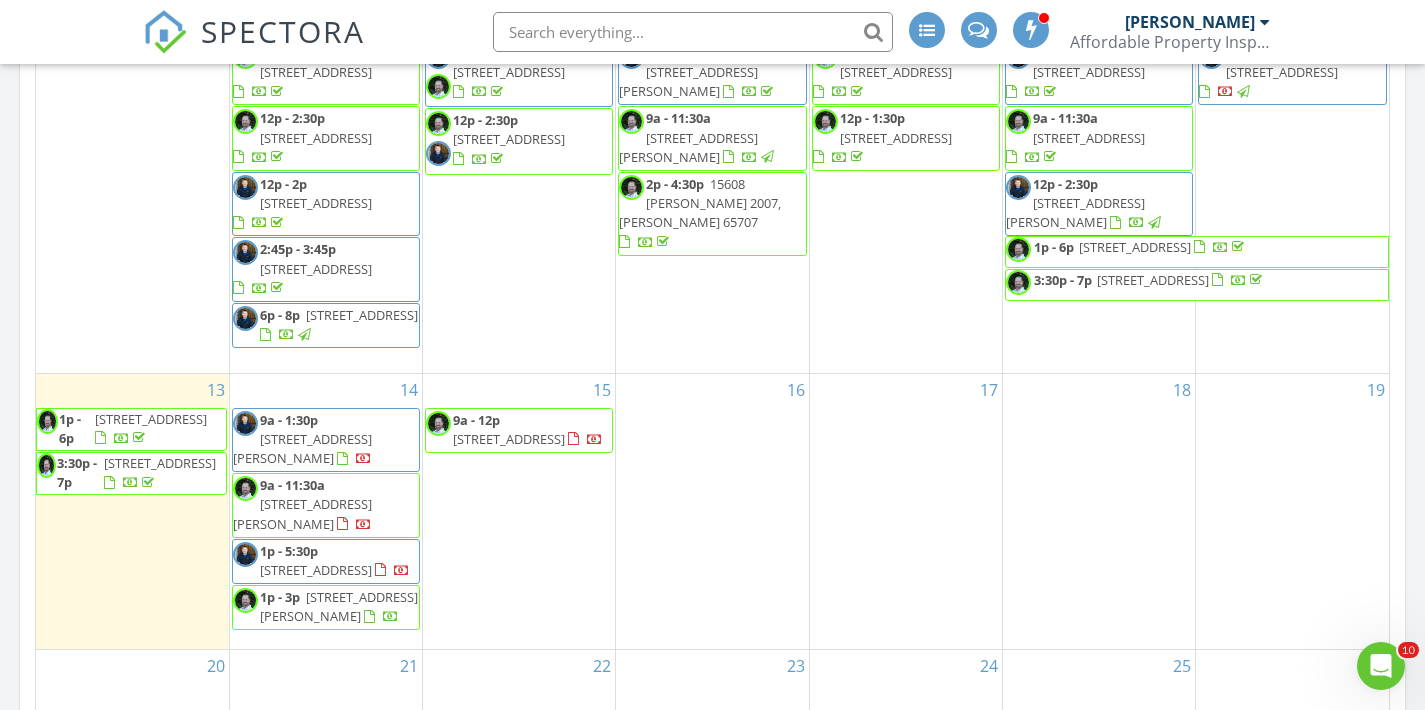 click on "[STREET_ADDRESS]" at bounding box center (160, 429) 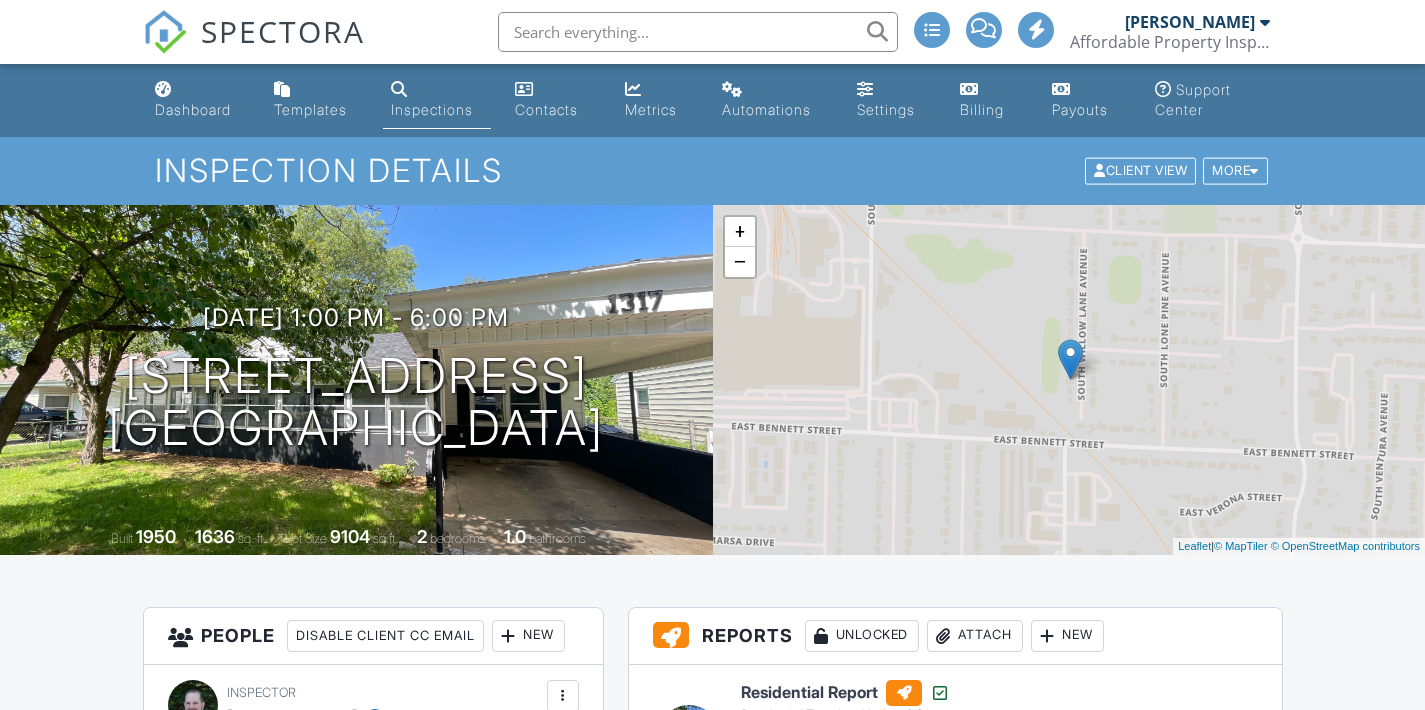 scroll, scrollTop: 60, scrollLeft: 0, axis: vertical 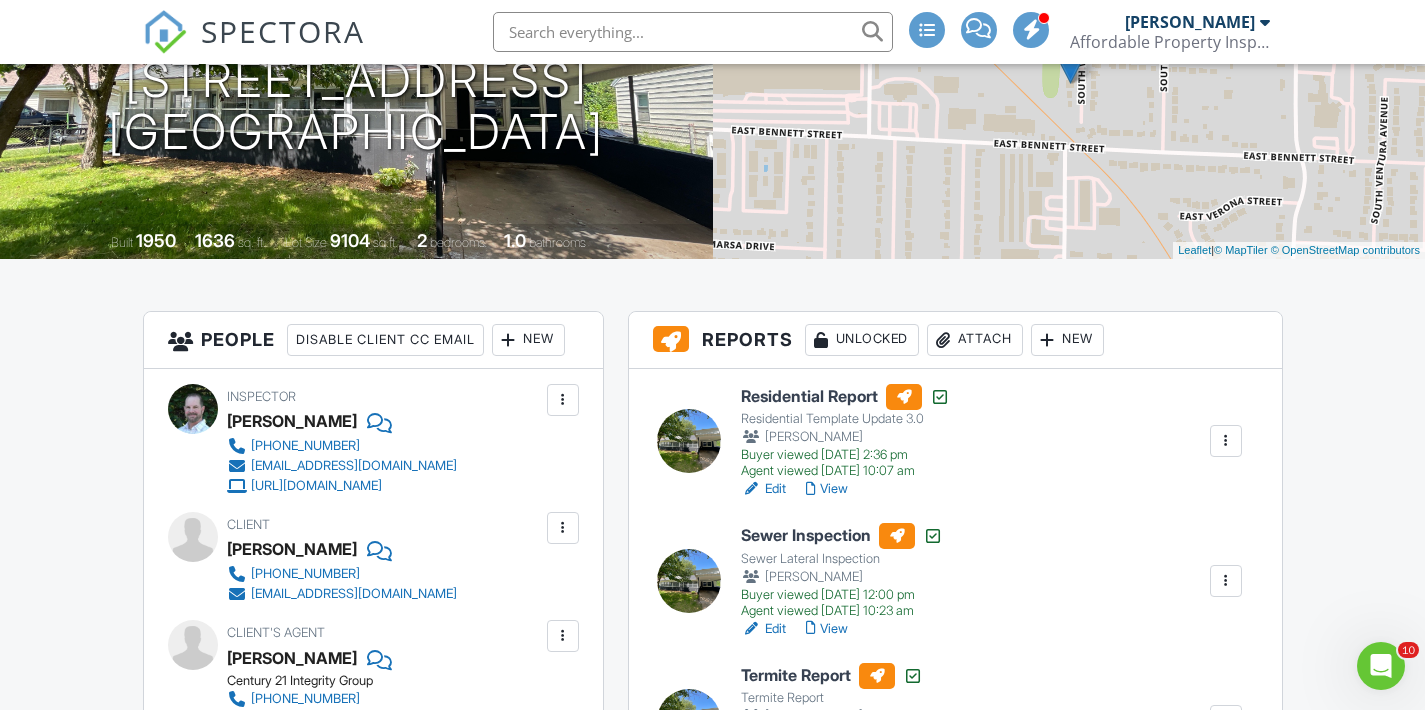 click on "View" at bounding box center [827, 489] 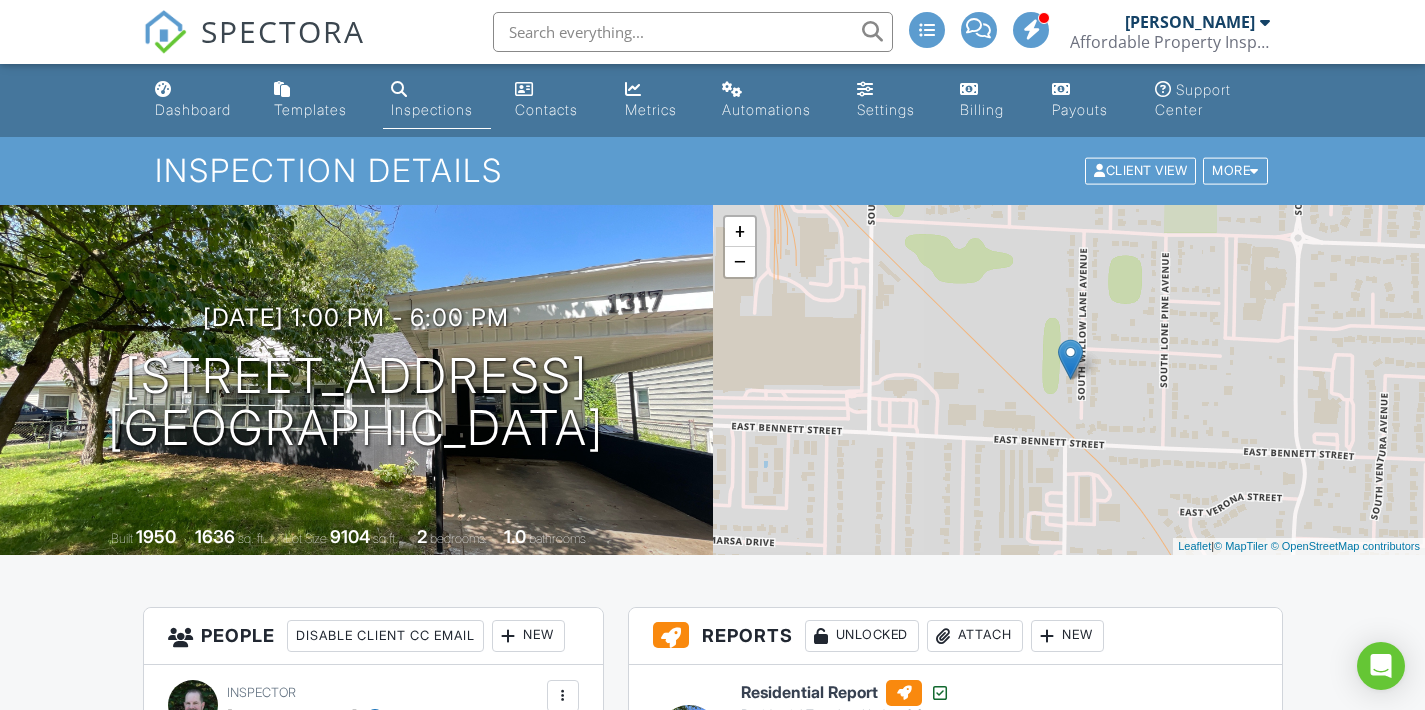 scroll, scrollTop: 0, scrollLeft: 0, axis: both 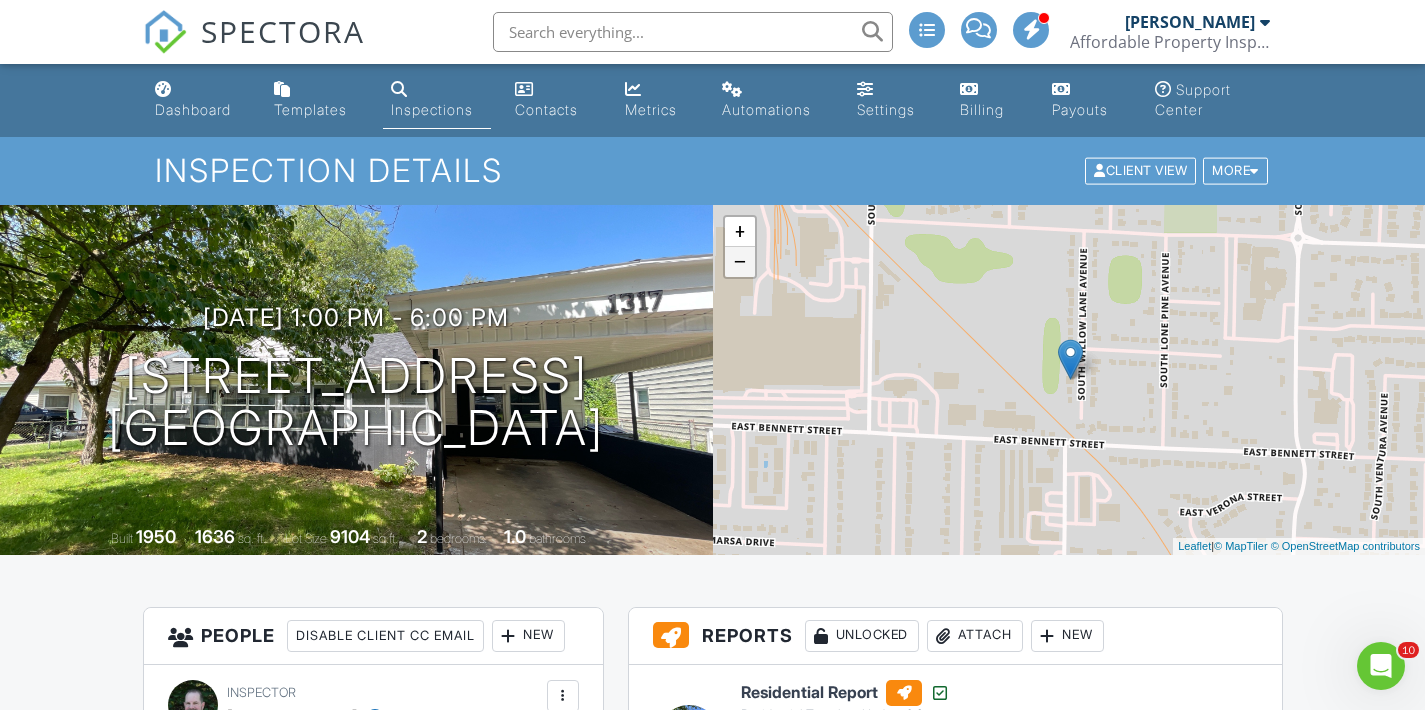 click on "−" at bounding box center [740, 262] 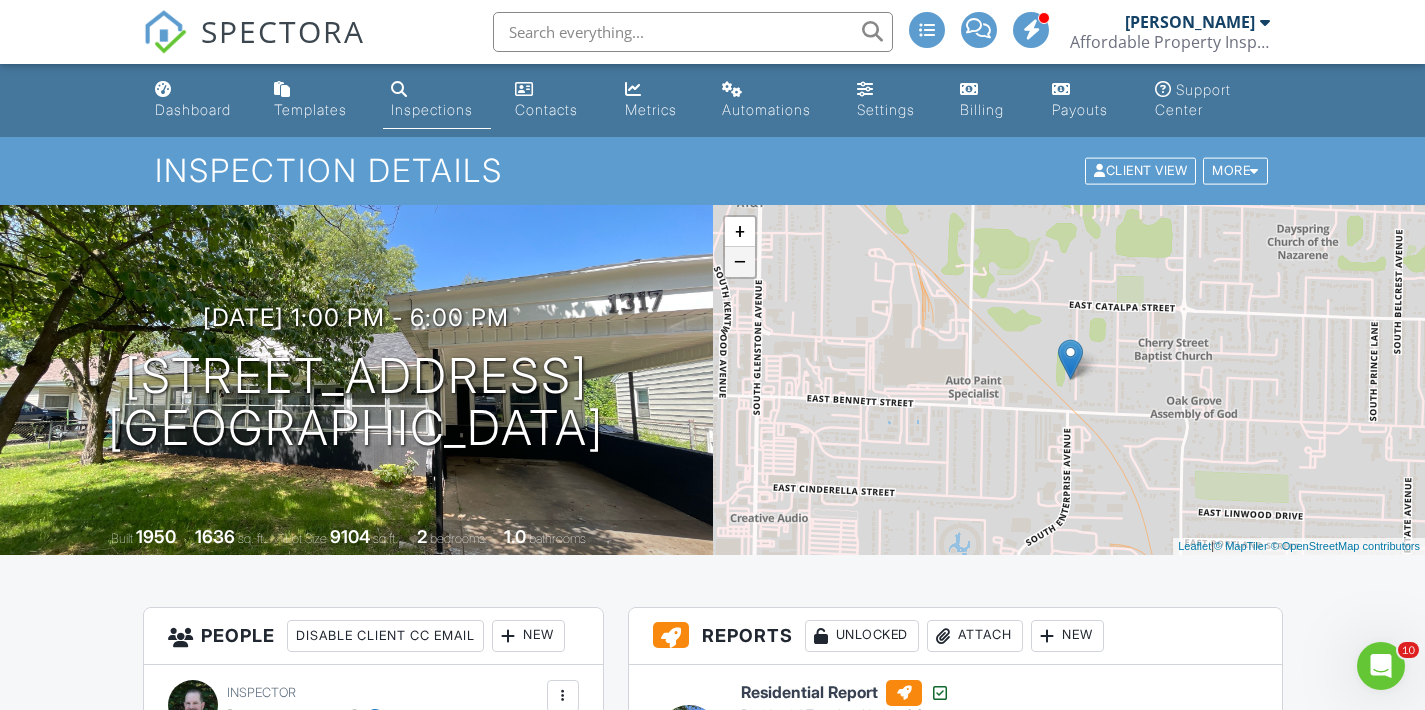click on "−" at bounding box center (740, 262) 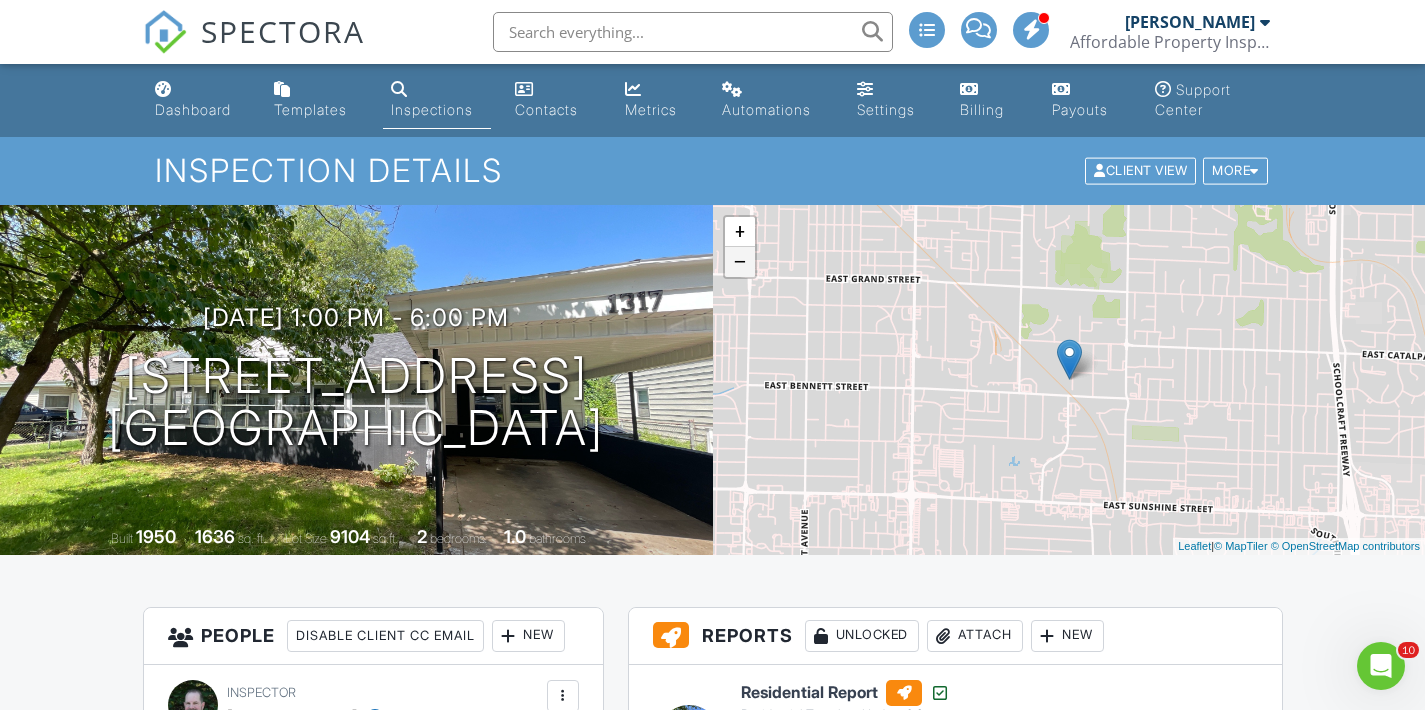 click on "−" at bounding box center [740, 262] 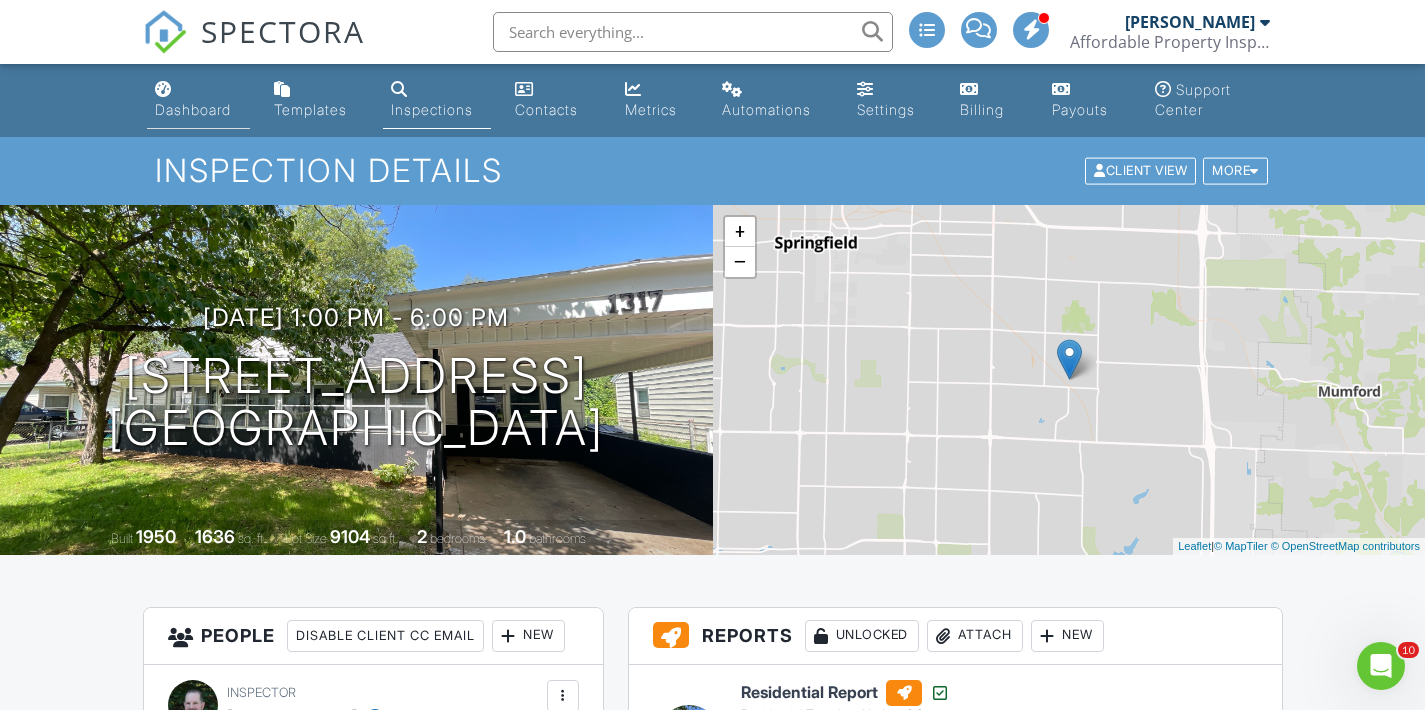 scroll, scrollTop: 0, scrollLeft: 0, axis: both 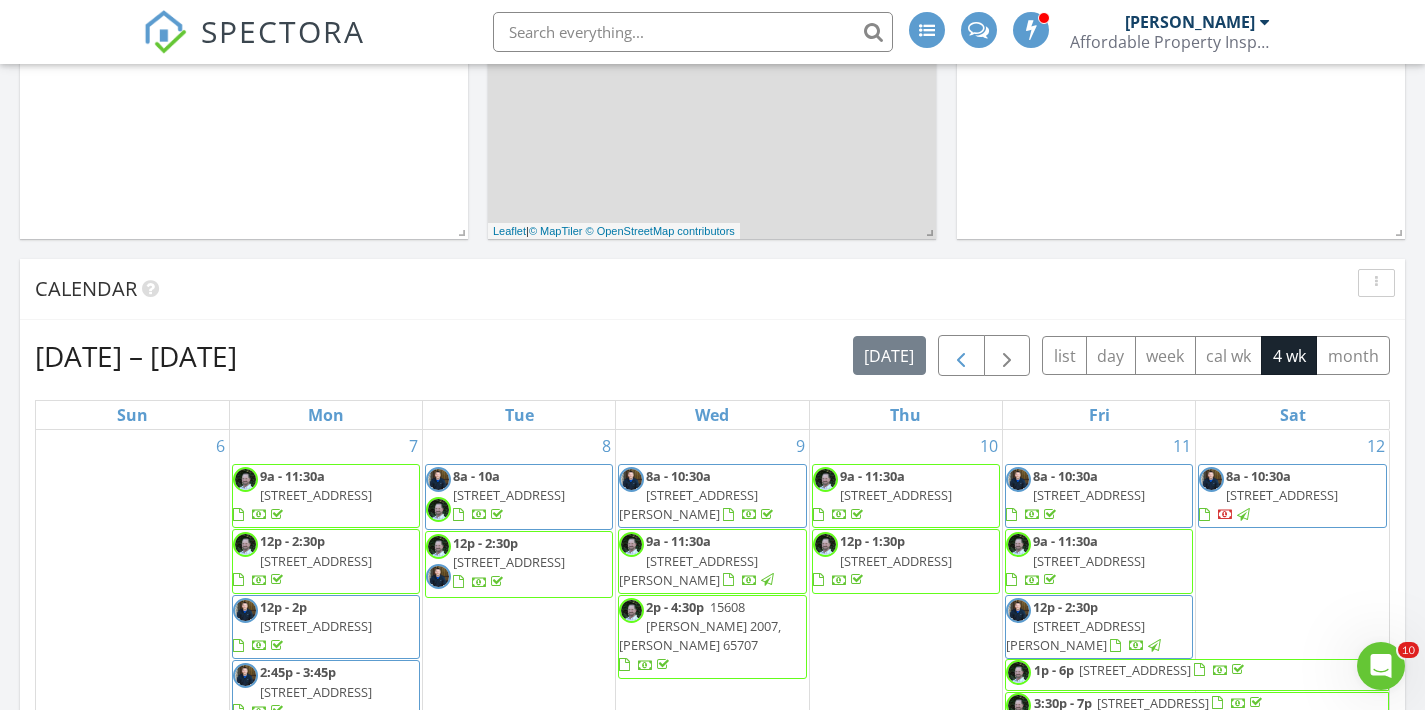 click at bounding box center [961, 356] 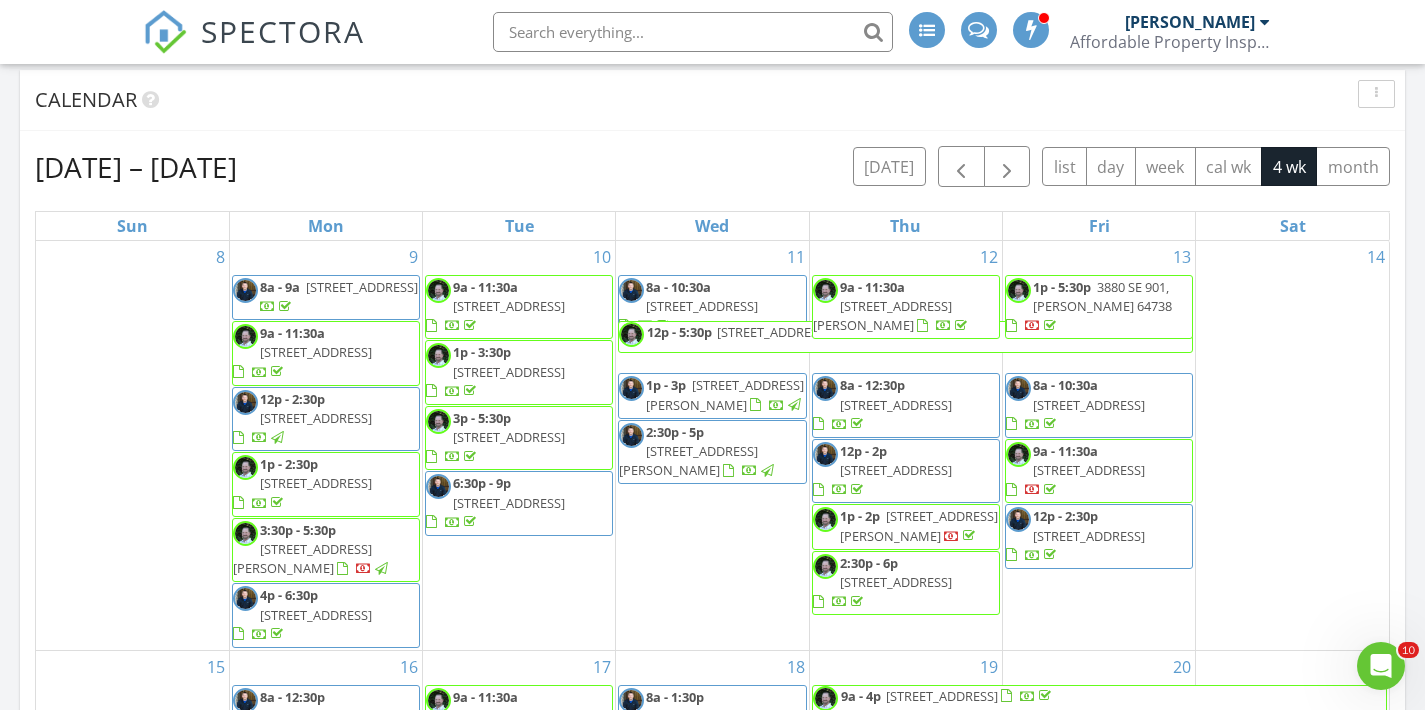 scroll, scrollTop: 1069, scrollLeft: 0, axis: vertical 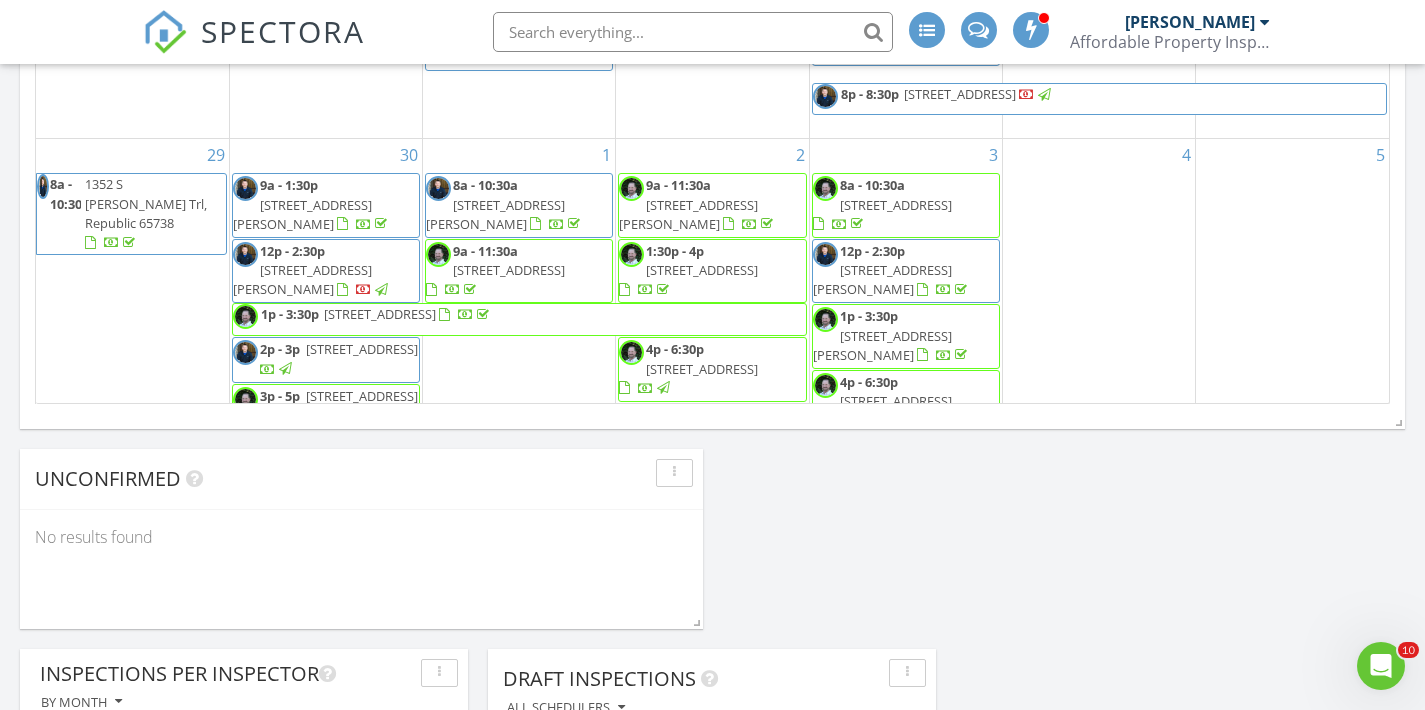click on "[DATE]
All Inspectors
No results found       New Inspection     New Quote         Map               + − Leaflet  |  © MapTiler   © OpenStreetMap contributors     In Progress
All Inspectors
No results found       Calendar                 [DATE] – [DATE] [DATE] list day week cal wk 4 wk month Sun Mon Tue Wed Thu Fri Sat 8 9
8a - 9a
[STREET_ADDRESS]
9a - 11:30a
[STREET_ADDRESS]
12p - 2:30p
[STREET_ADDRESS]
1p - 2:30p" at bounding box center [712, -36] 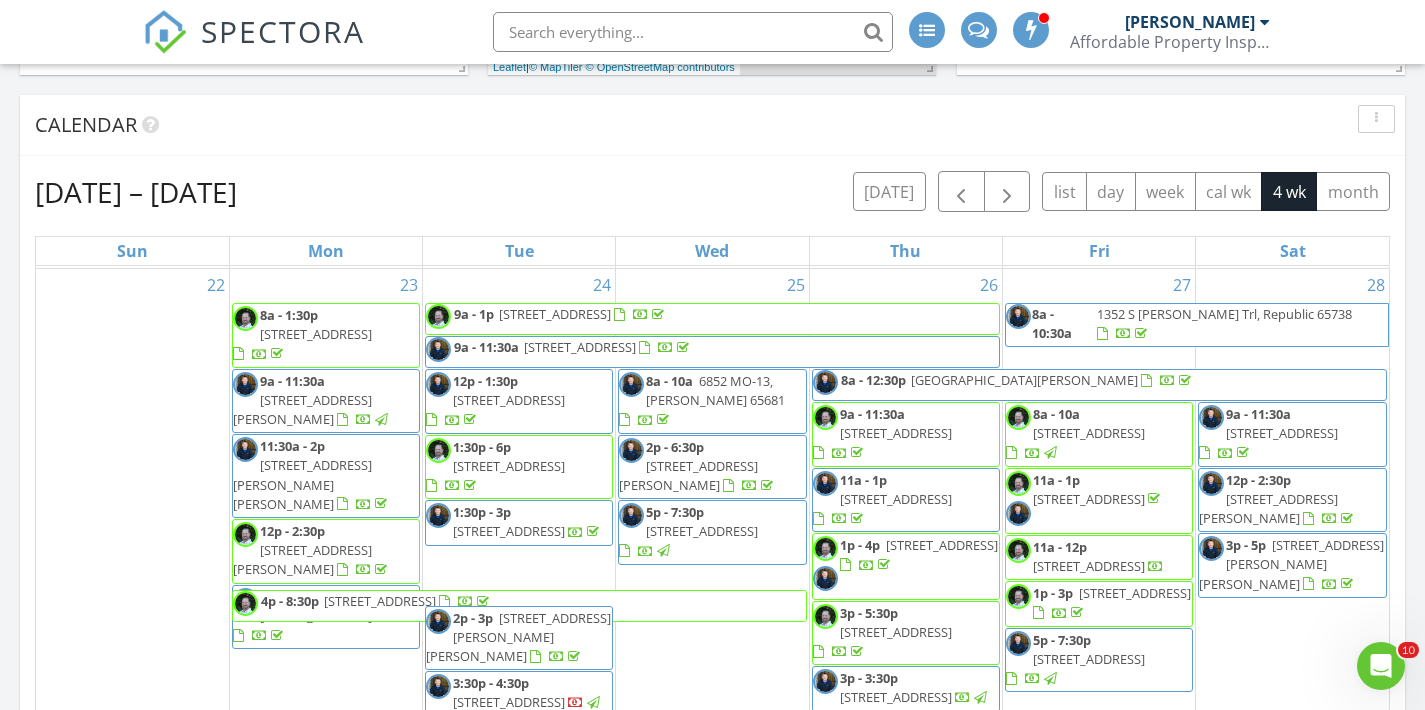 scroll, scrollTop: 789, scrollLeft: 0, axis: vertical 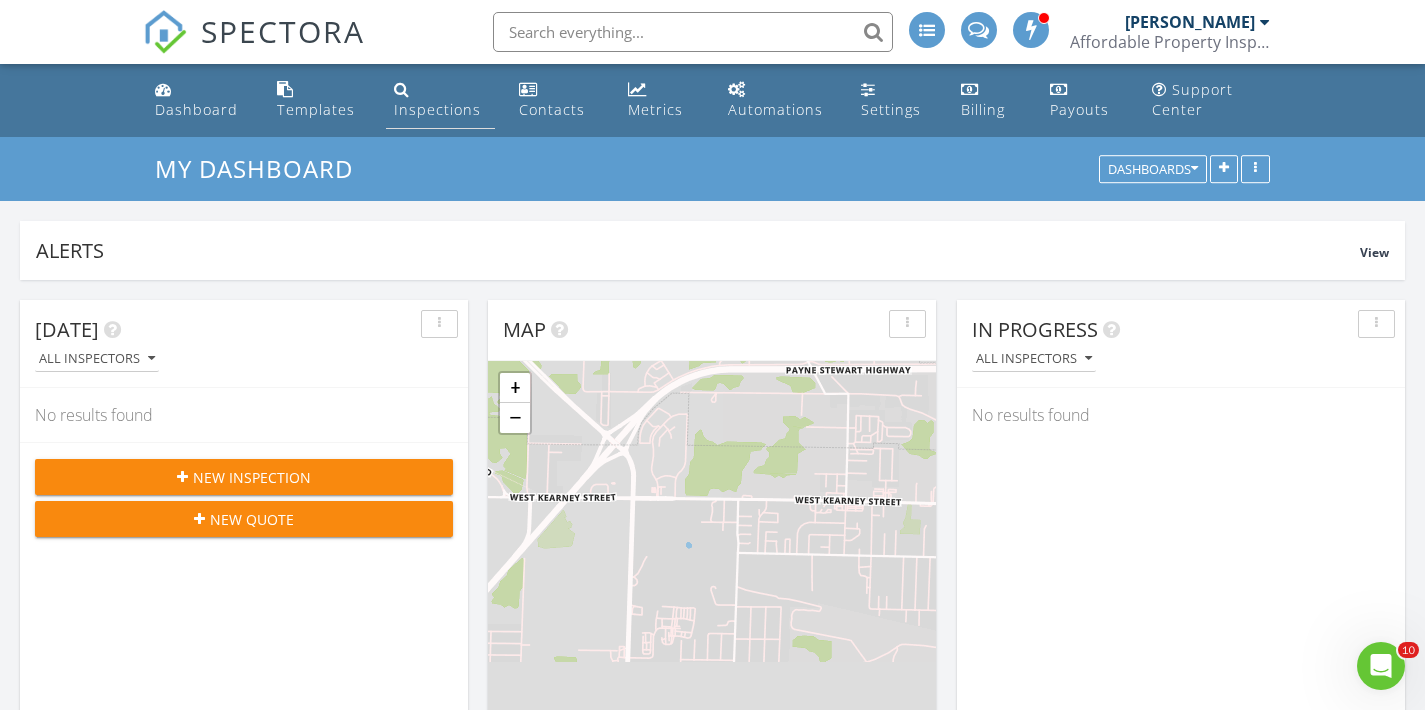 click on "Inspections" at bounding box center (440, 100) 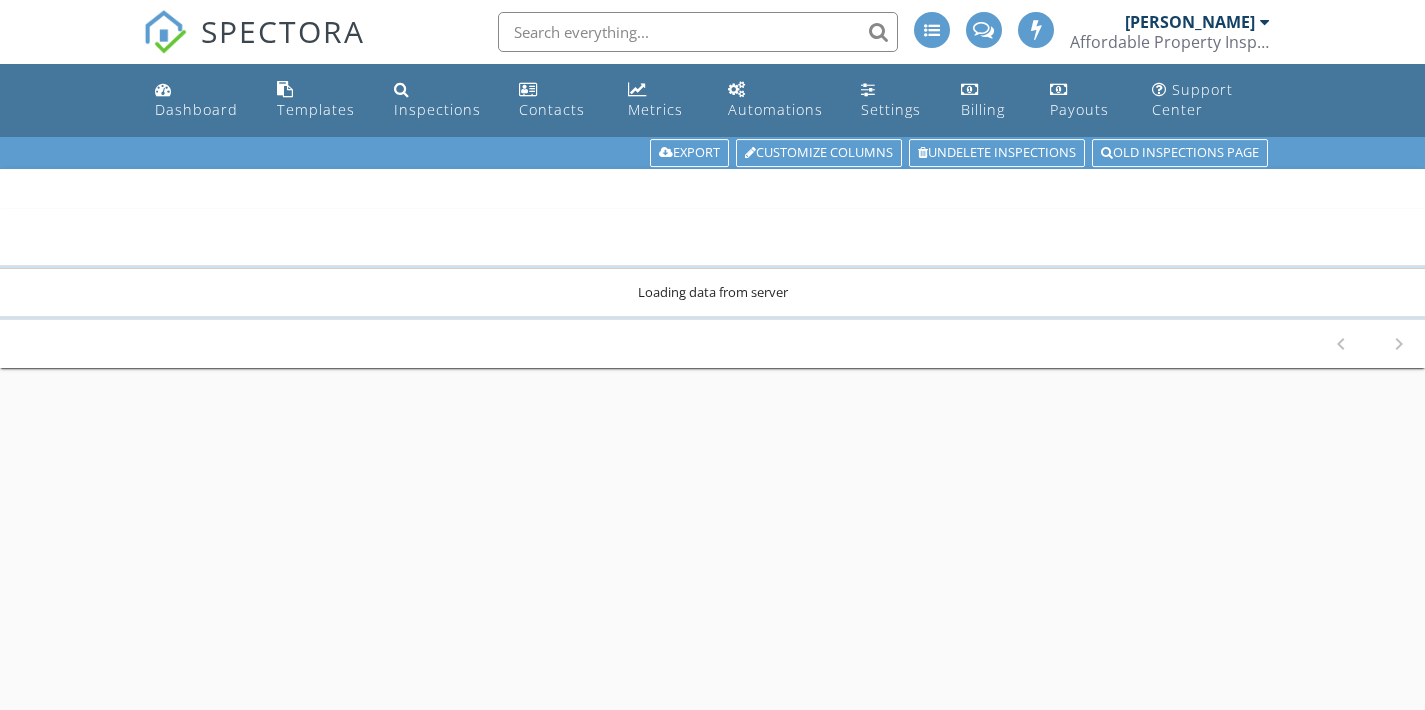 scroll, scrollTop: 0, scrollLeft: 0, axis: both 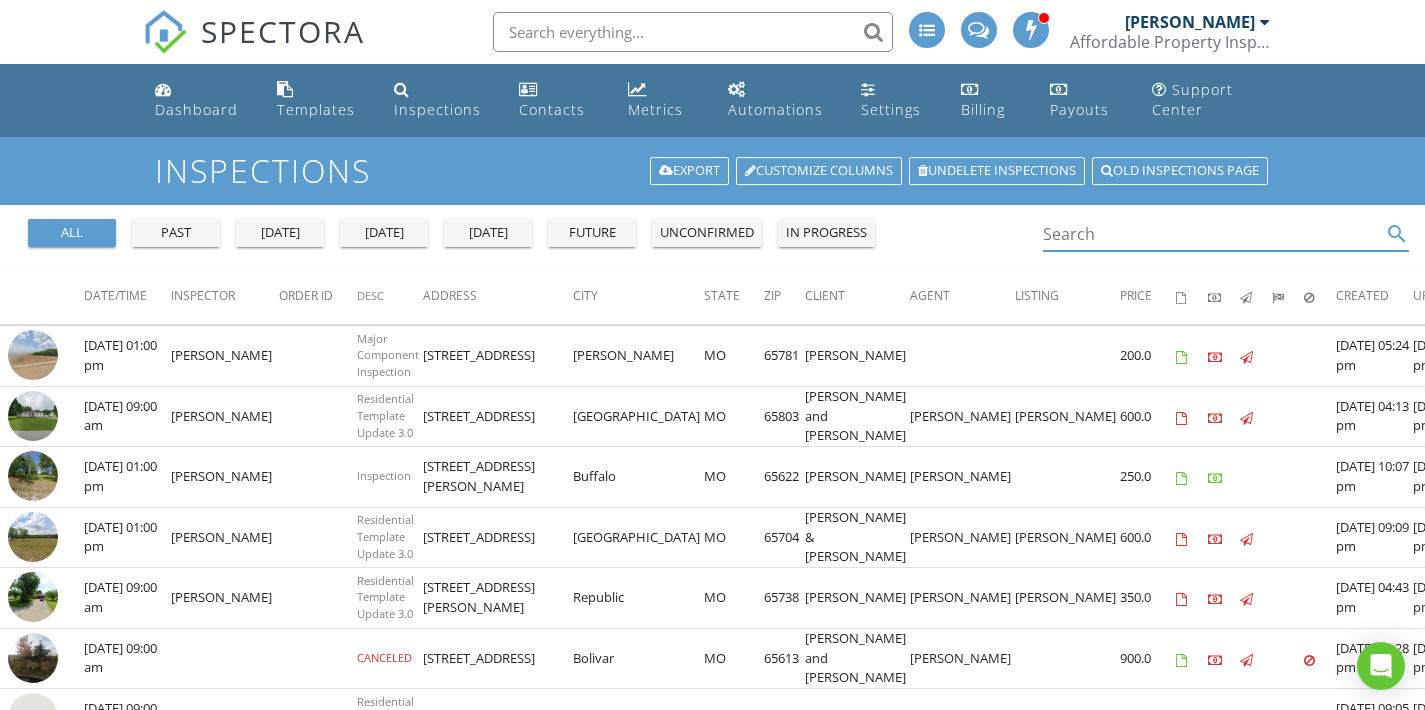 click at bounding box center (1212, 234) 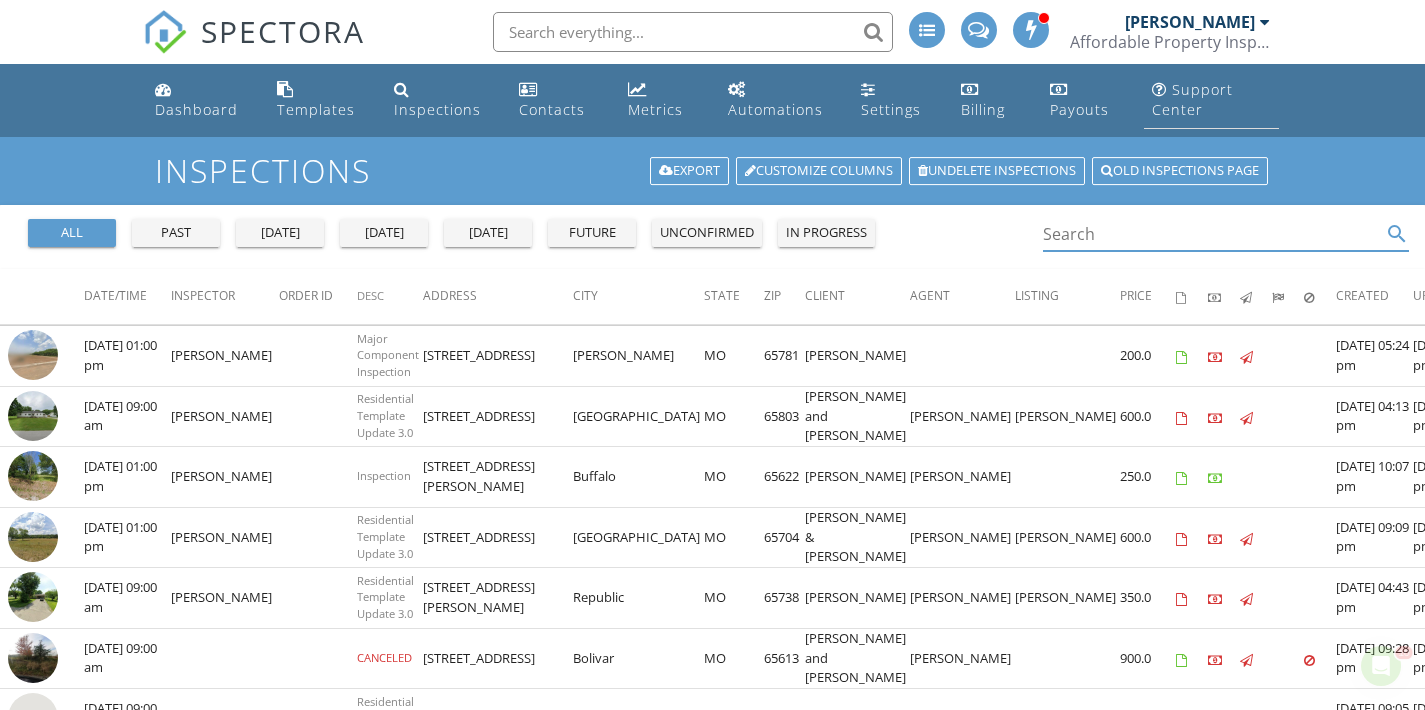 scroll, scrollTop: 0, scrollLeft: 0, axis: both 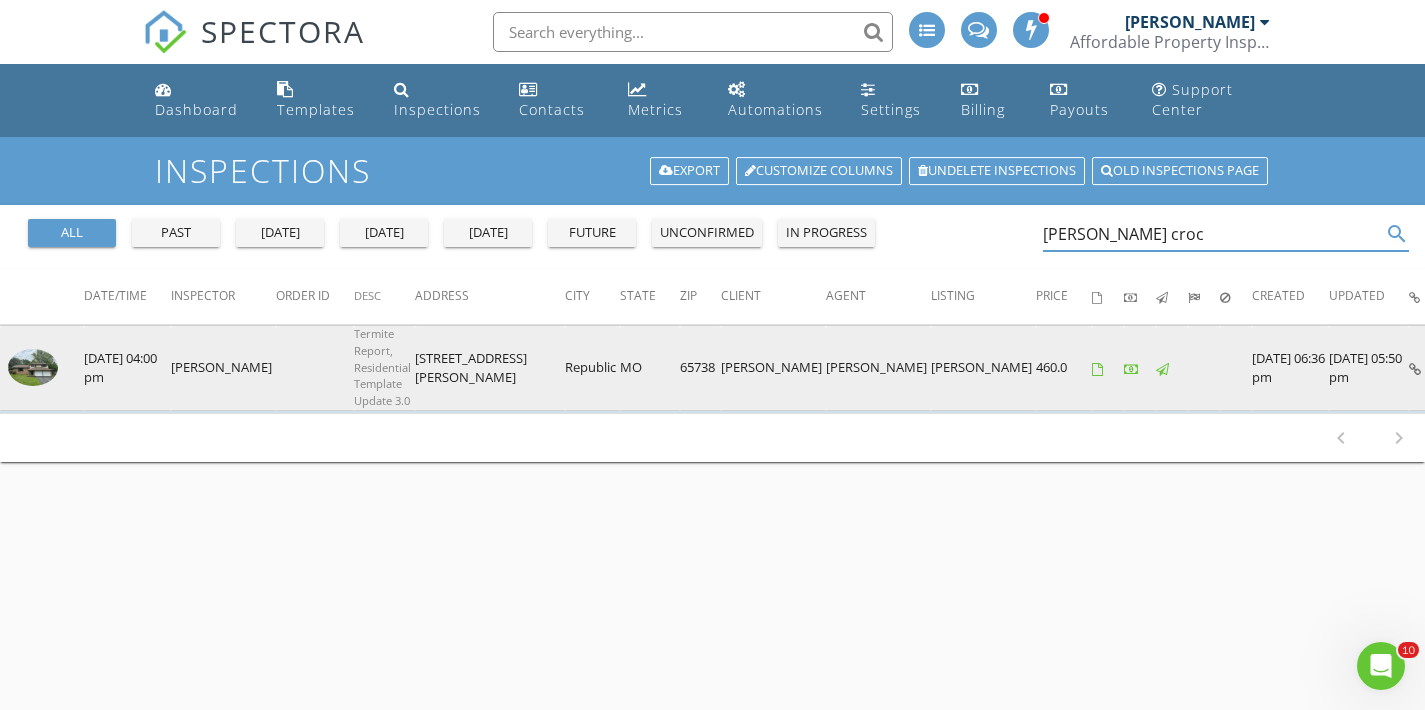 type on "[PERSON_NAME] croc" 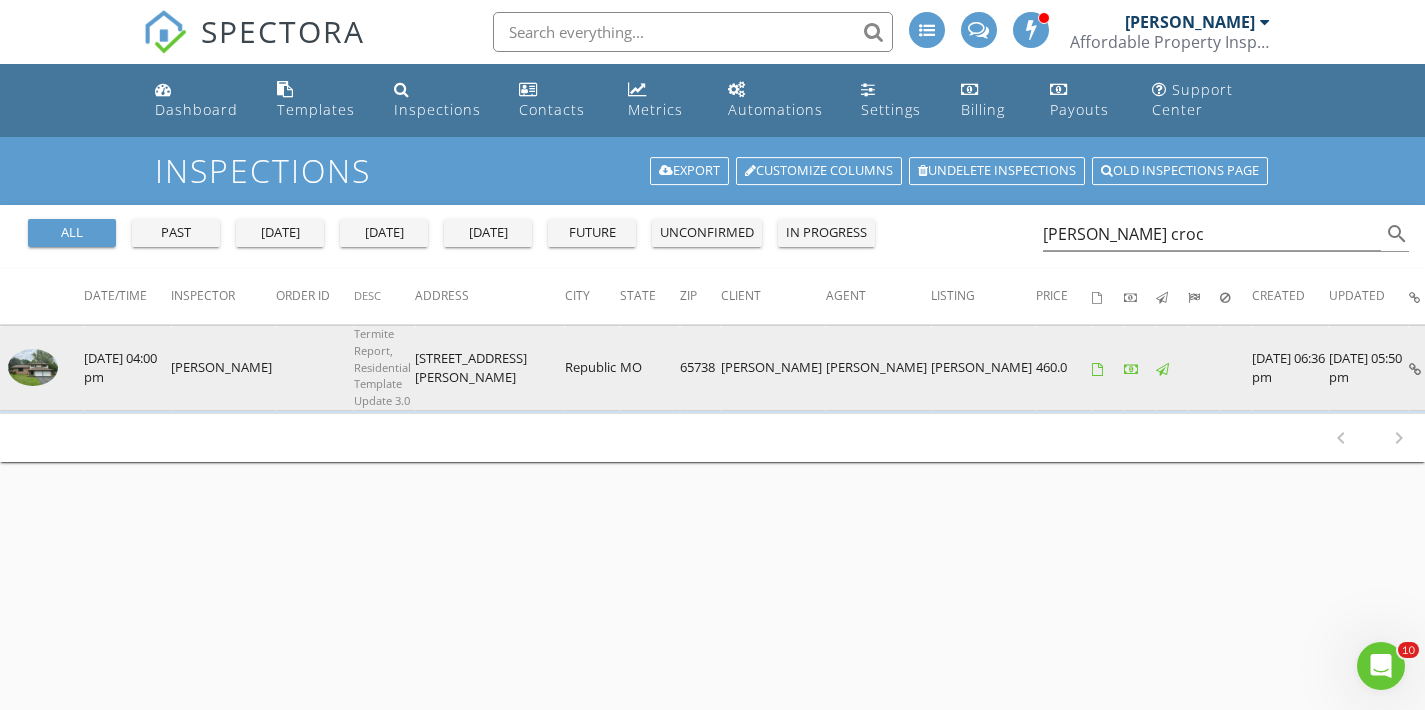 click at bounding box center (33, 367) 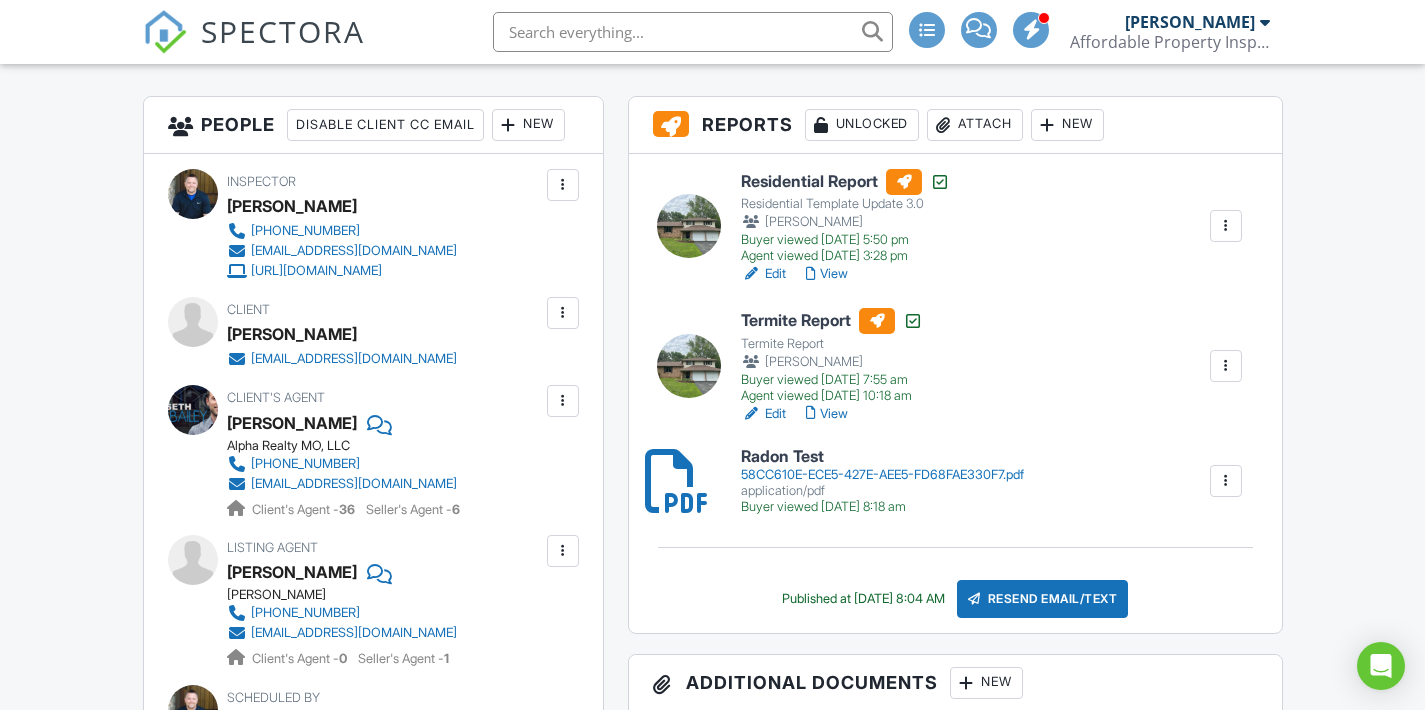 scroll, scrollTop: 0, scrollLeft: 0, axis: both 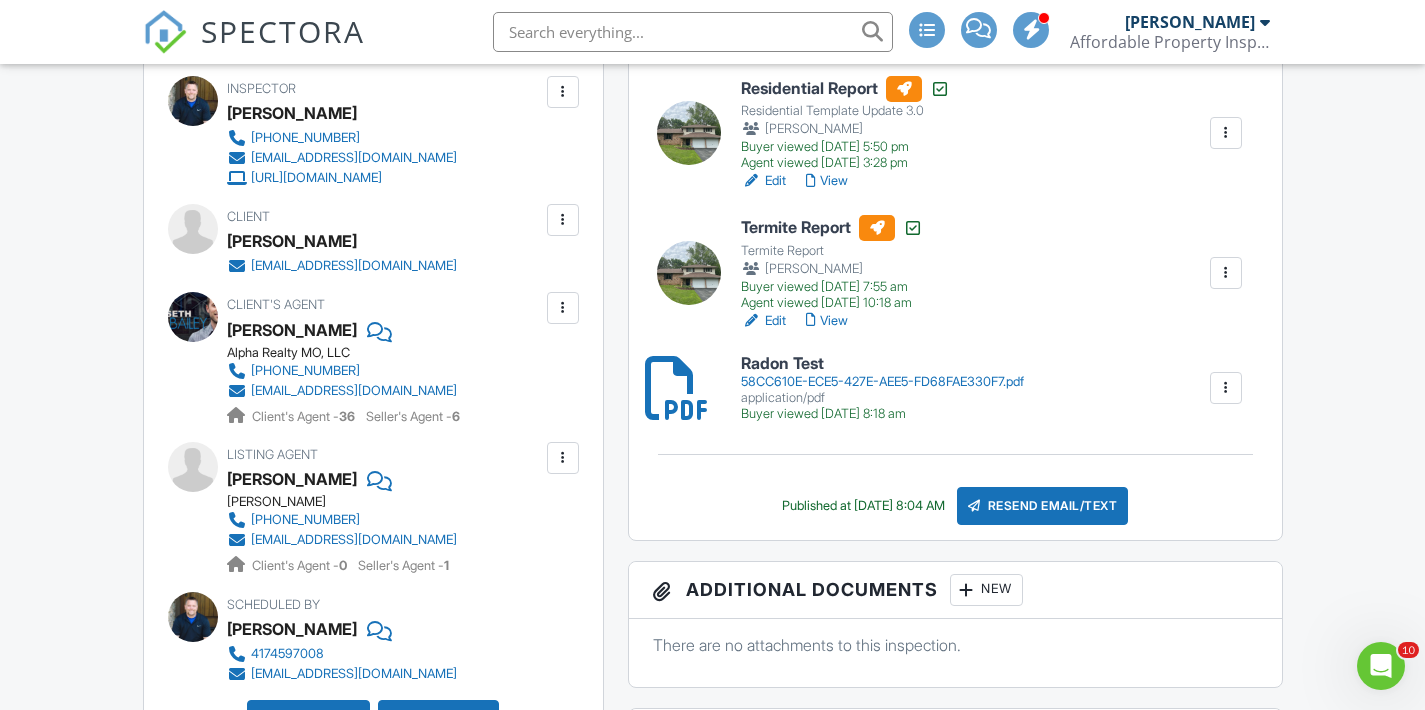 click on "People
Disable Client CC Email
New
Inspector
Client
Client's Agent
Listing Agent
Add Another Person
Inspector
William McIntosh
417-459-7008
affordablepropertyinspections@gmail.com
https://affordablepropertyinspections.net
Make Invisible
Mark As Requested
Remove
Update Client
First name
Tanner
Last name
Crockett
Email (required)
tannercrockett33@gmail.com
CC Email
Phone
Tags
Internal notes visible only to the company
Private notes visible only to company admins
Cancel
Save
Confirm client deletion
Cancel
Remove Client
Client
Tanner Crockett
tannercrockett33@gmail.com
Edit" at bounding box center [373, 1119] 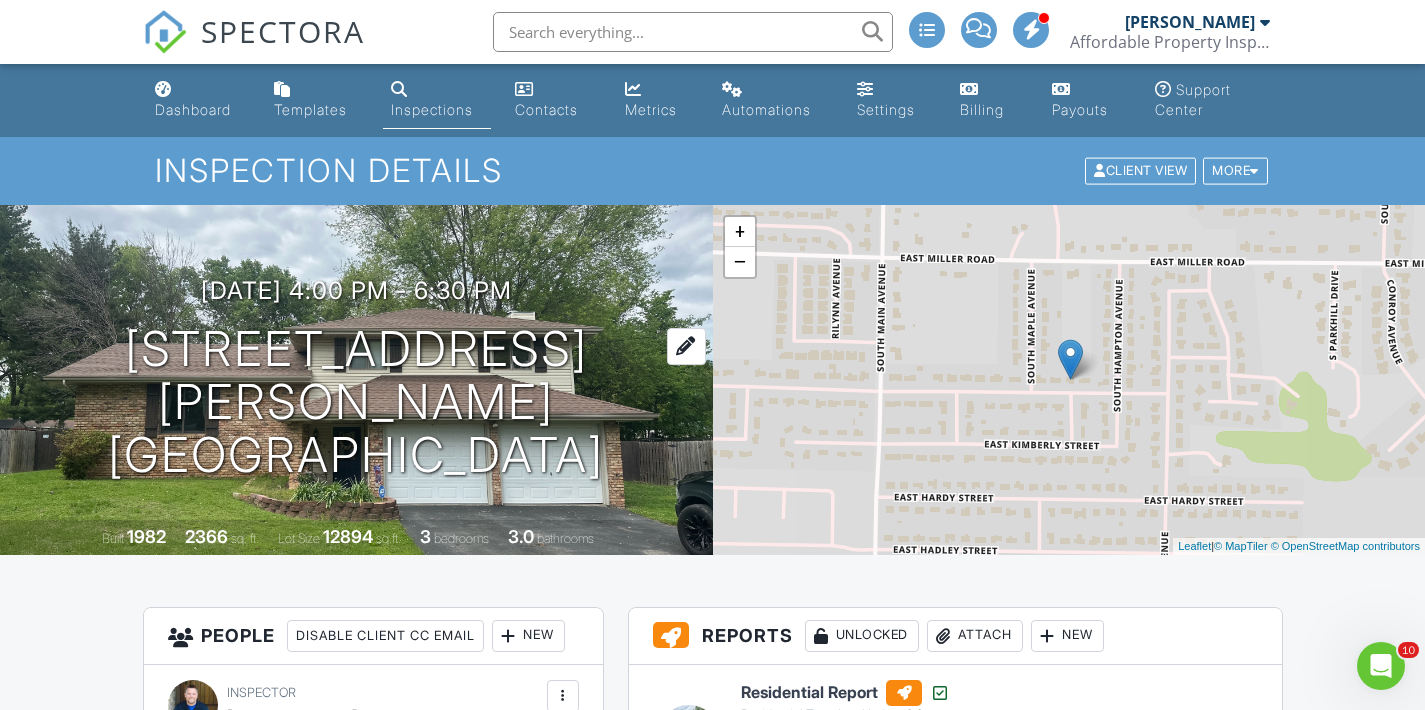 scroll, scrollTop: 0, scrollLeft: 0, axis: both 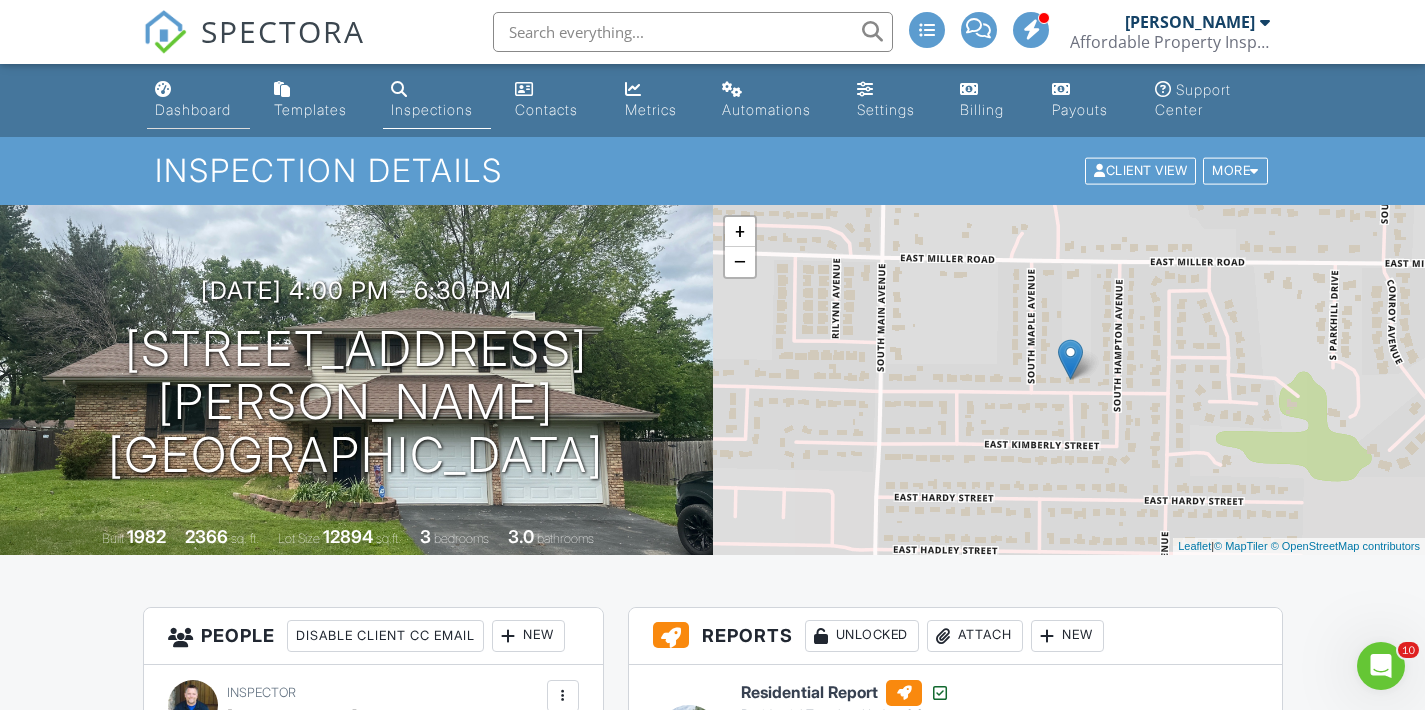 click on "Dashboard" at bounding box center [193, 109] 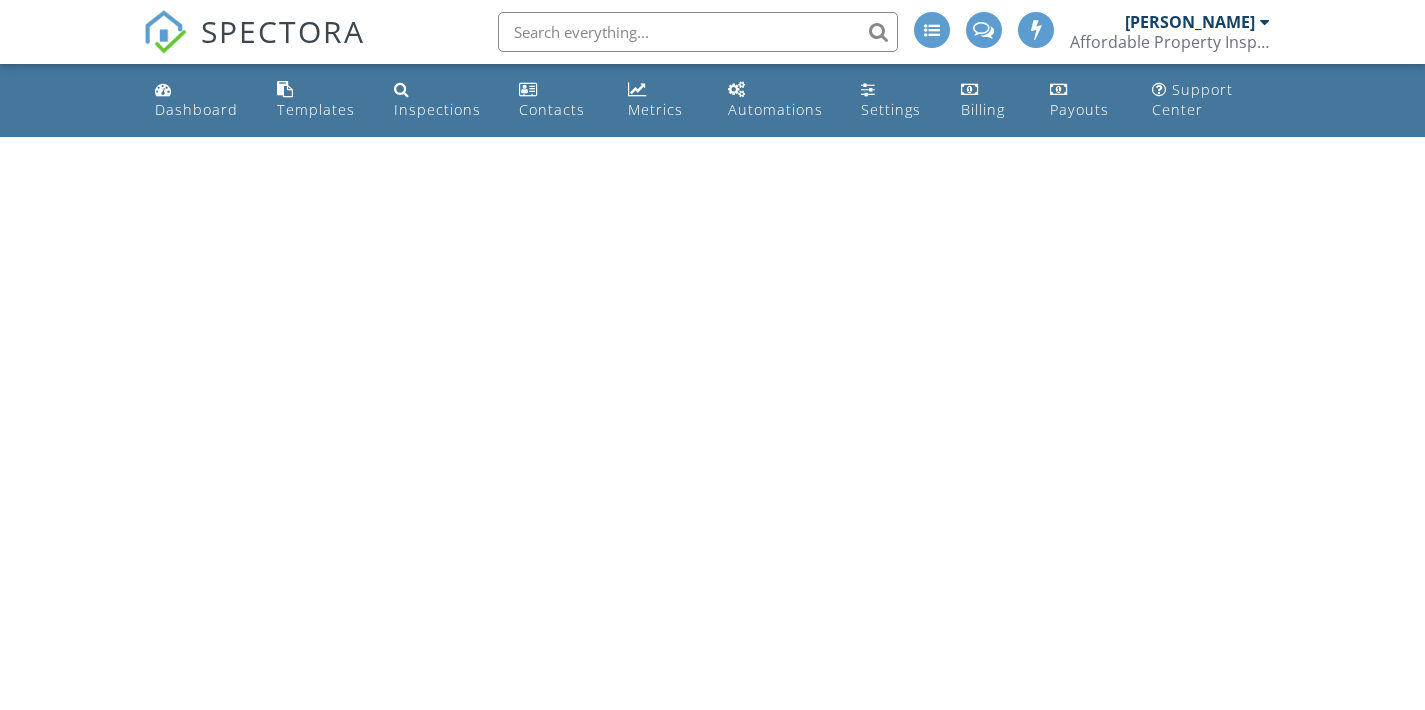 scroll, scrollTop: 0, scrollLeft: 0, axis: both 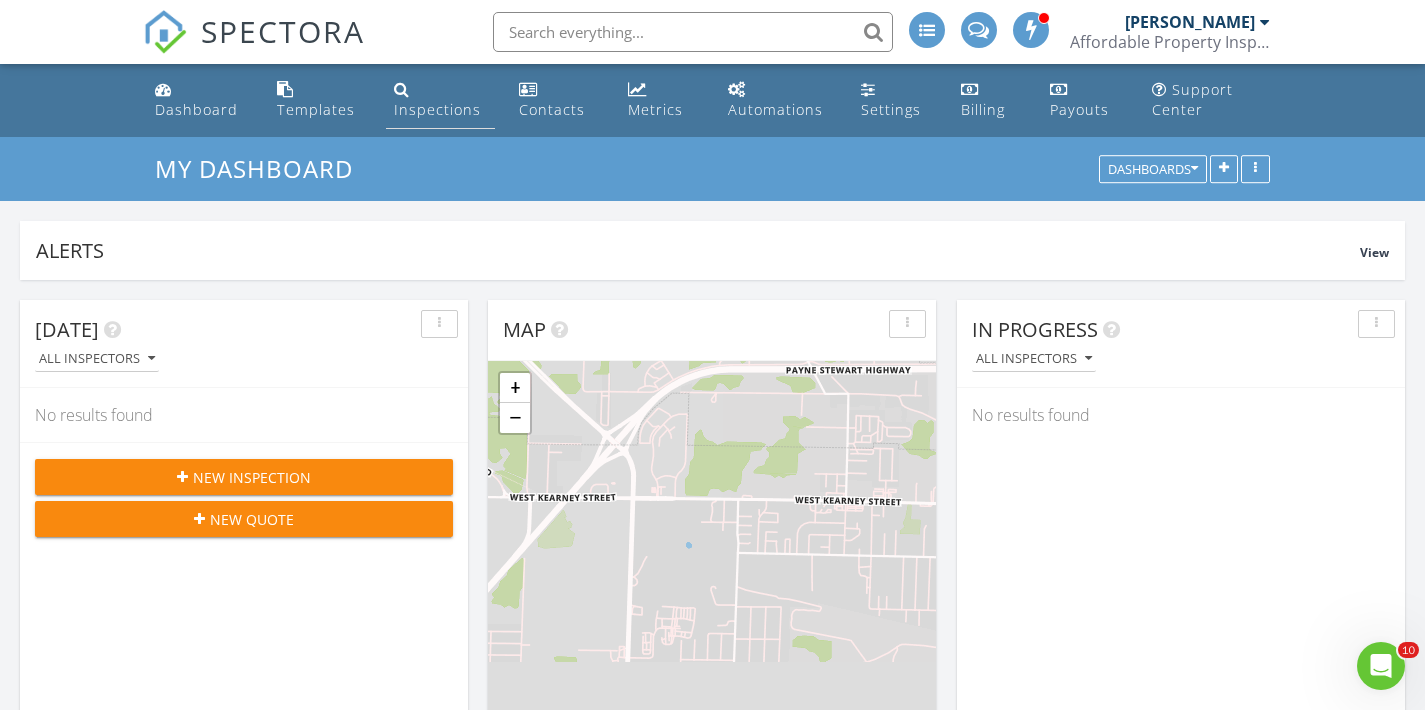click on "Inspections" at bounding box center [437, 109] 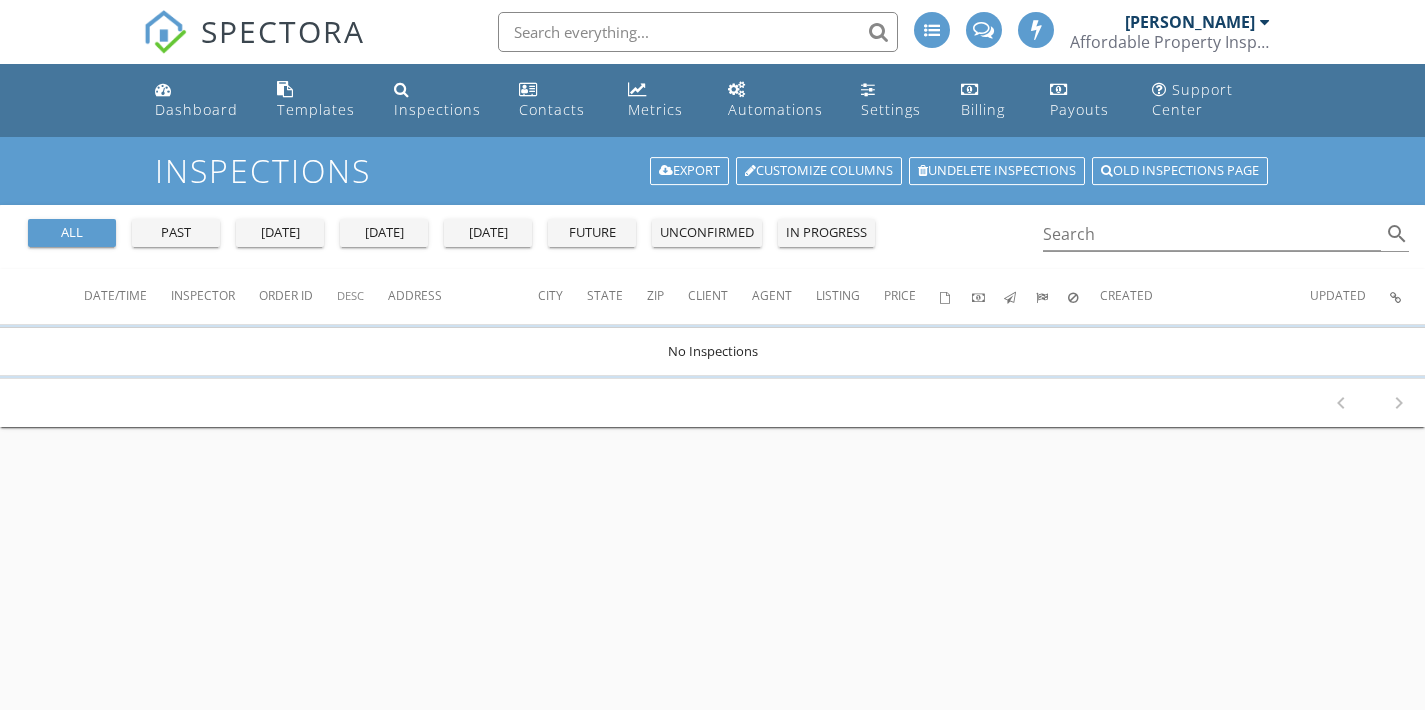scroll, scrollTop: 0, scrollLeft: 0, axis: both 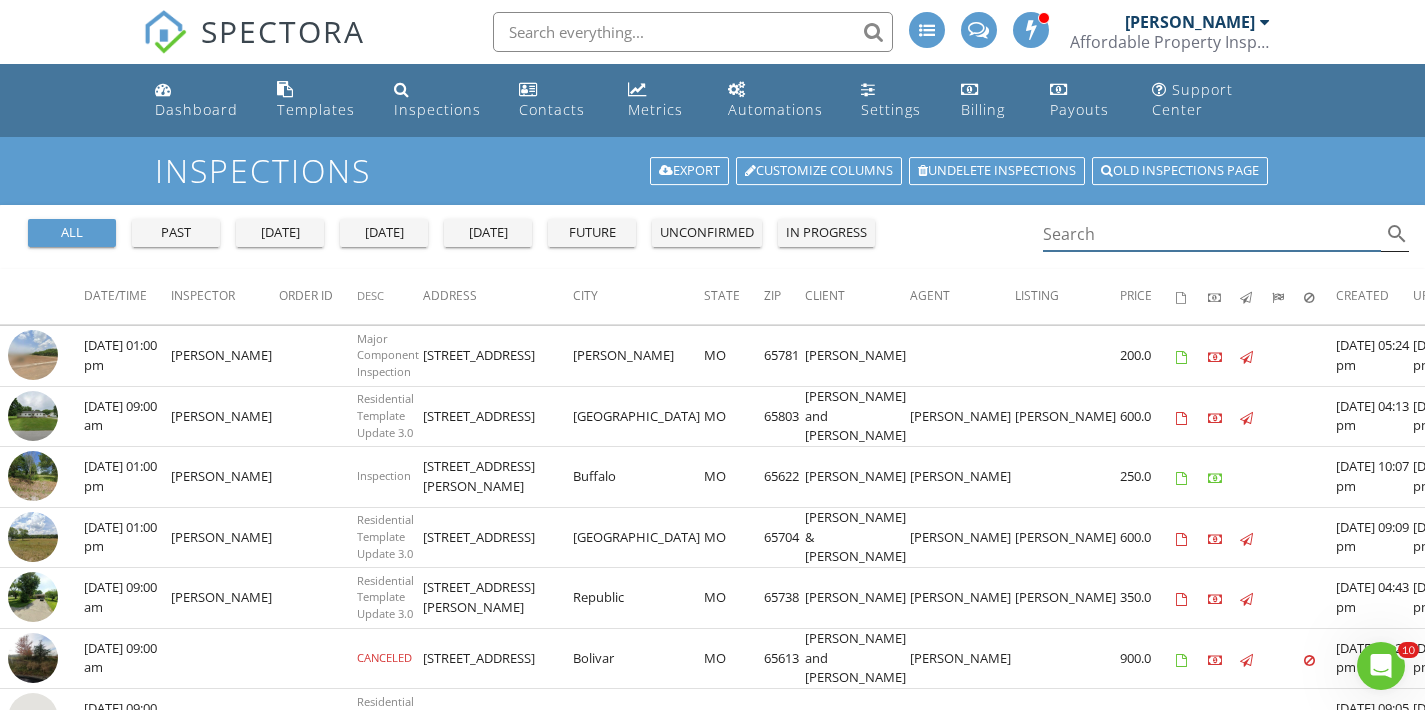 click at bounding box center [1212, 234] 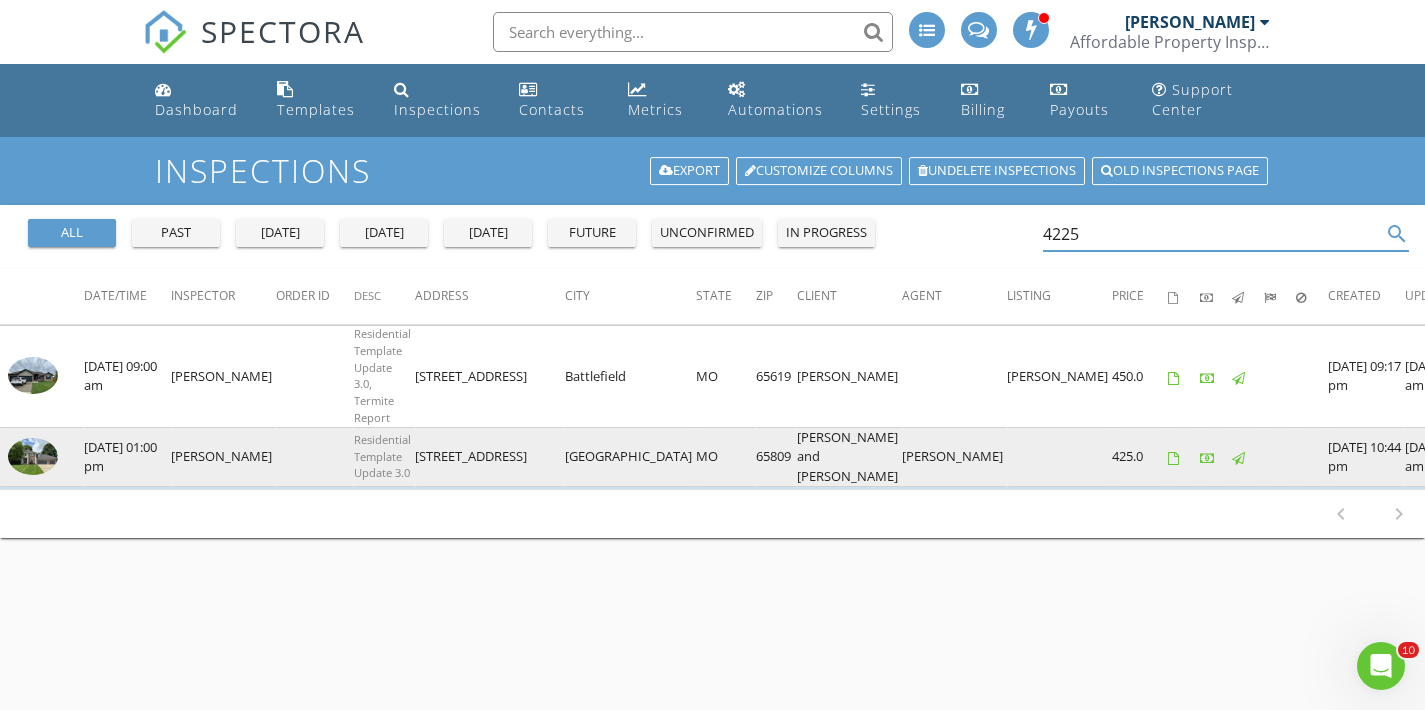 type on "4225" 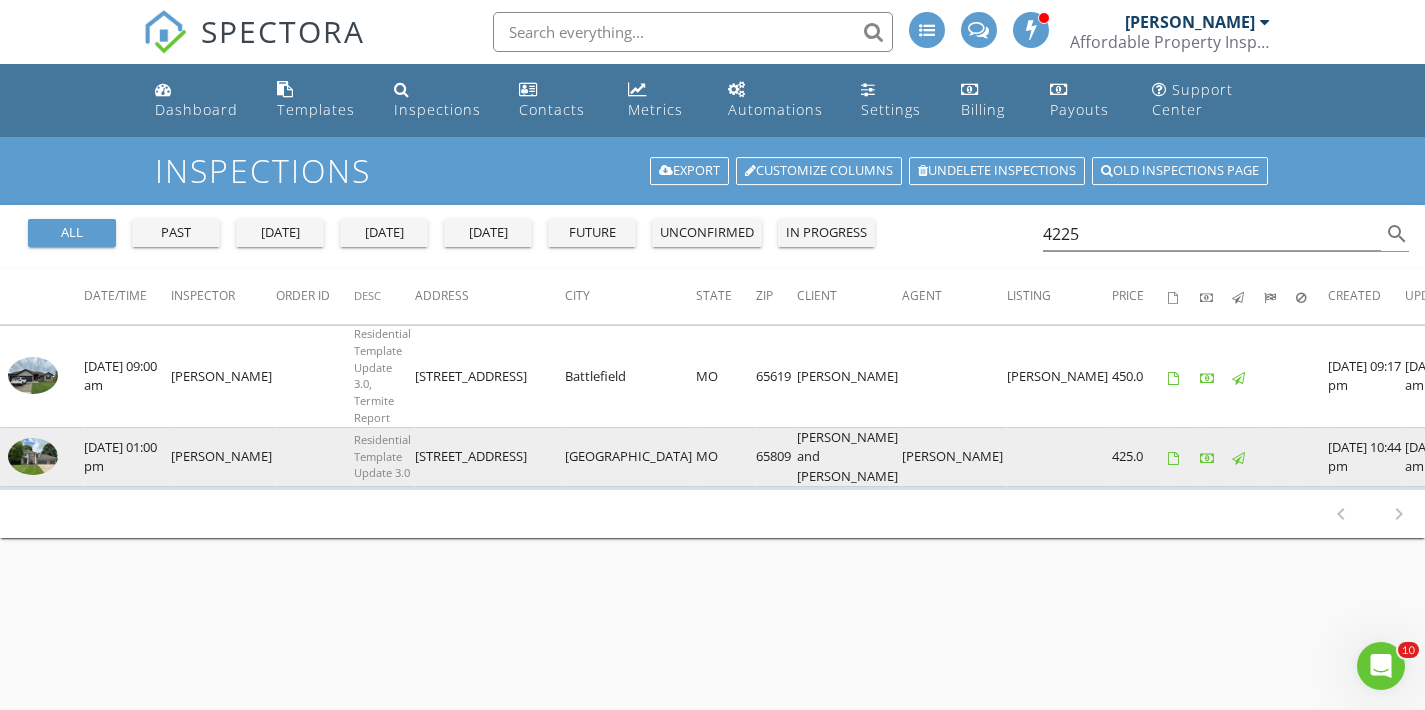 click at bounding box center [33, 456] 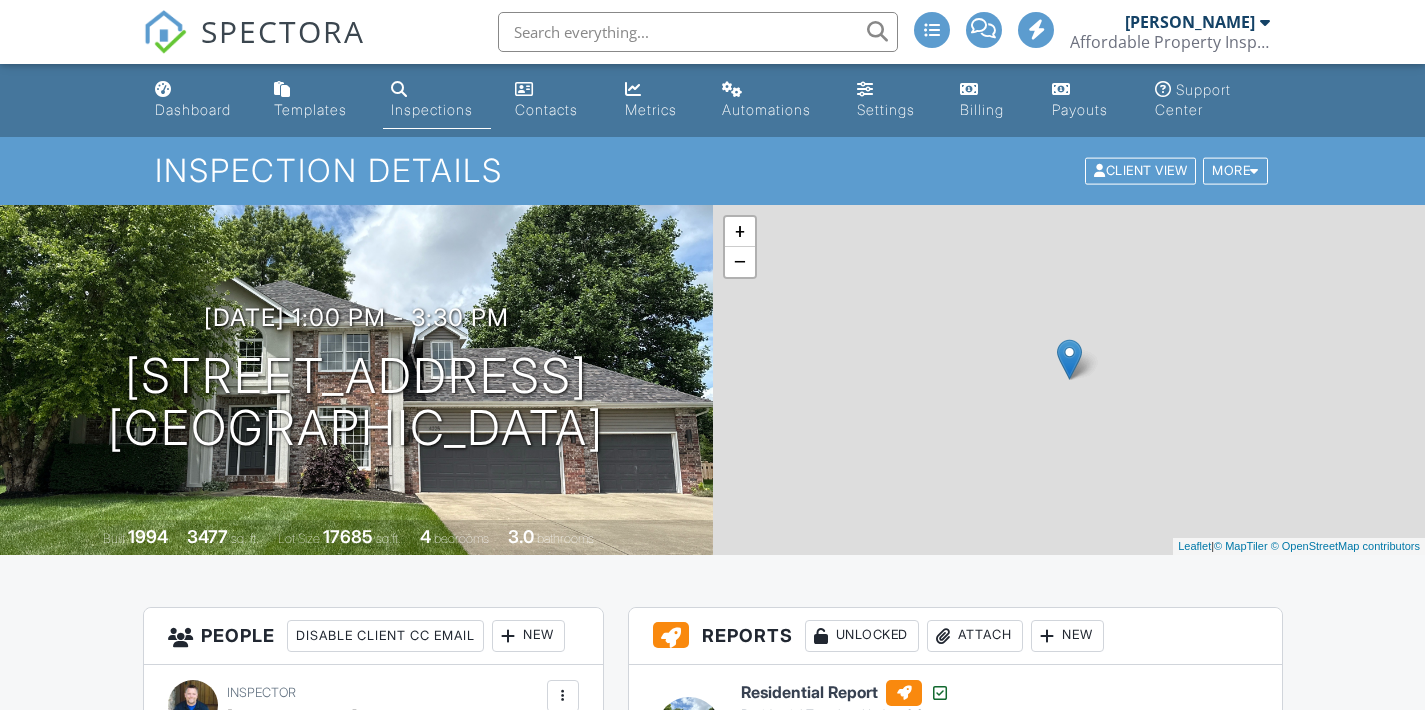scroll, scrollTop: 0, scrollLeft: 0, axis: both 